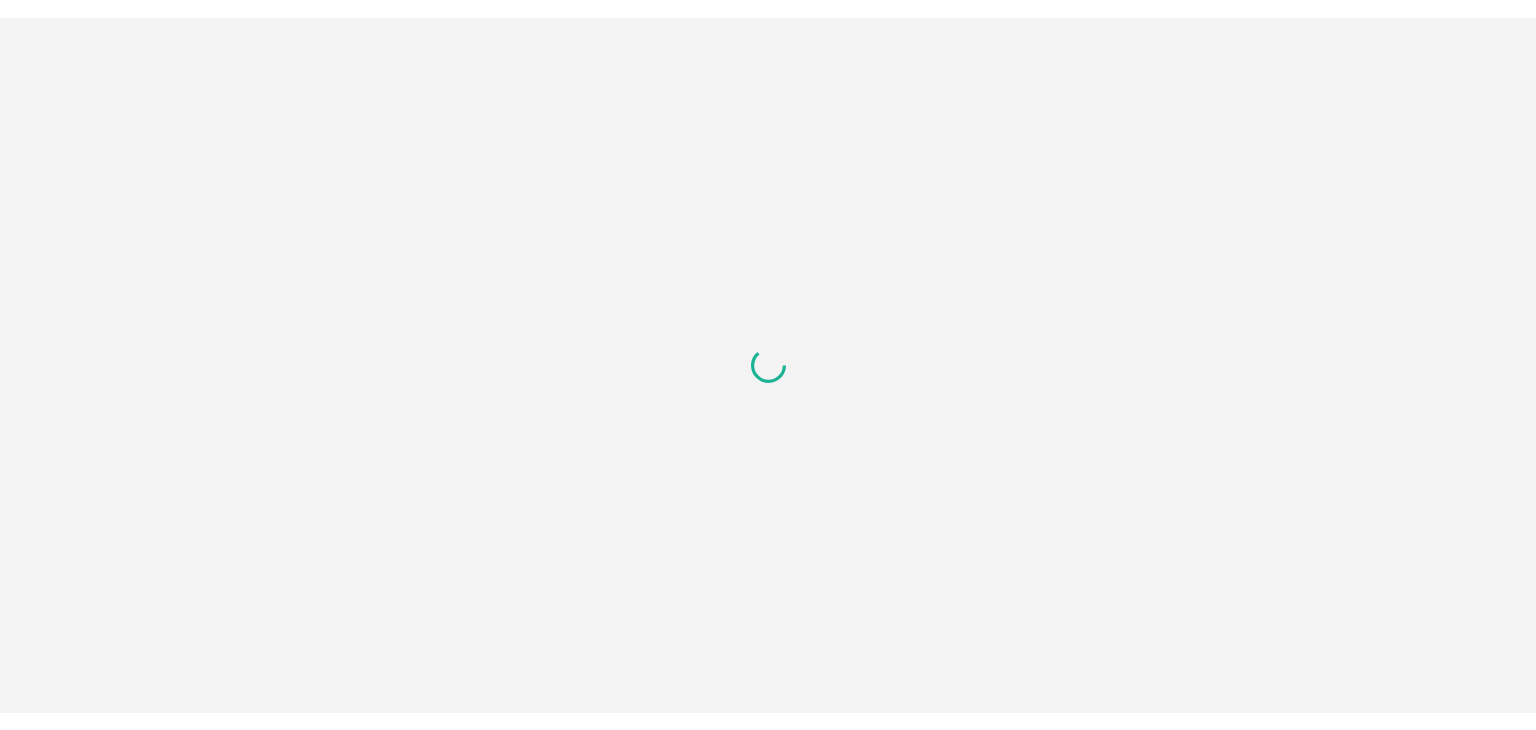 scroll, scrollTop: 0, scrollLeft: 0, axis: both 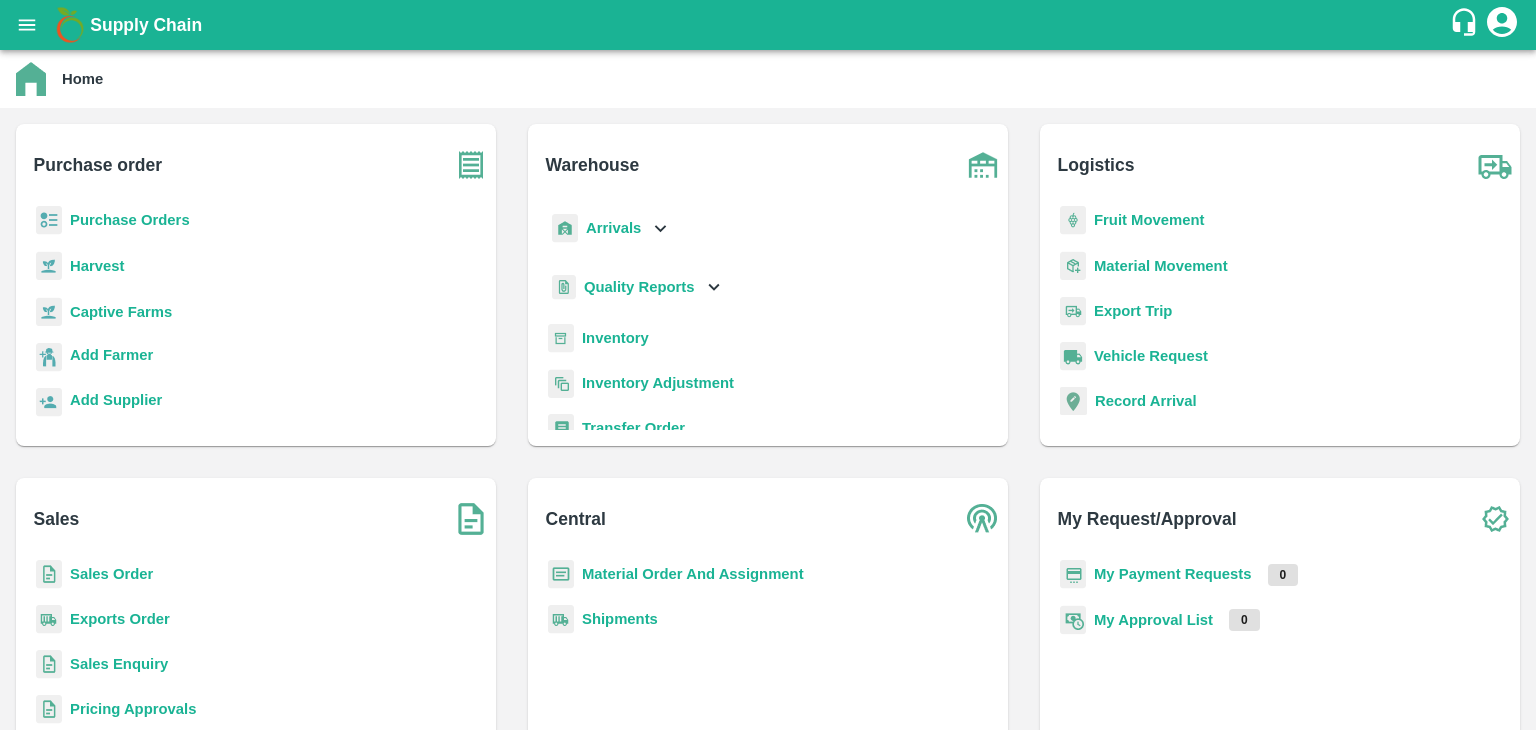click on "Purchase Orders" at bounding box center [130, 220] 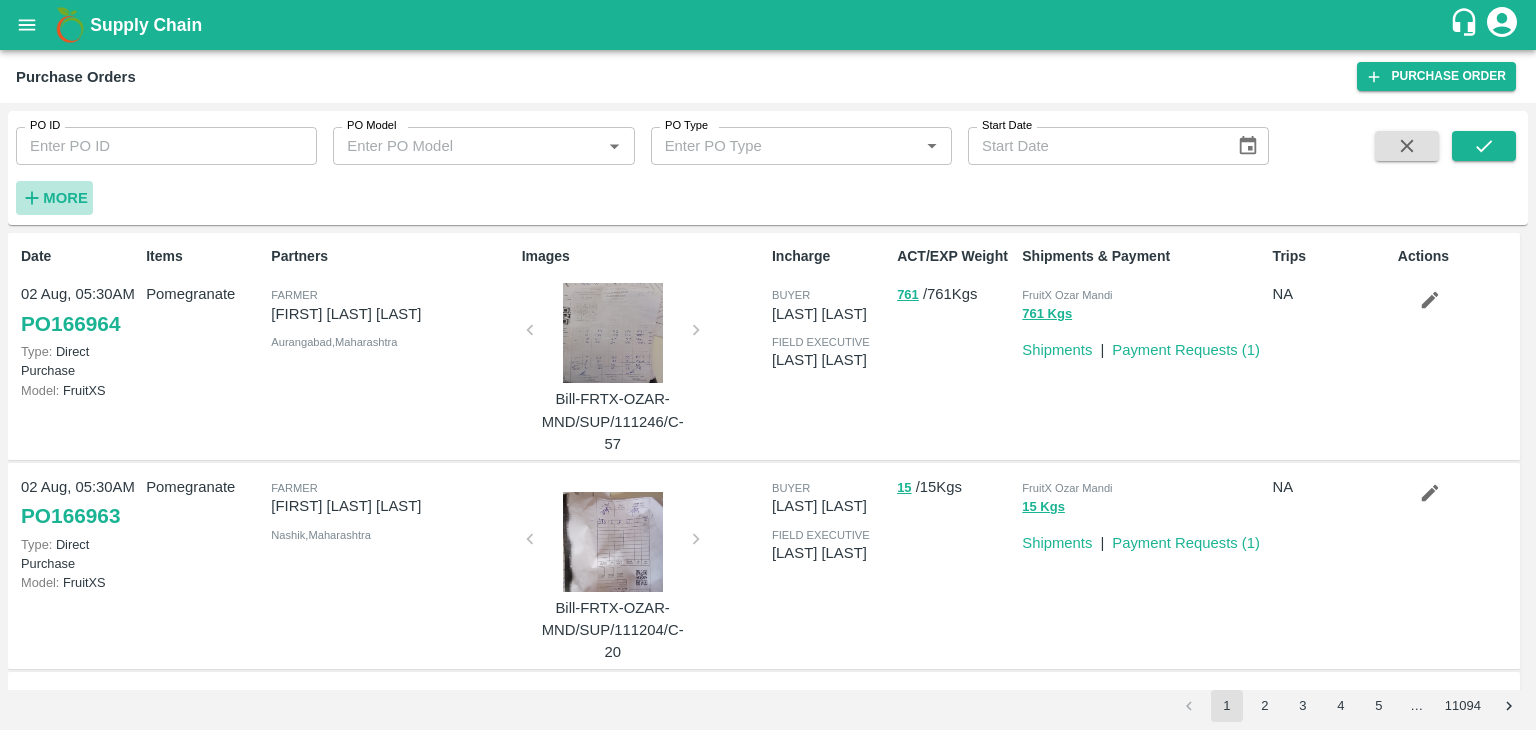click on "More" at bounding box center (65, 198) 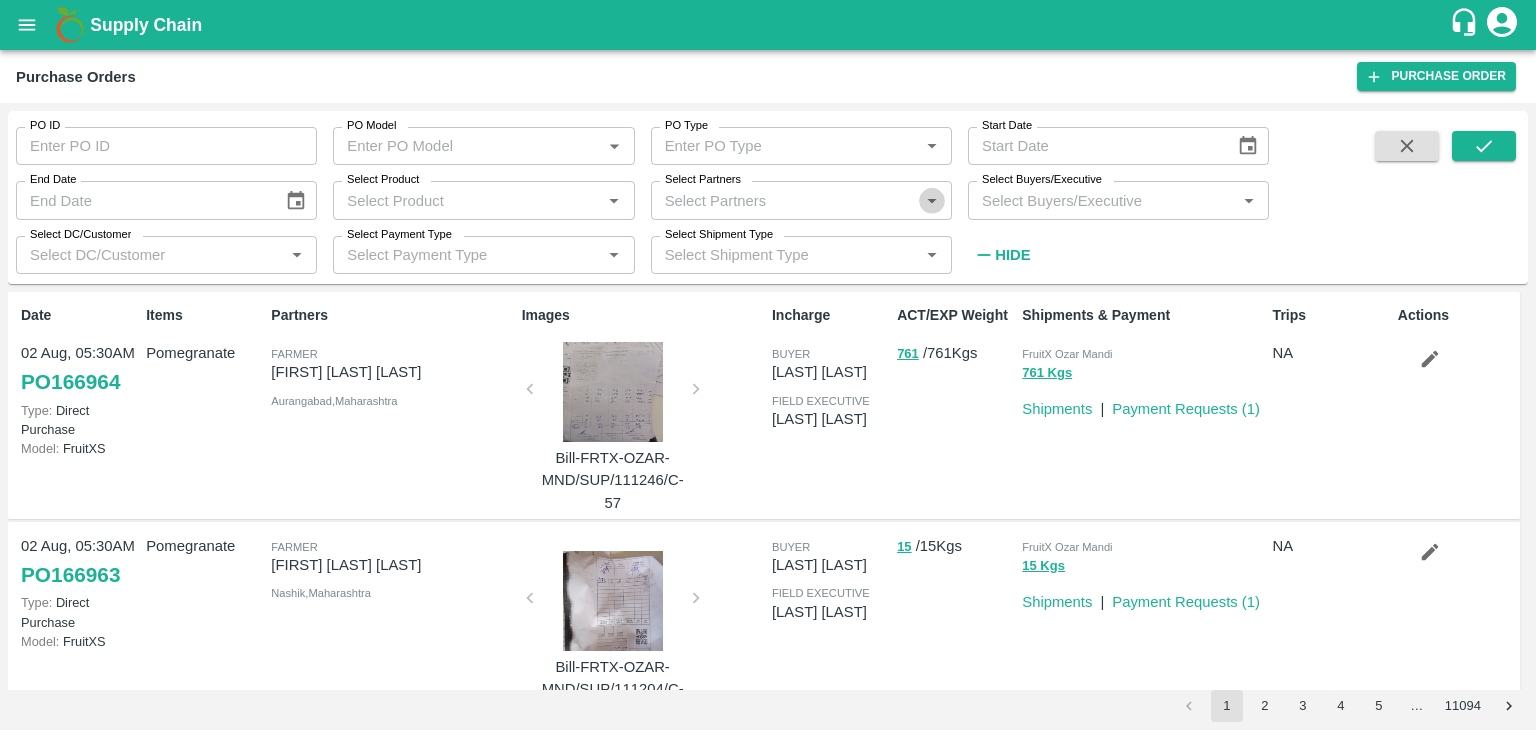 click 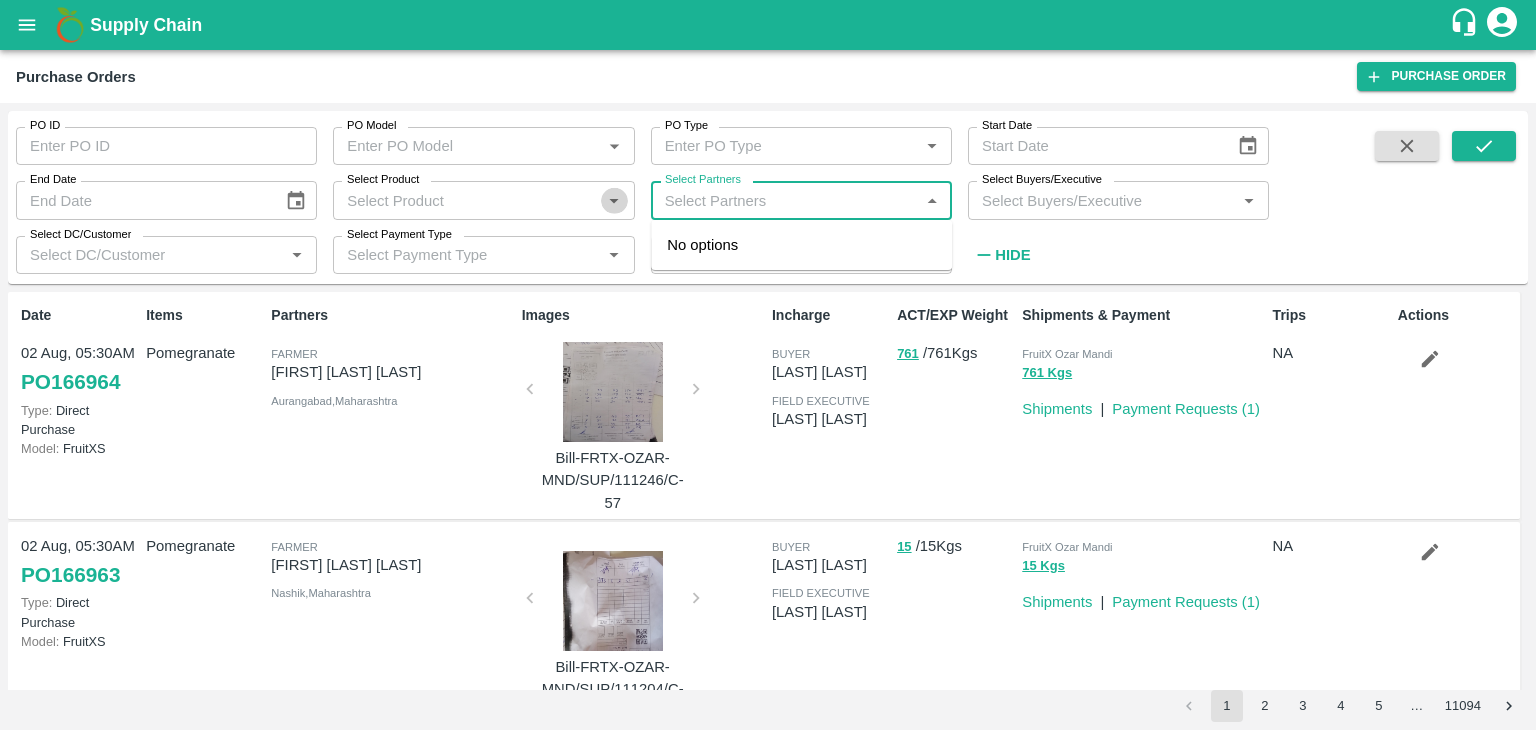 click 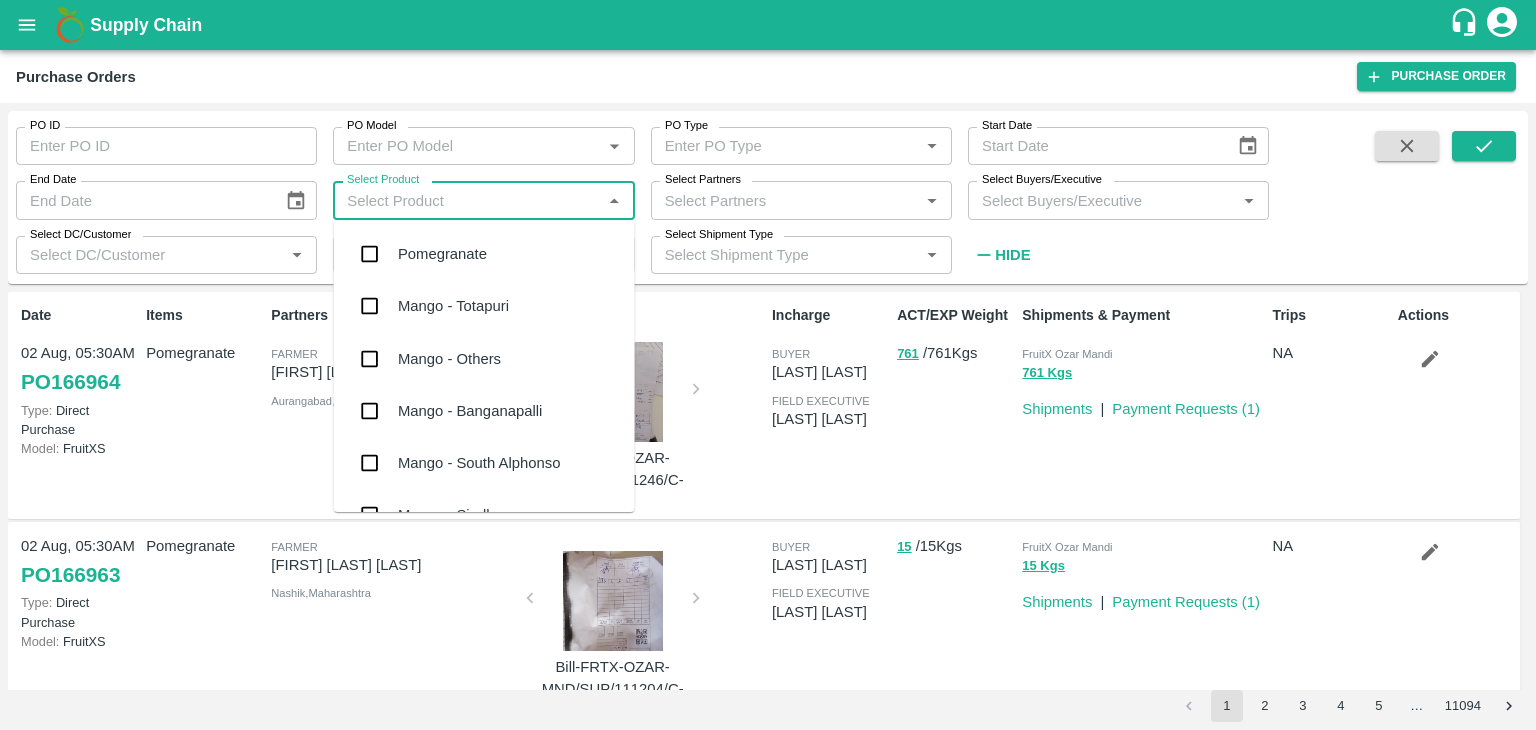 click on "Pomegranate" at bounding box center [484, 254] 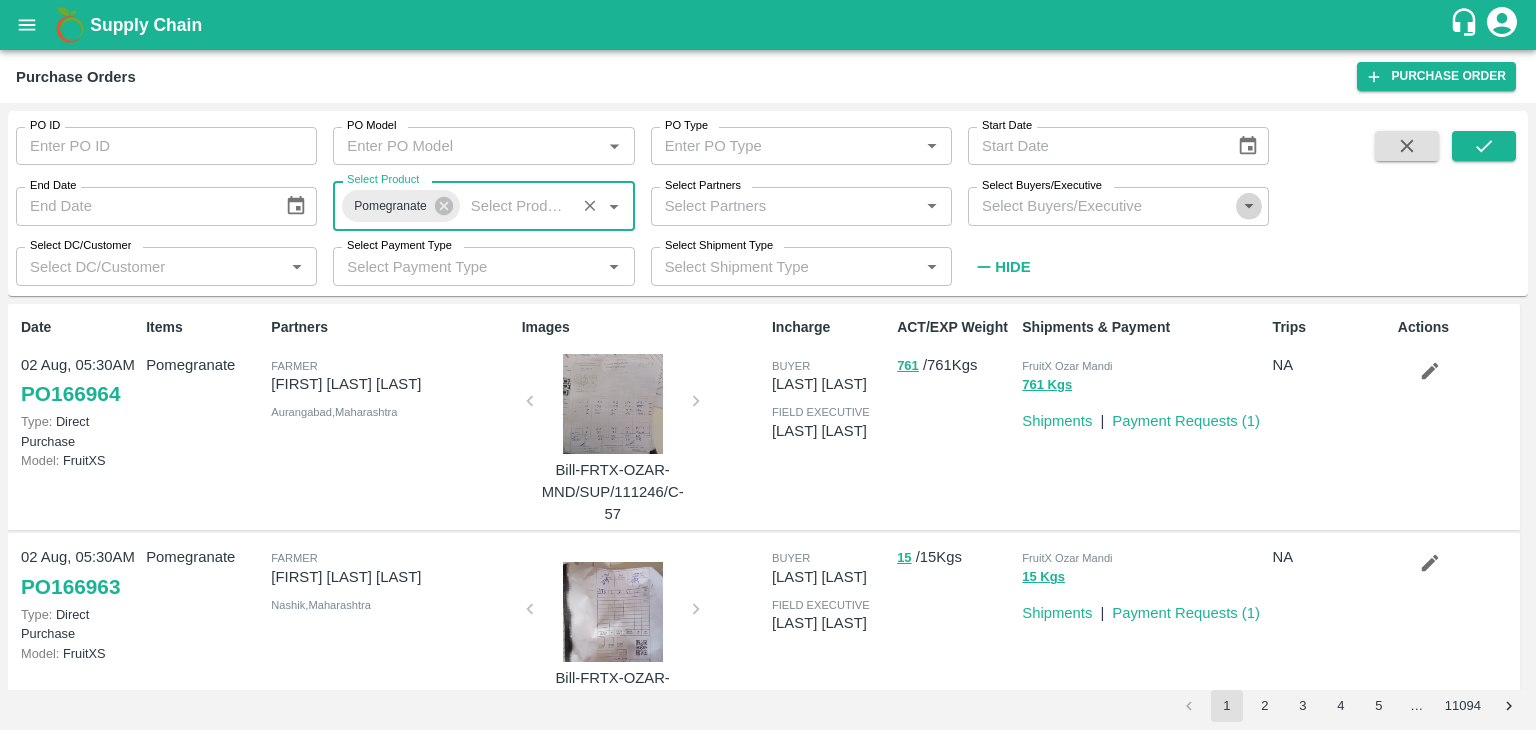 click 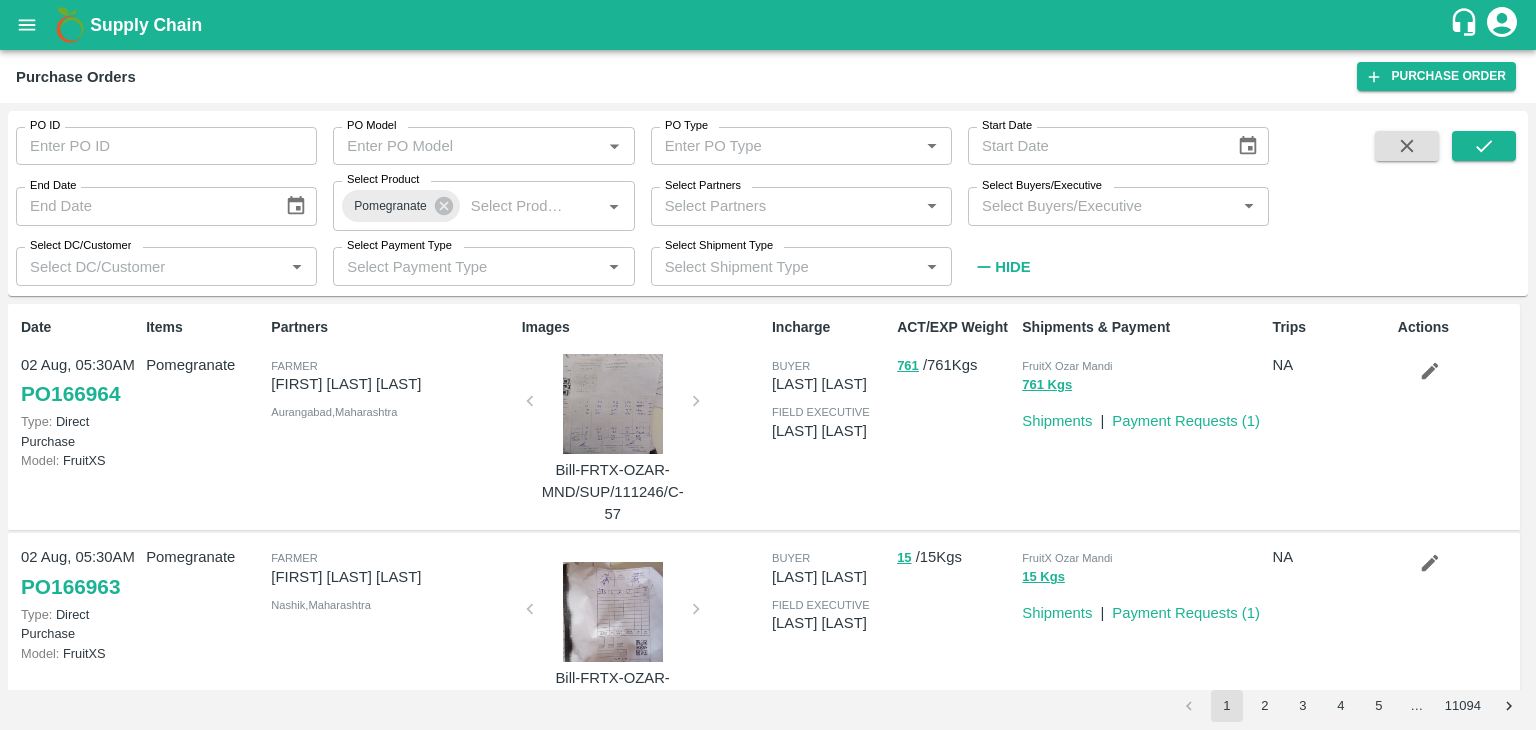 drag, startPoint x: 1269, startPoint y: 235, endPoint x: 1250, endPoint y: 205, distance: 35.510563 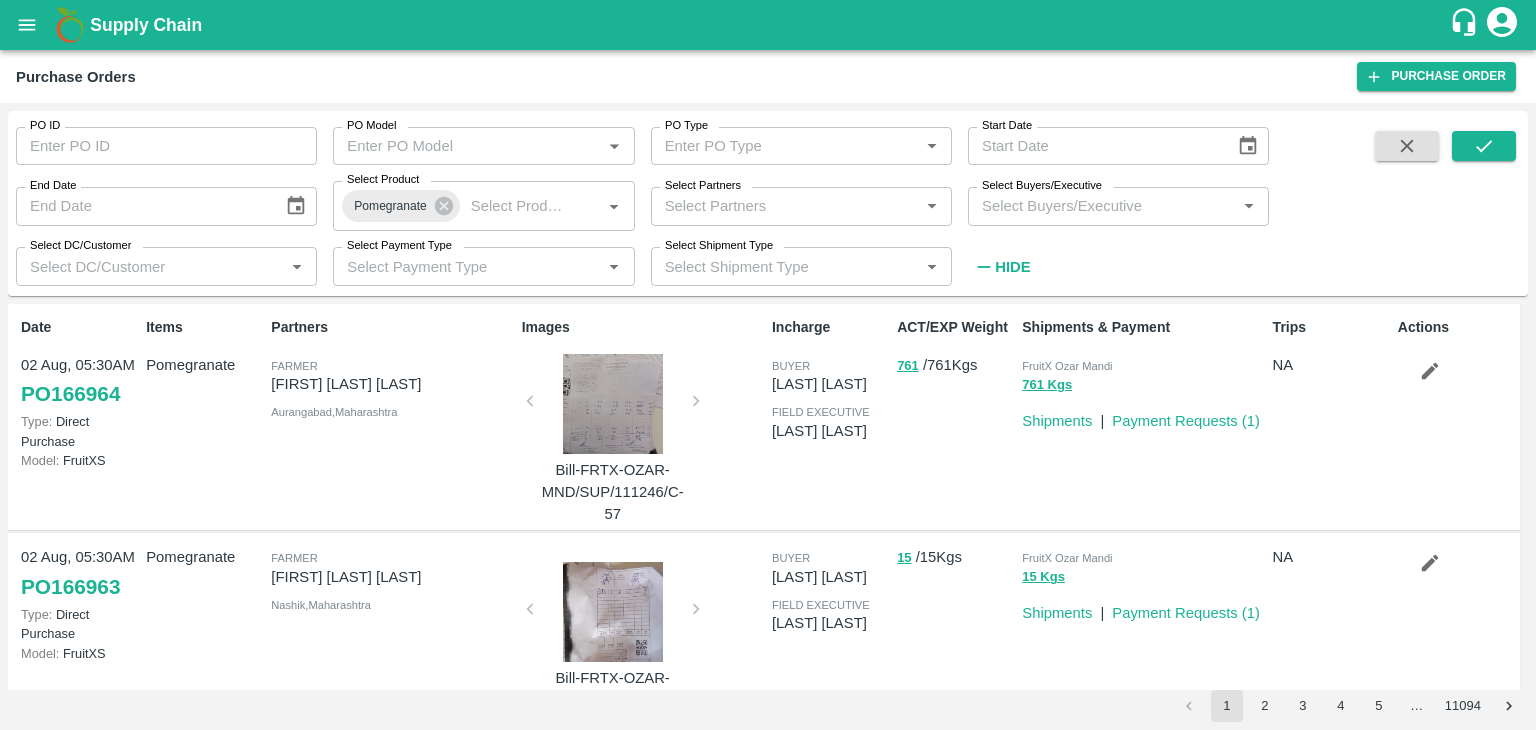 click on "PO ID PO ID PO Model PO Model   * PO Type PO Type   * Start Date Start Date End Date End Date Select Product Pomegranate Select Product   * Select Partners Select Partners   * Select Buyers/Executive Select Buyers/Executive   * Select DC/Customer Select DC/Customer   * Select Payment Type Select Payment Type   * Select Shipment Type Select Shipment Type   * Hide" at bounding box center (768, 203) 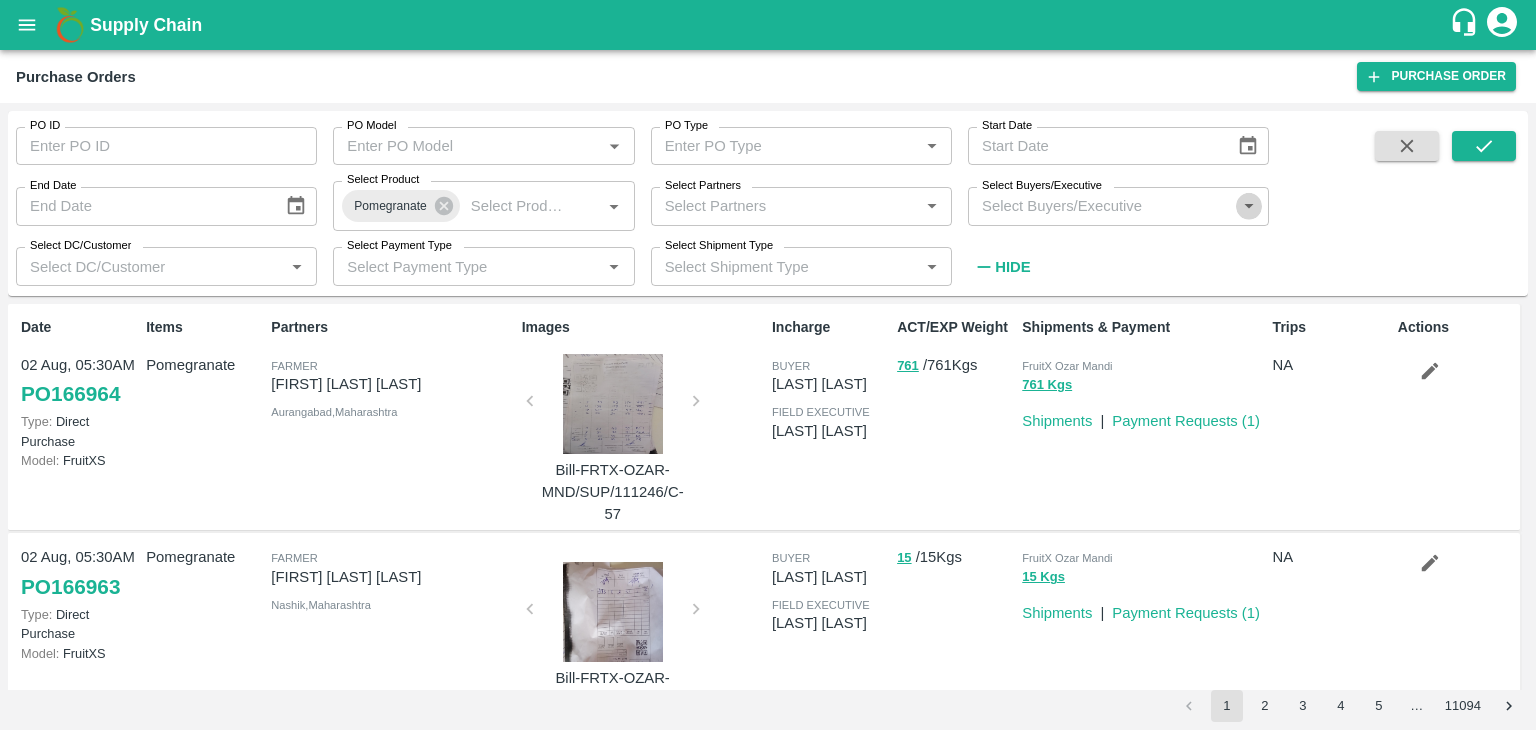 click 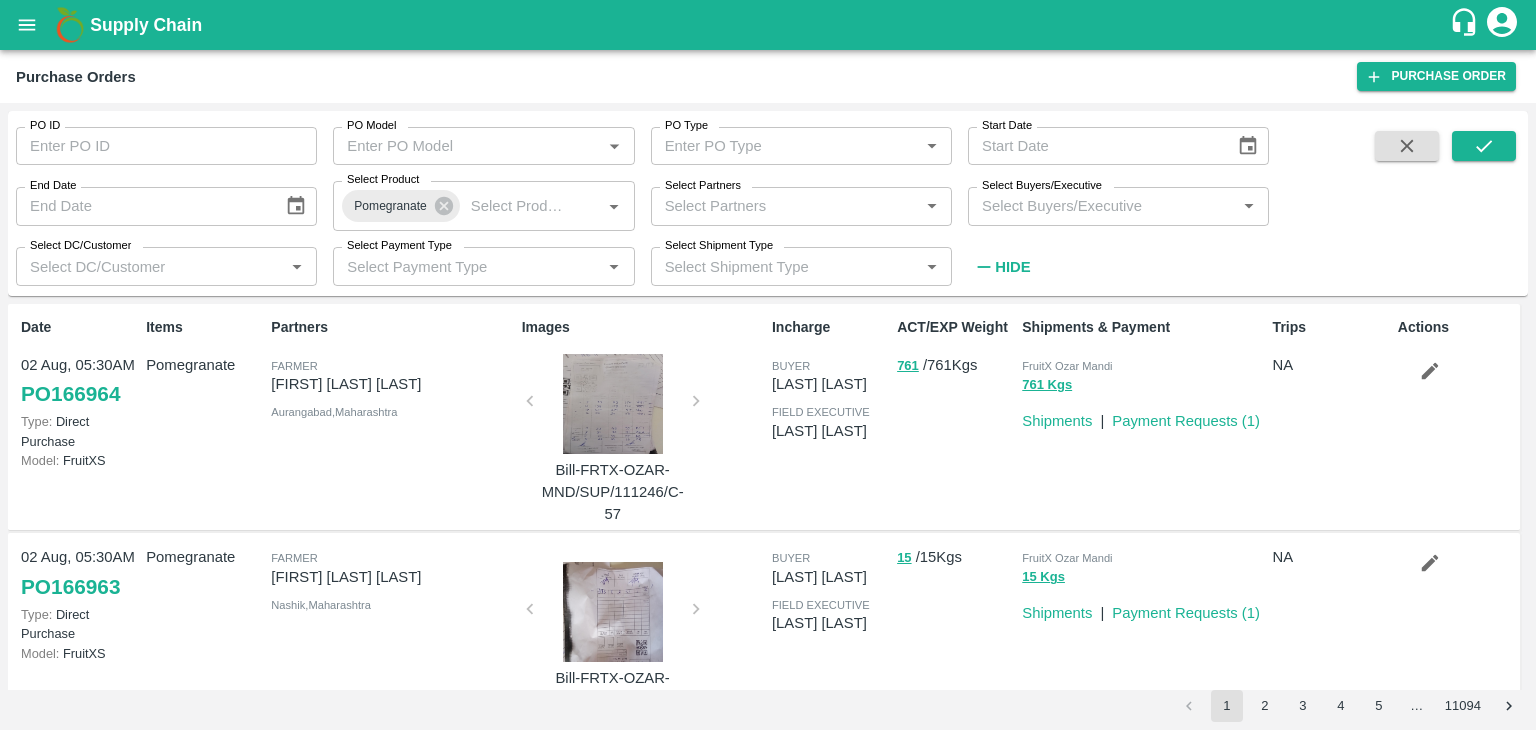 click at bounding box center (1407, 207) 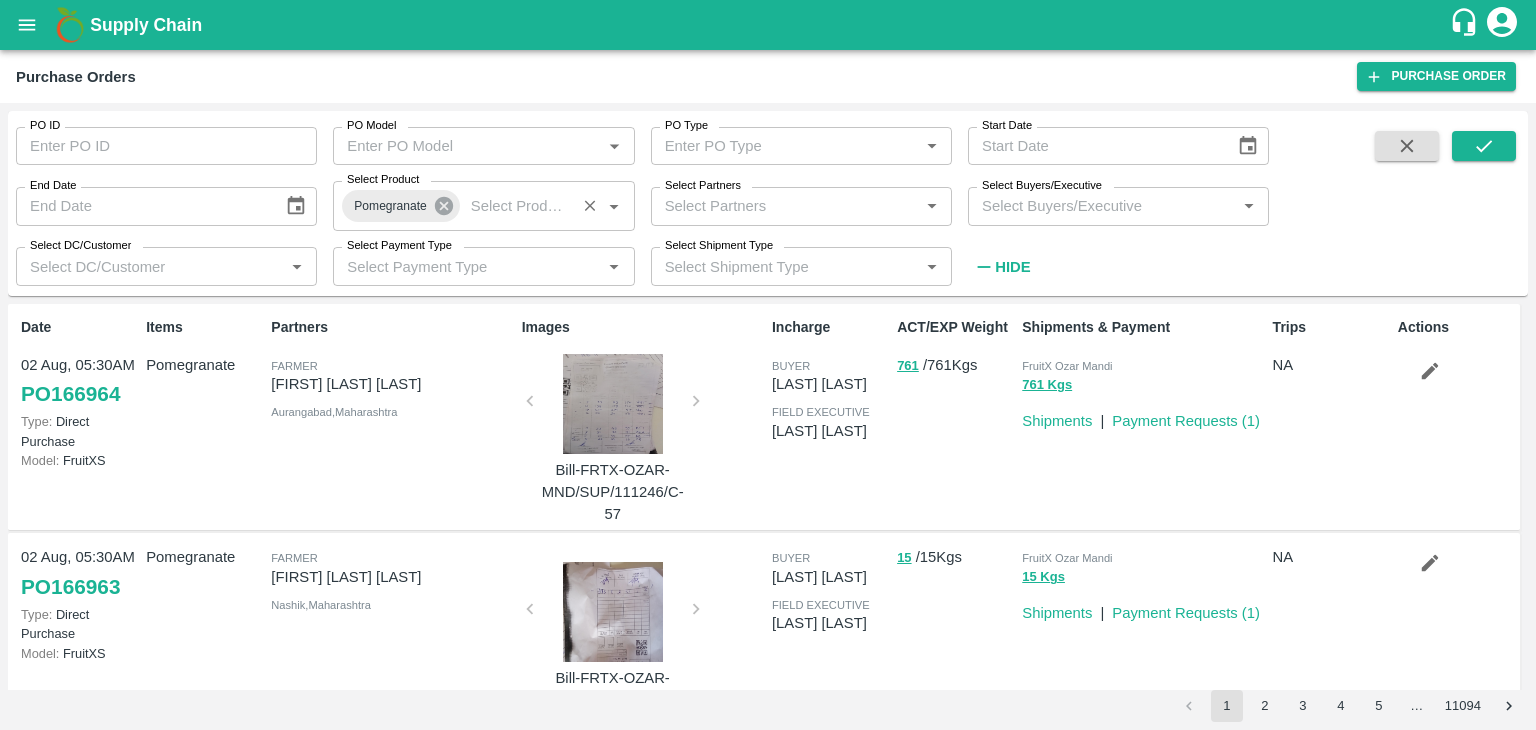 click 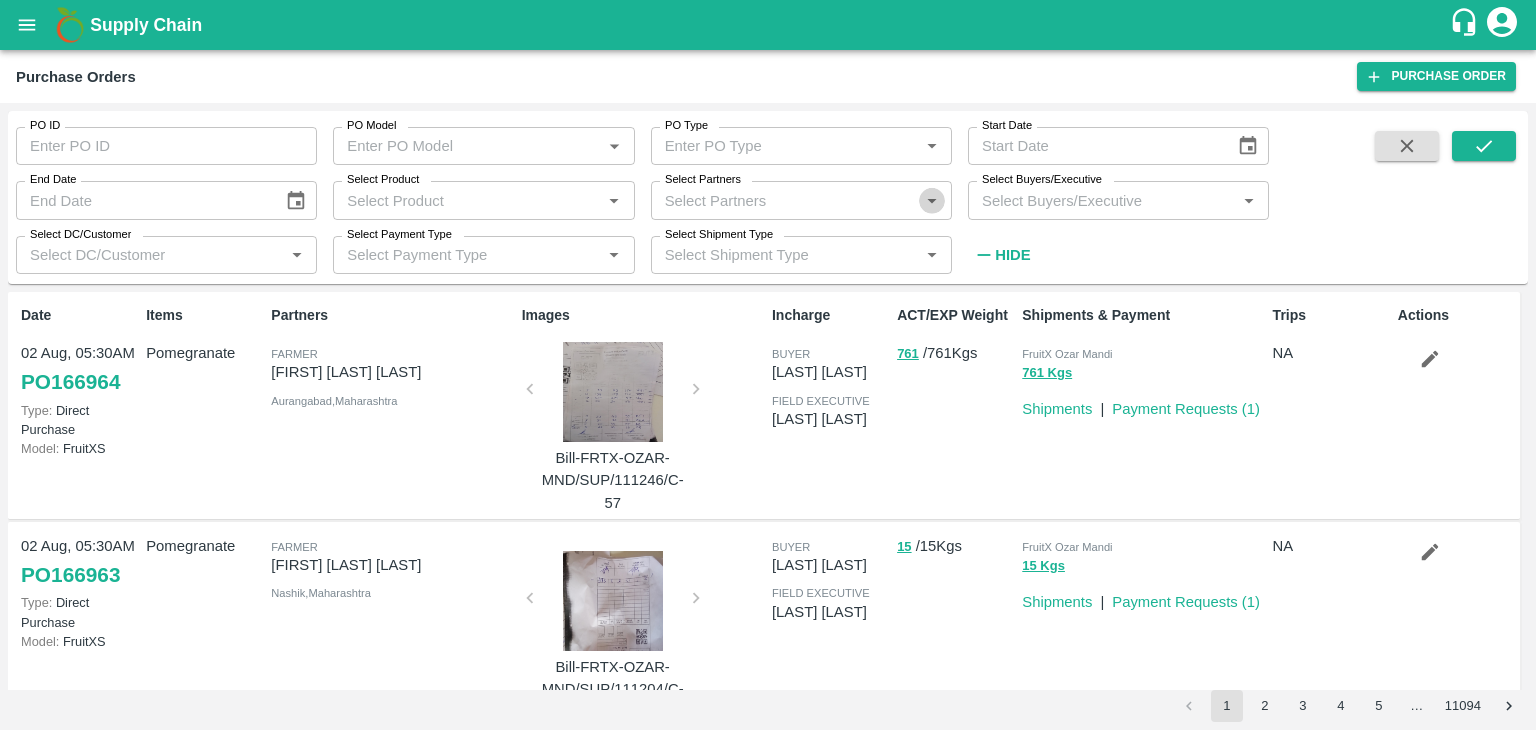 click 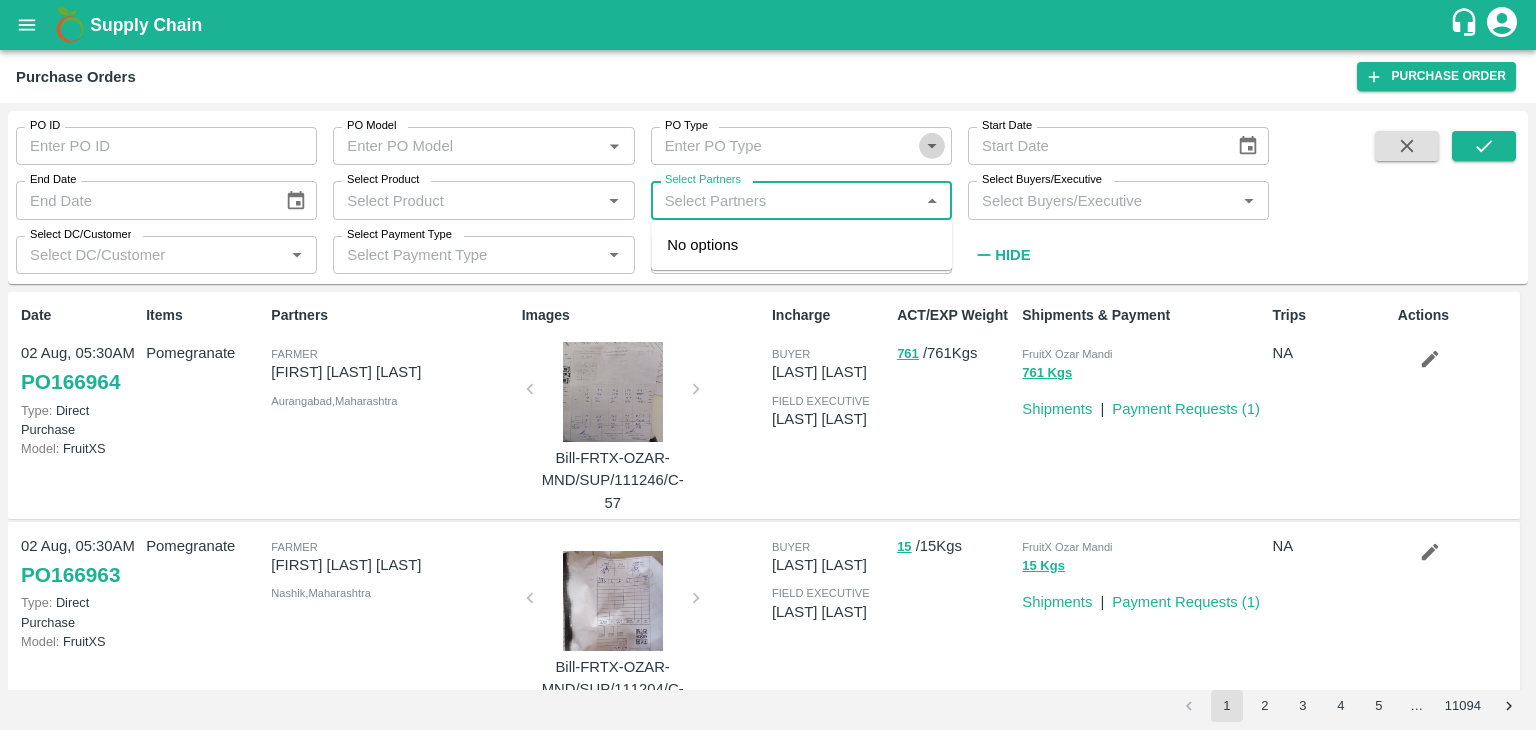 click 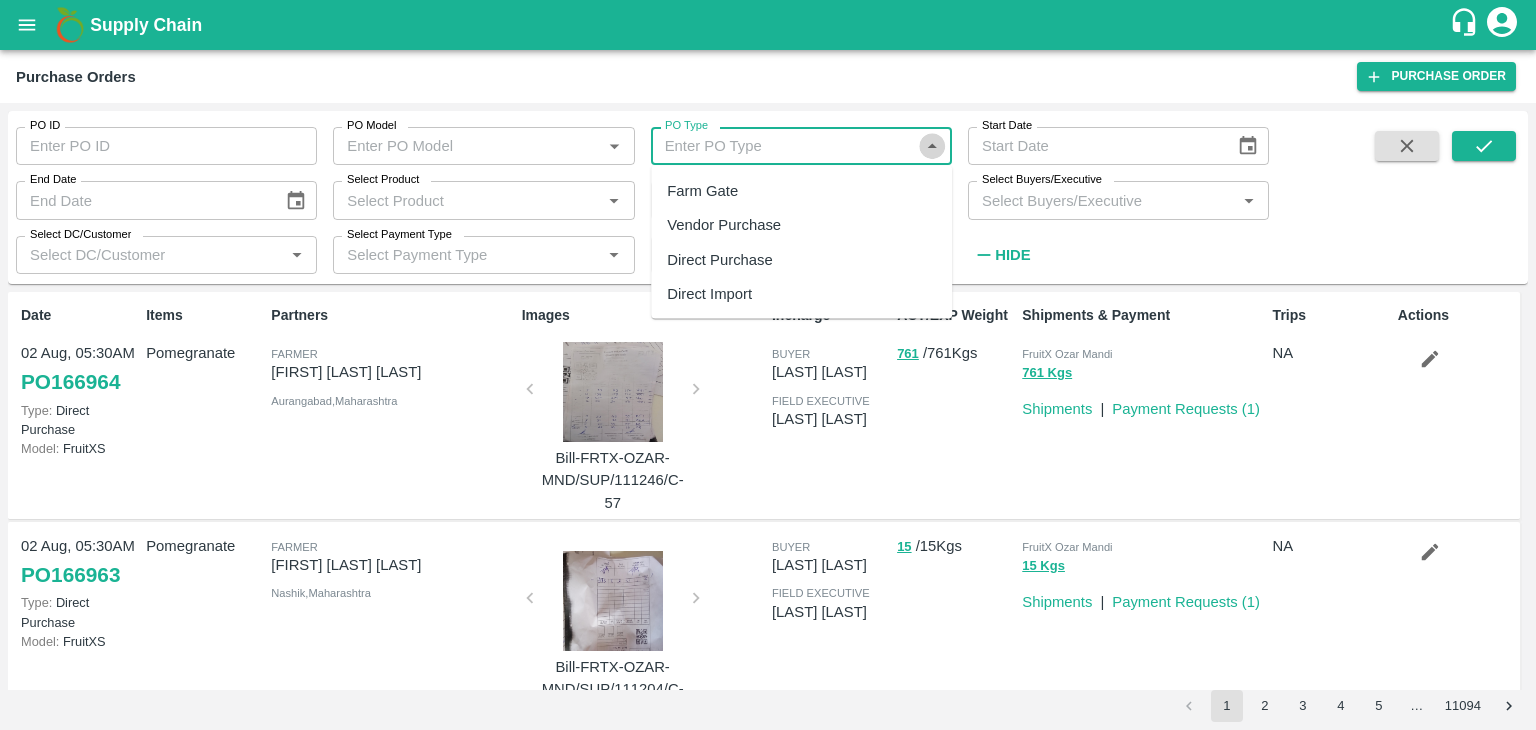 click 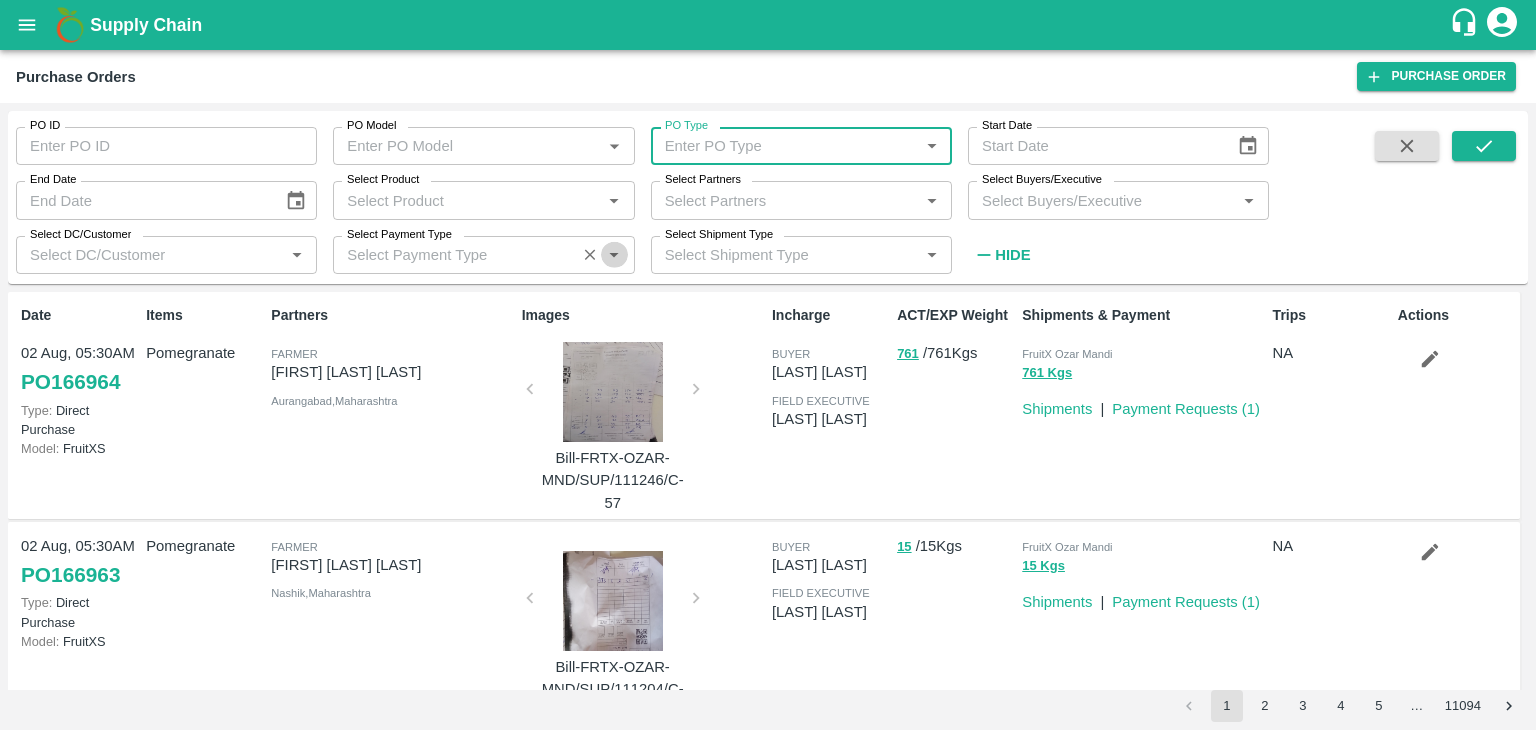 click 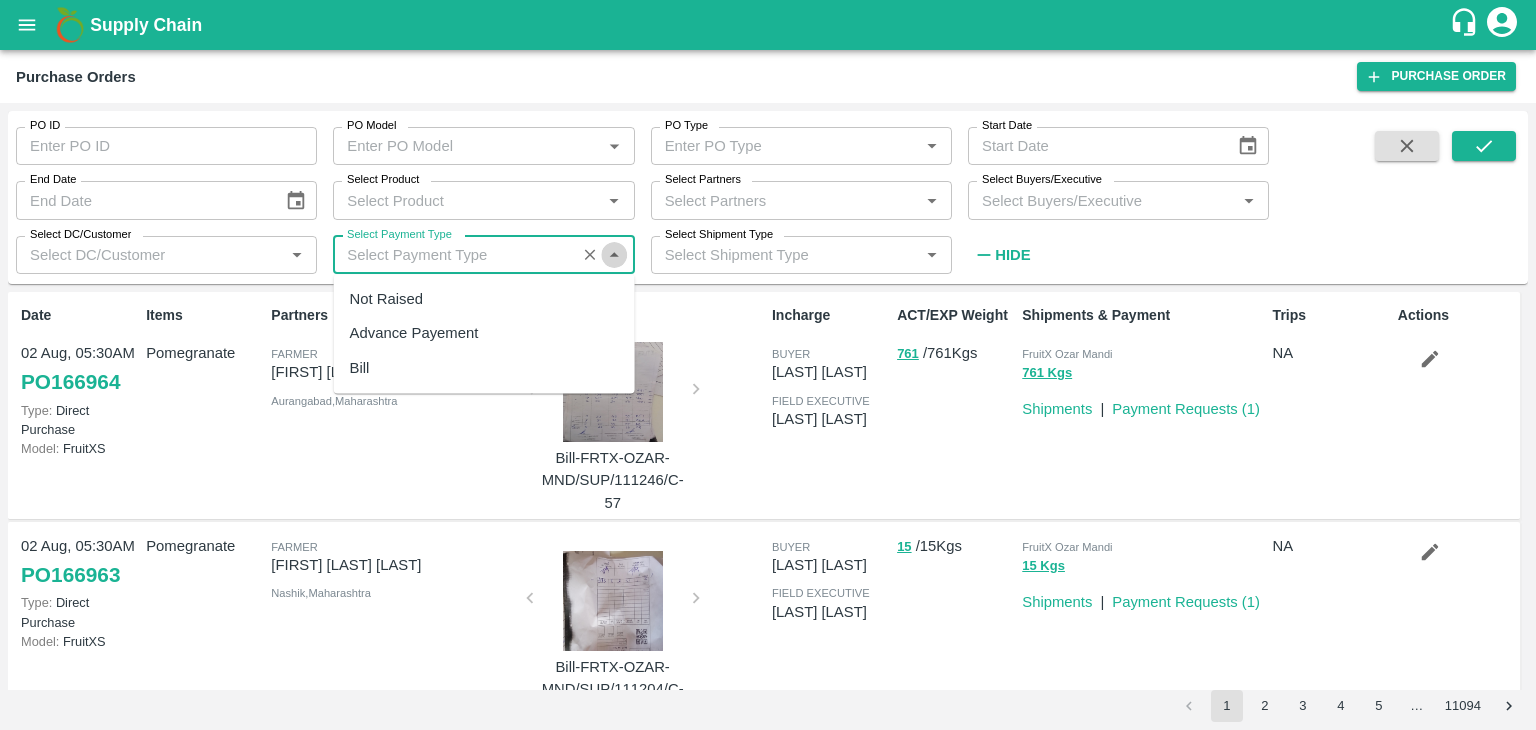 click 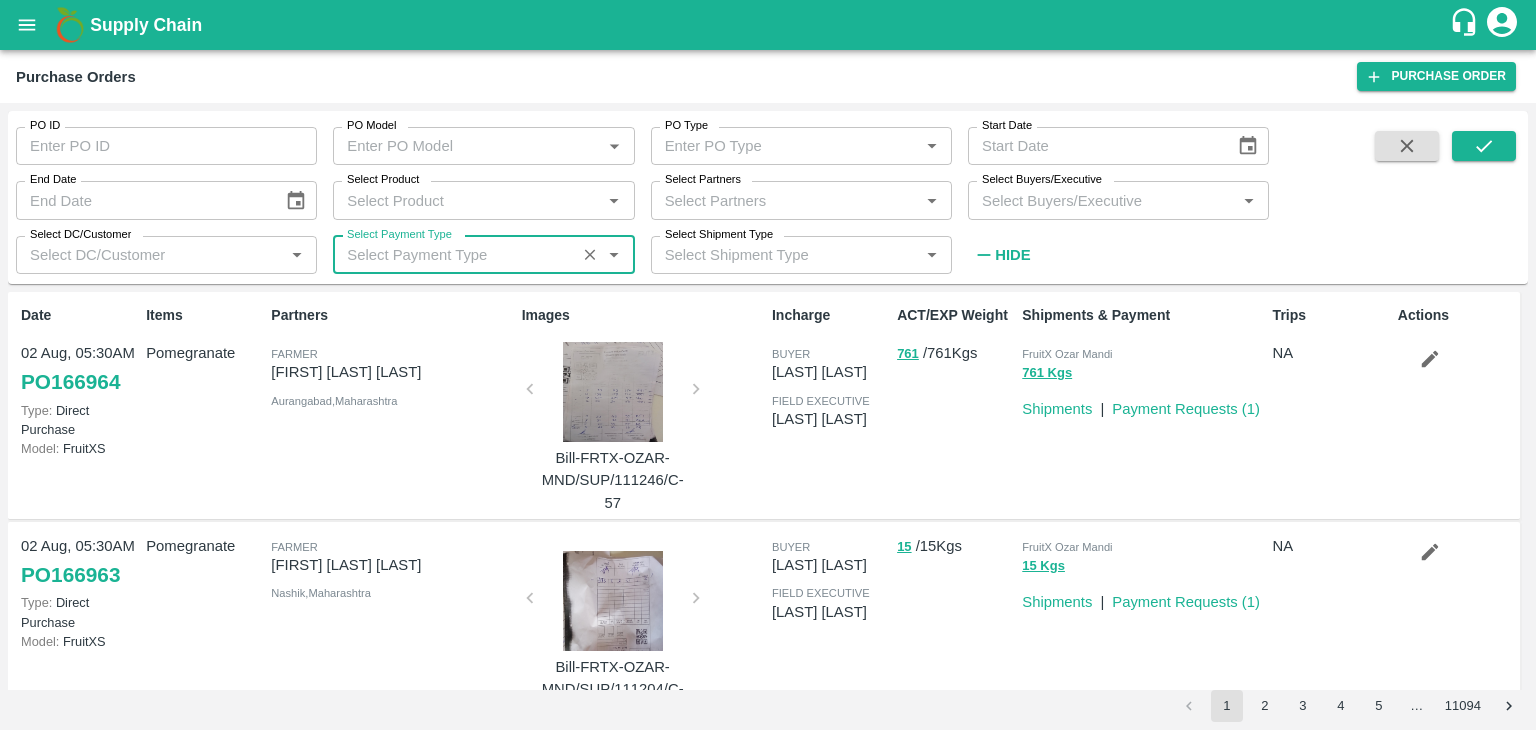 click 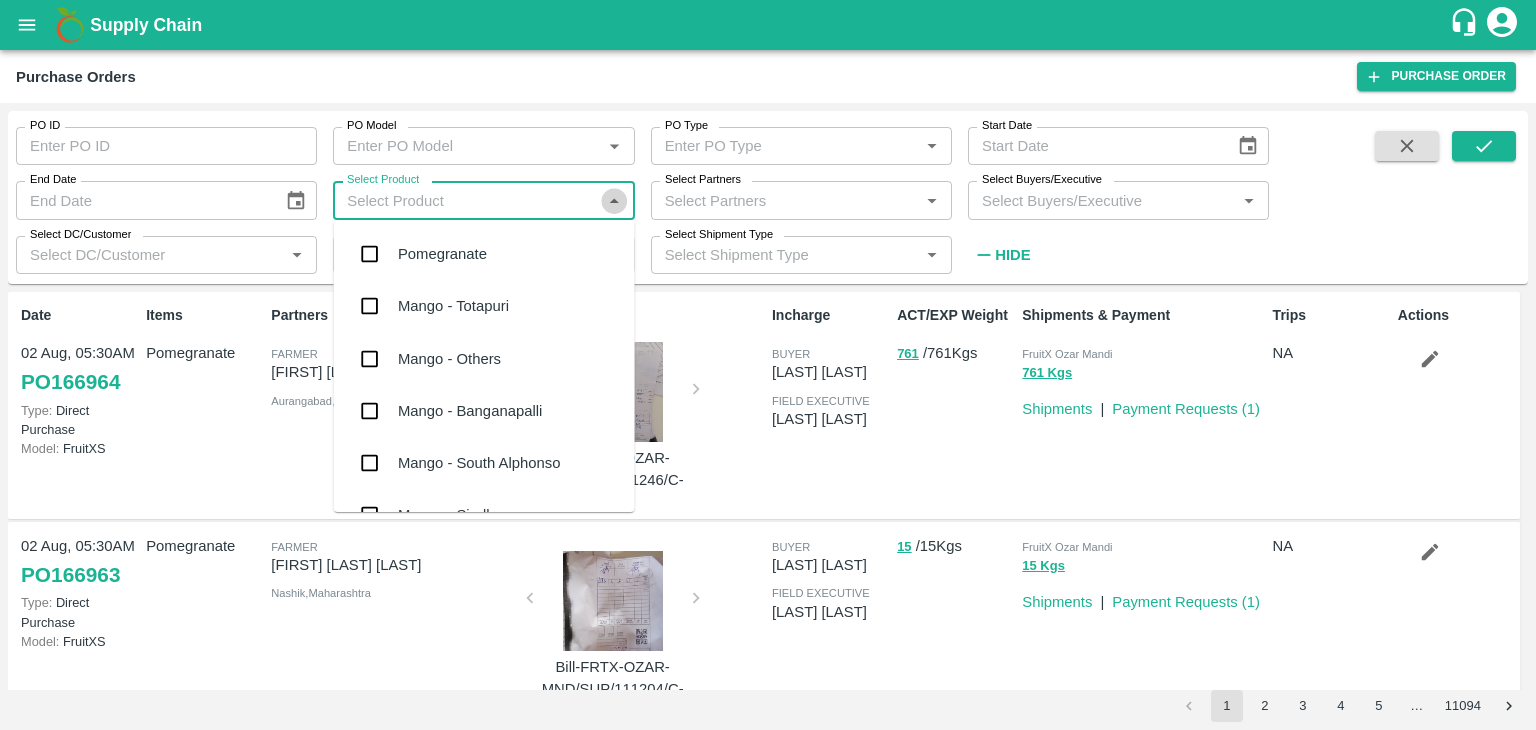 click 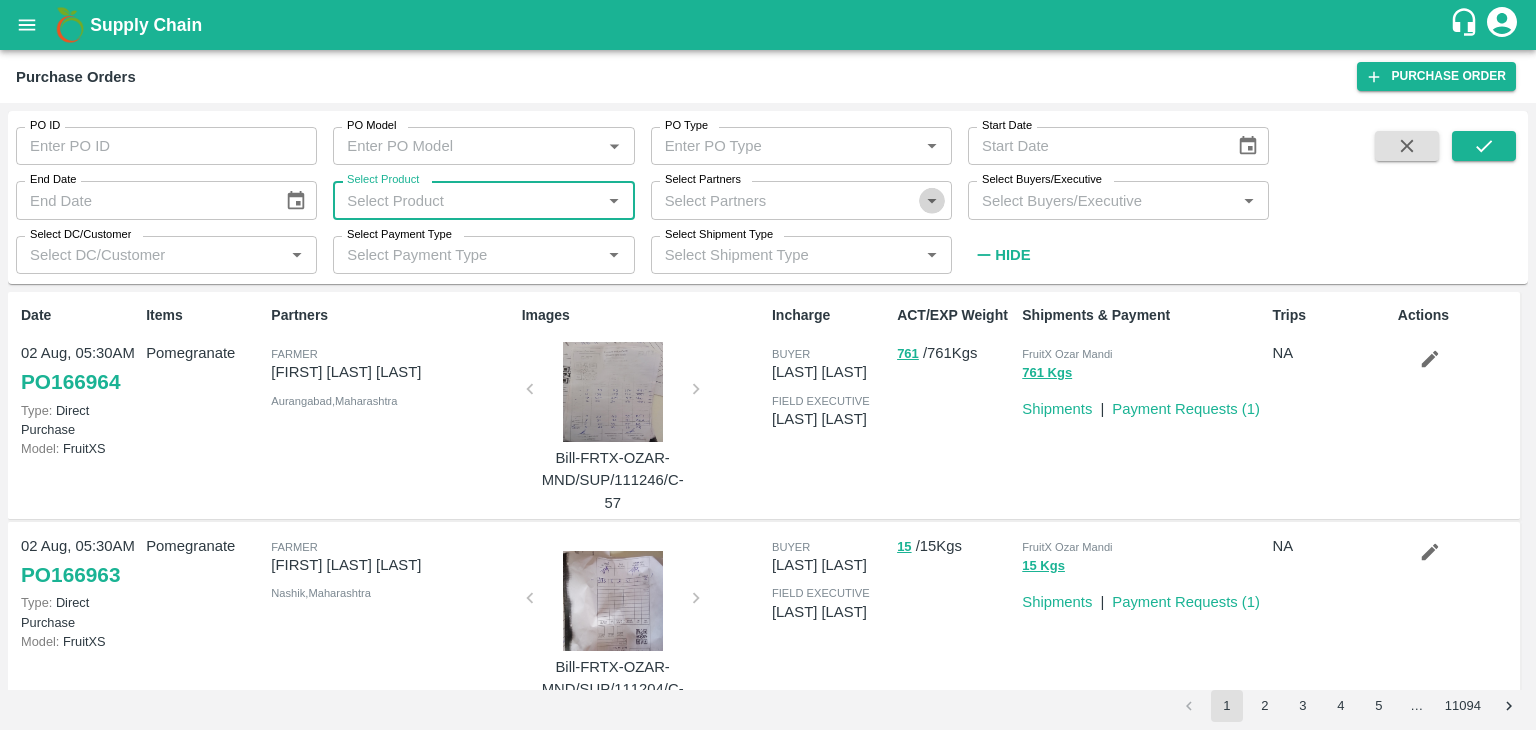 click 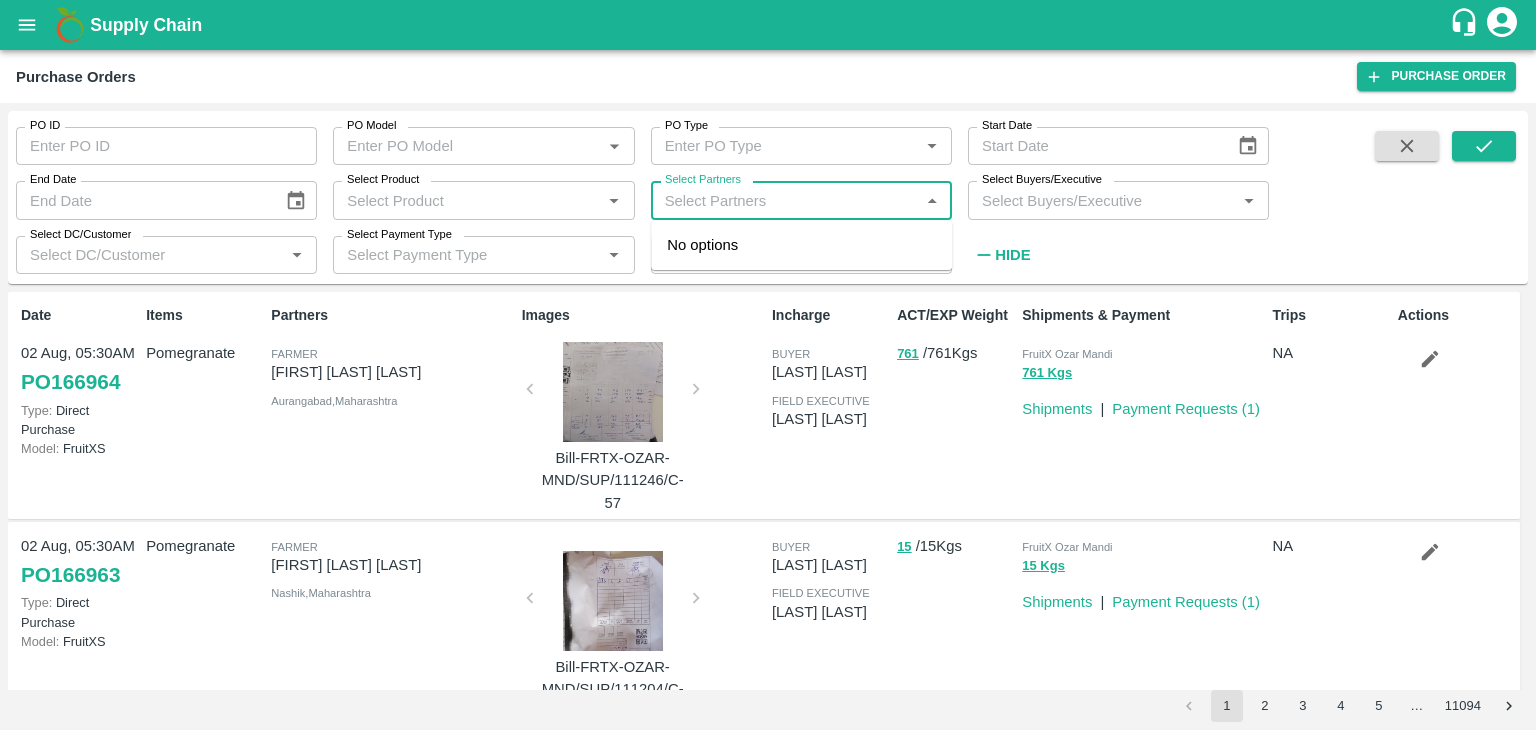 click 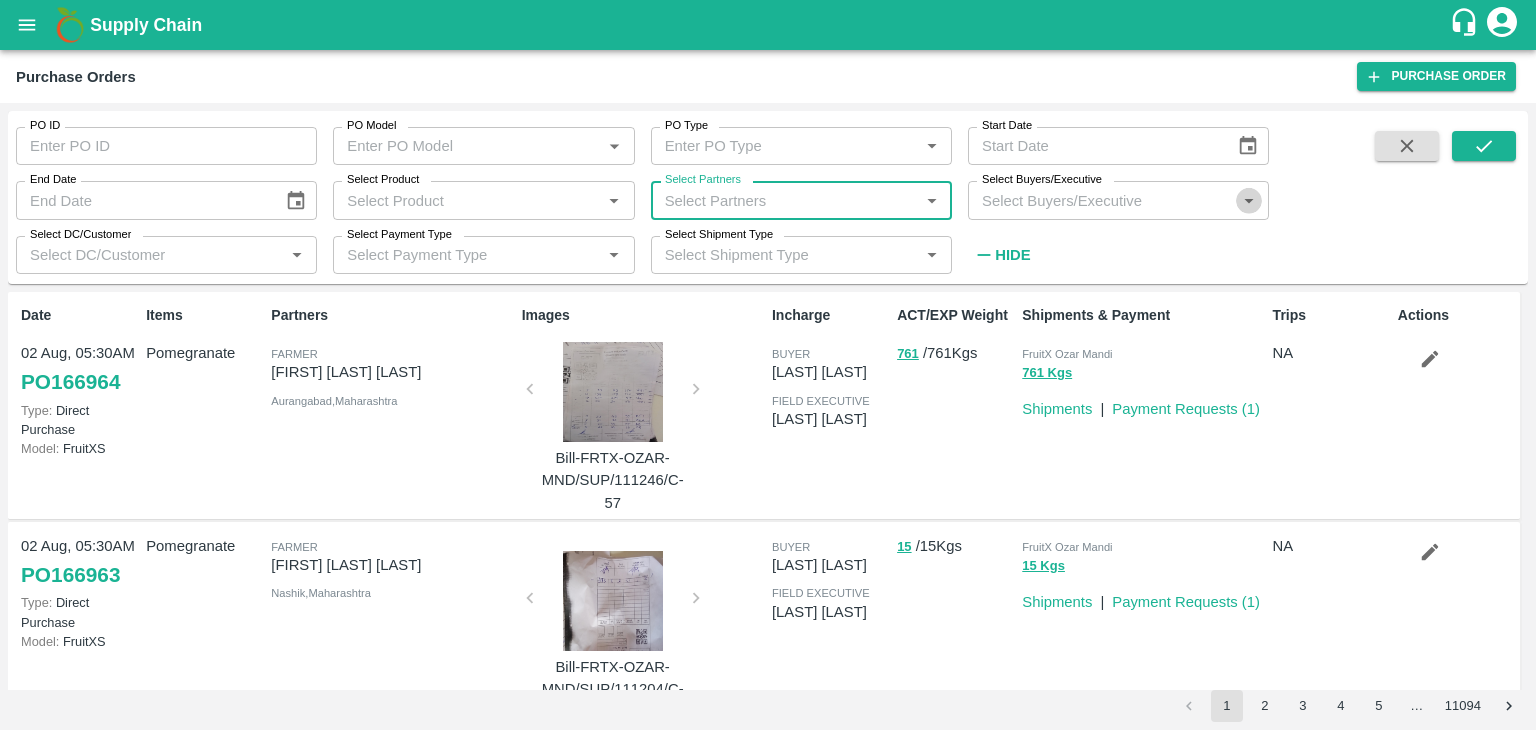 click 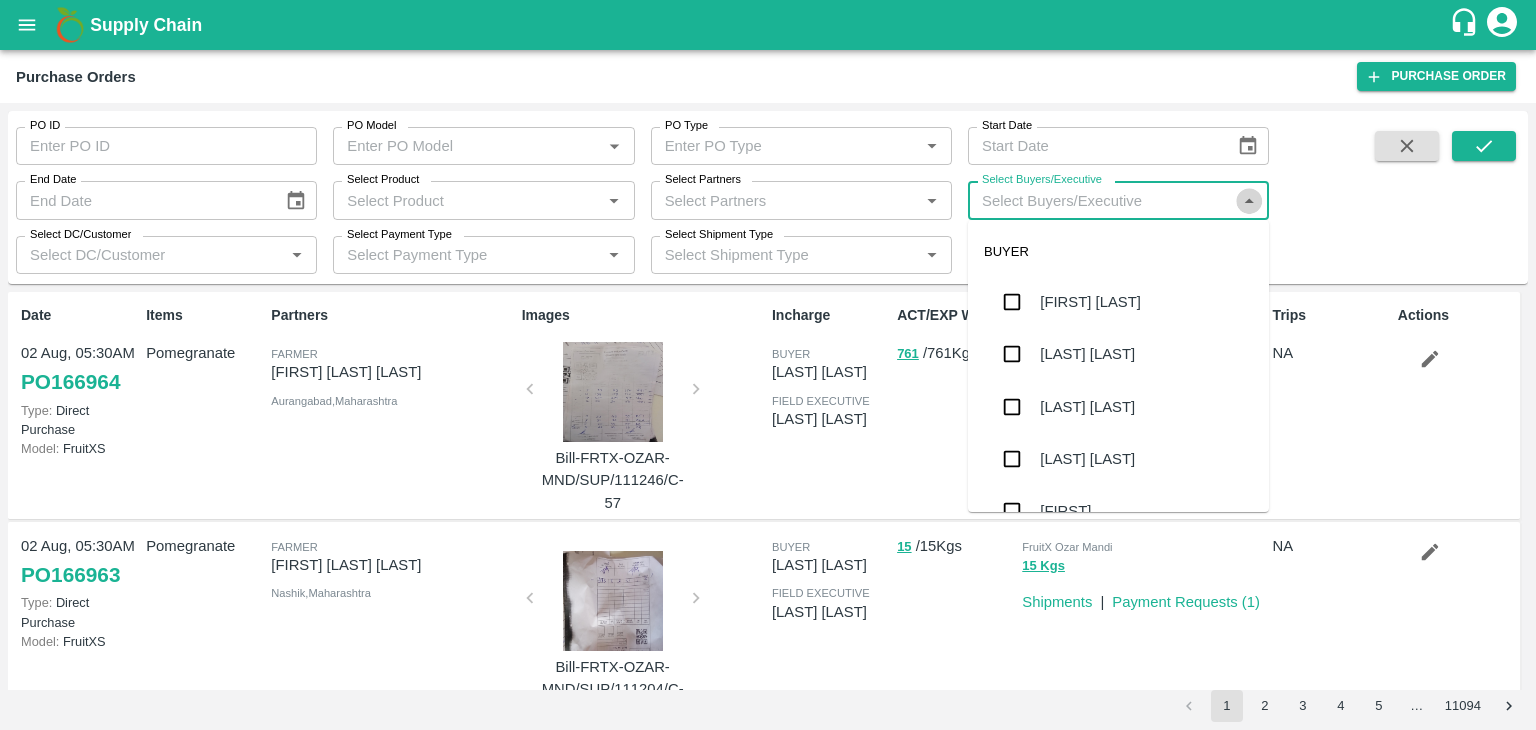 click 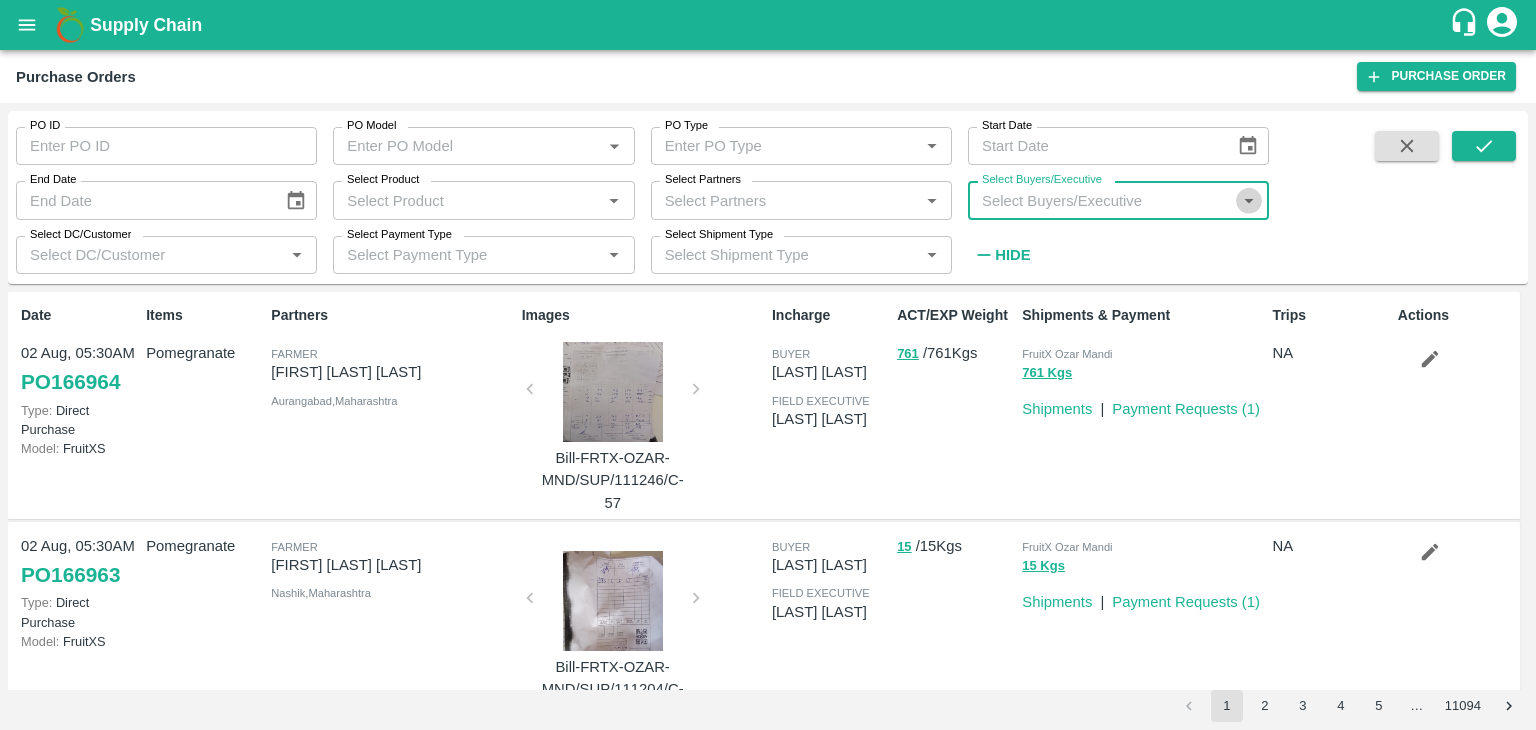 click 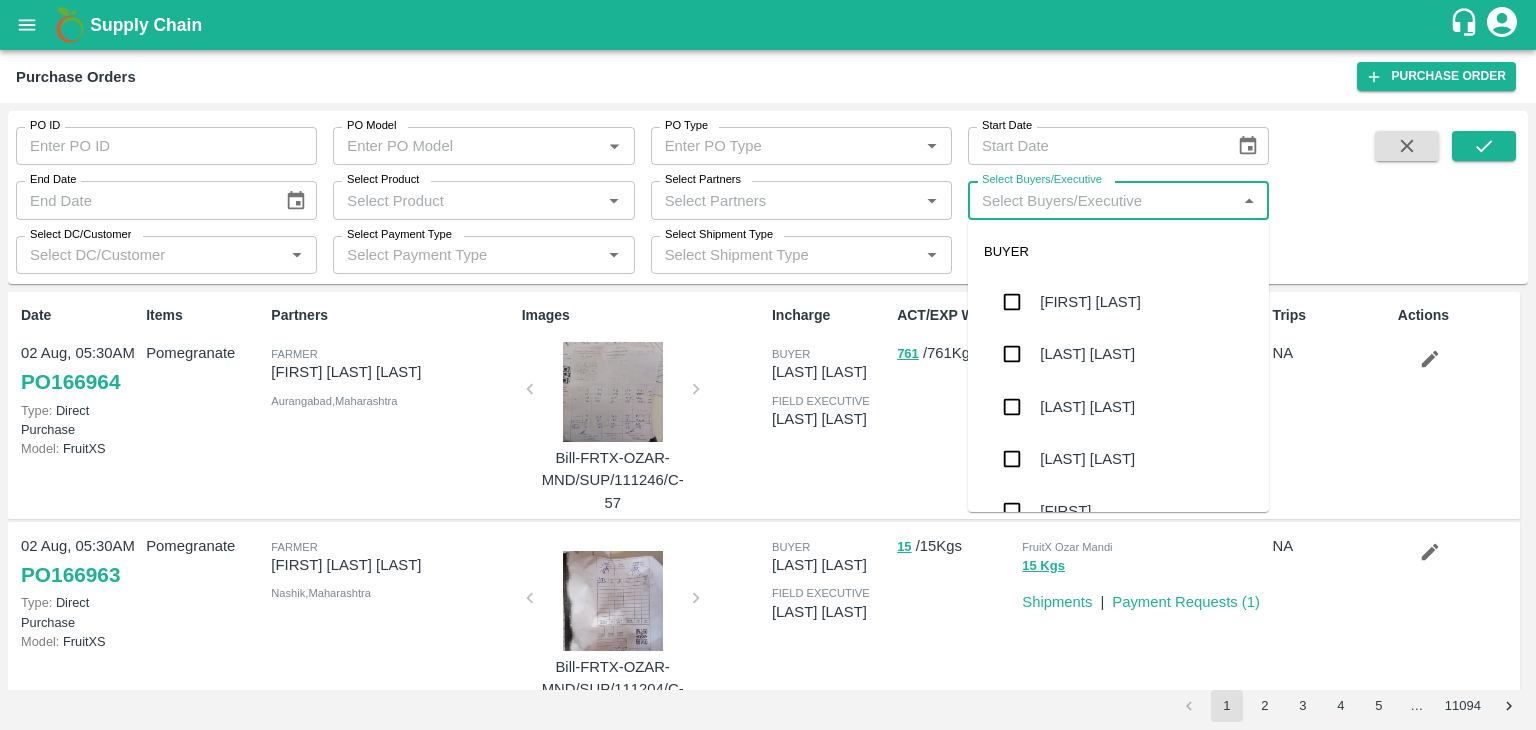 click on "PO ID PO ID PO Model PO Model   * PO Type PO Type   * Start Date Start Date End Date End Date Select Product Select Product   * Select Partners Select Partners   * Select Buyers/Executive Select Buyers/Executive   * Select DC/Customer Select DC/Customer   * Select Payment Type Select Payment Type   * Select Shipment Type Select Shipment Type   * Hide" at bounding box center [768, 197] 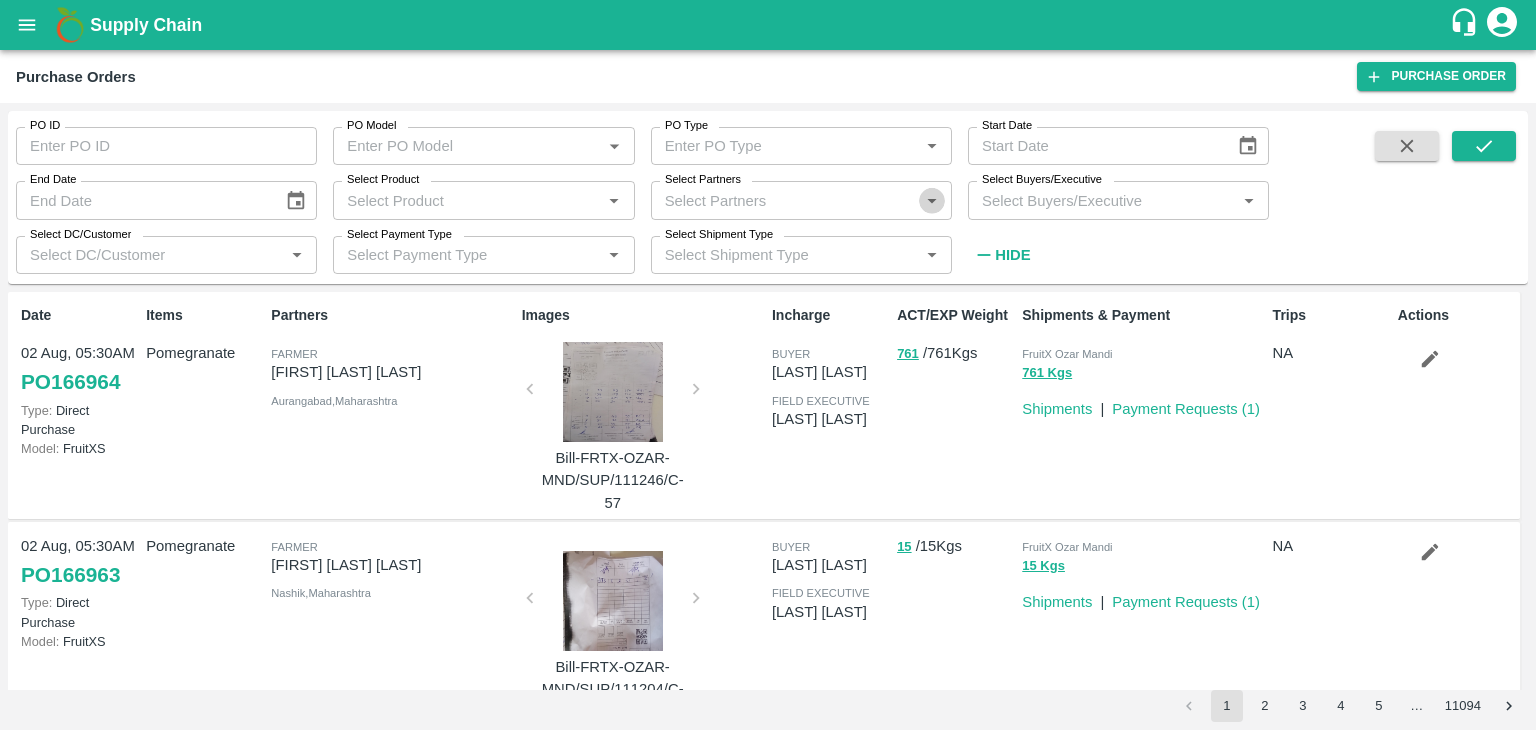 click 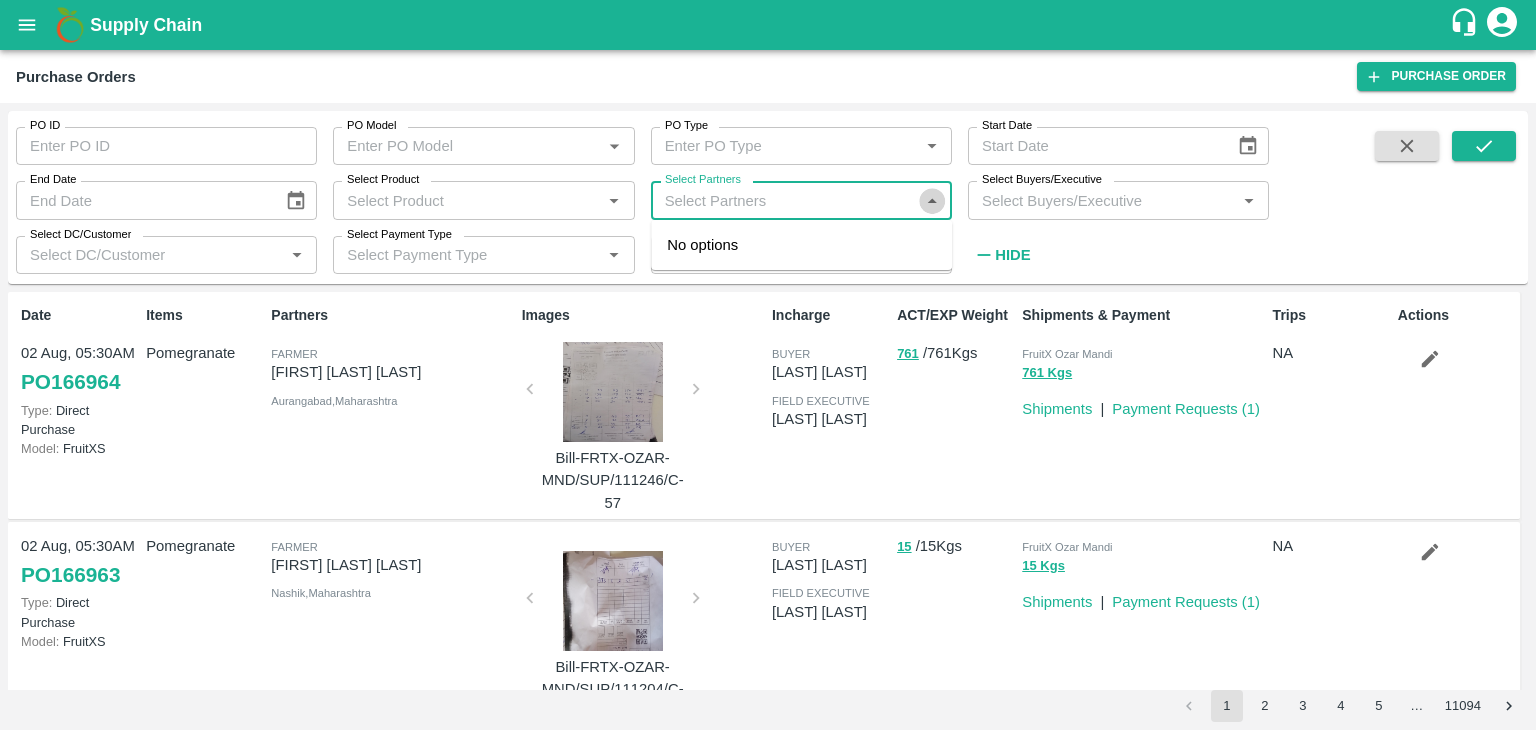 click 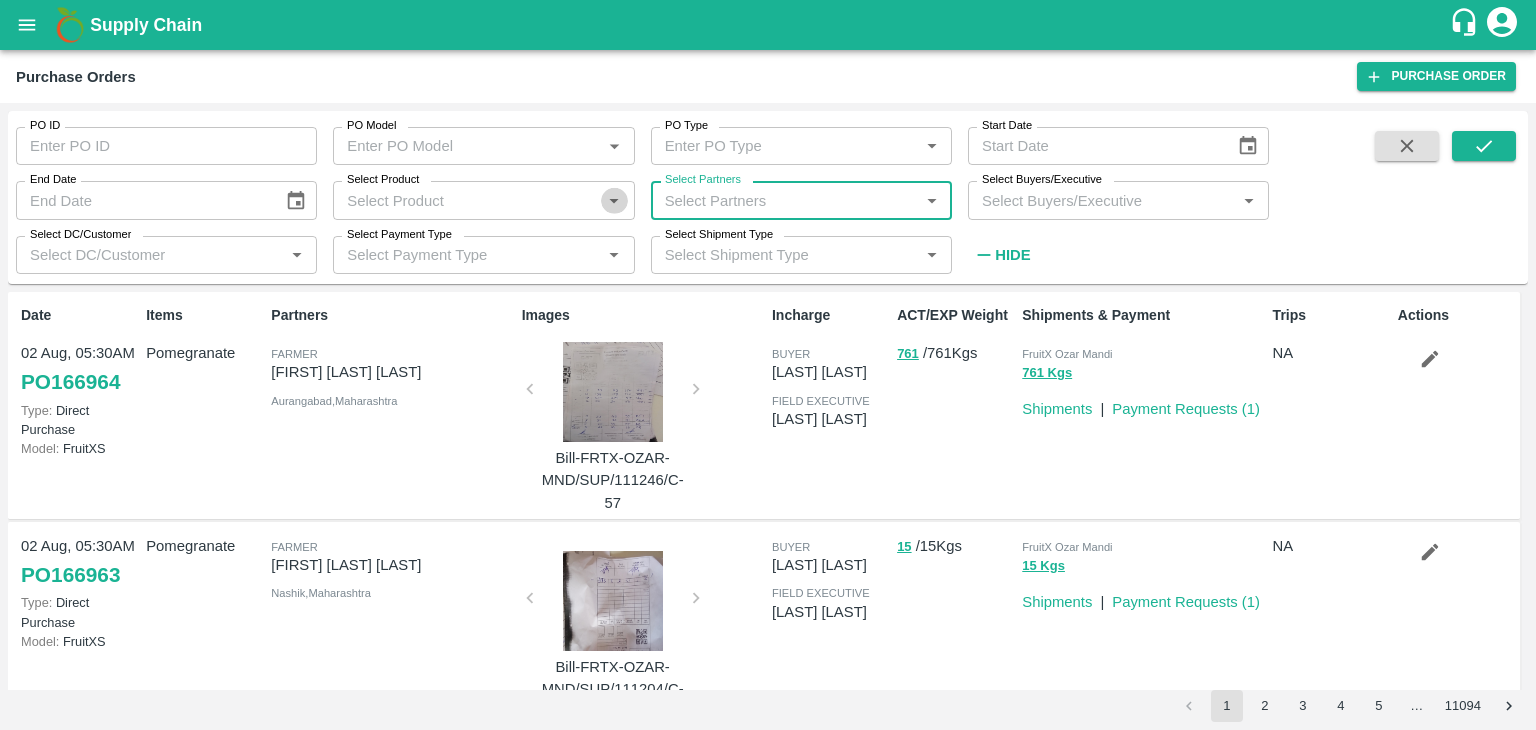 click 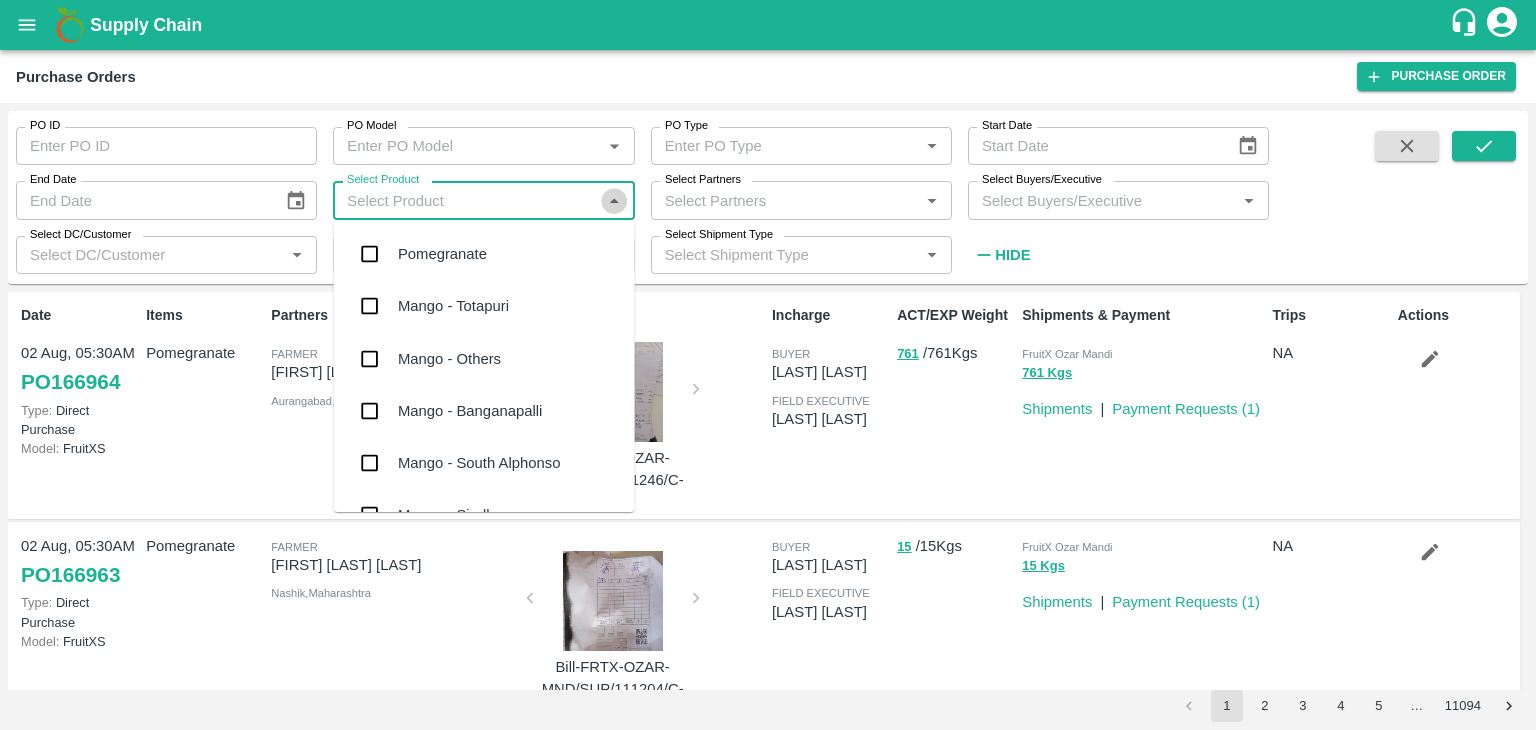 click 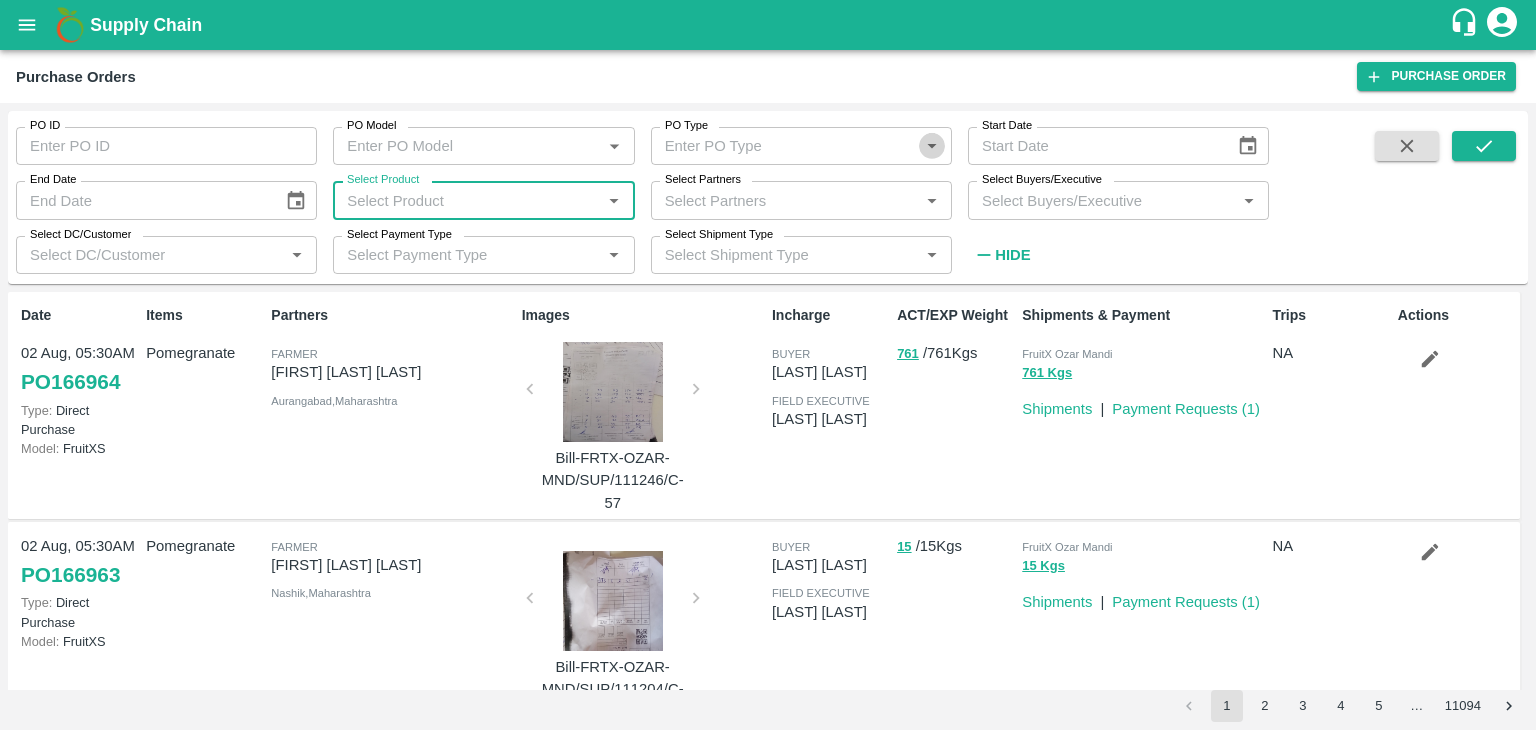 click 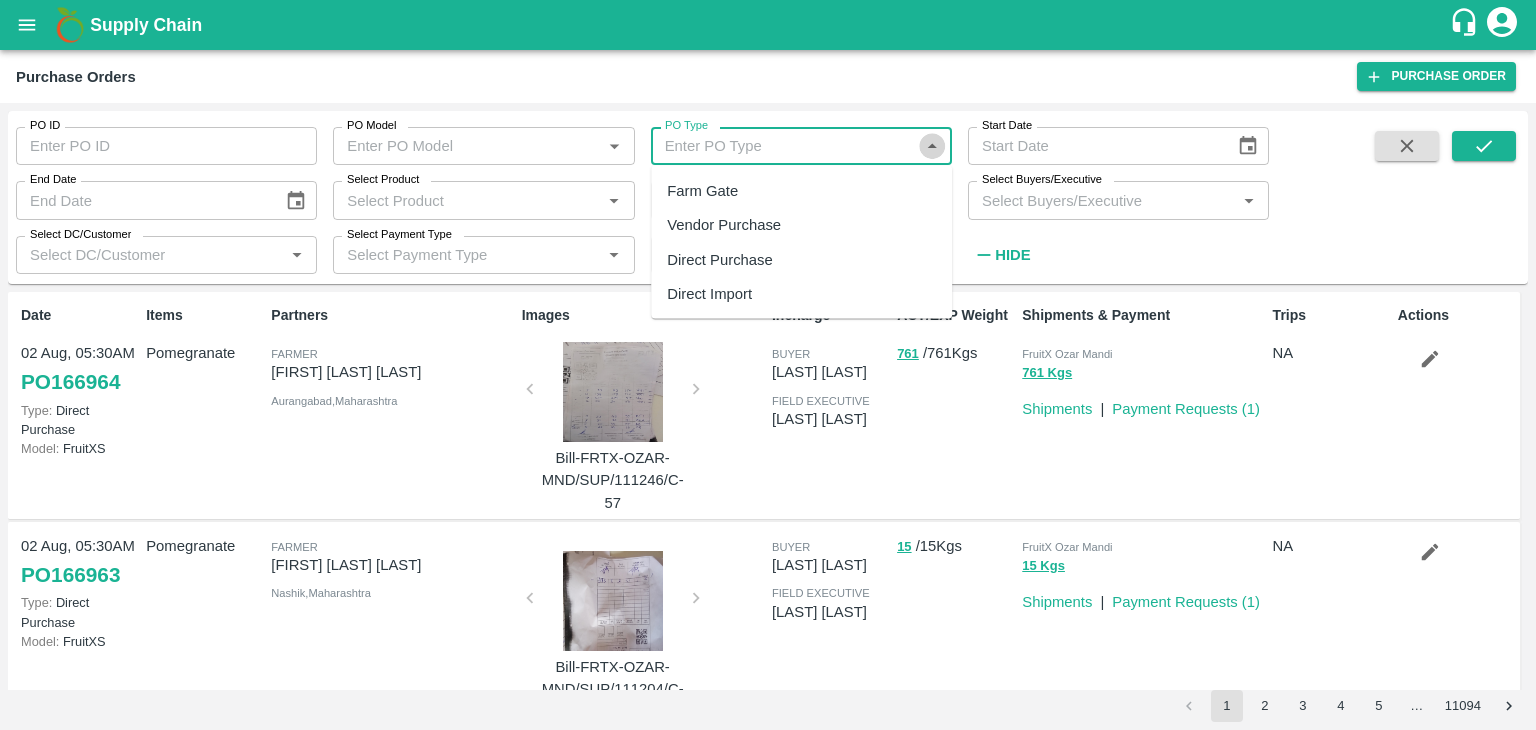 click 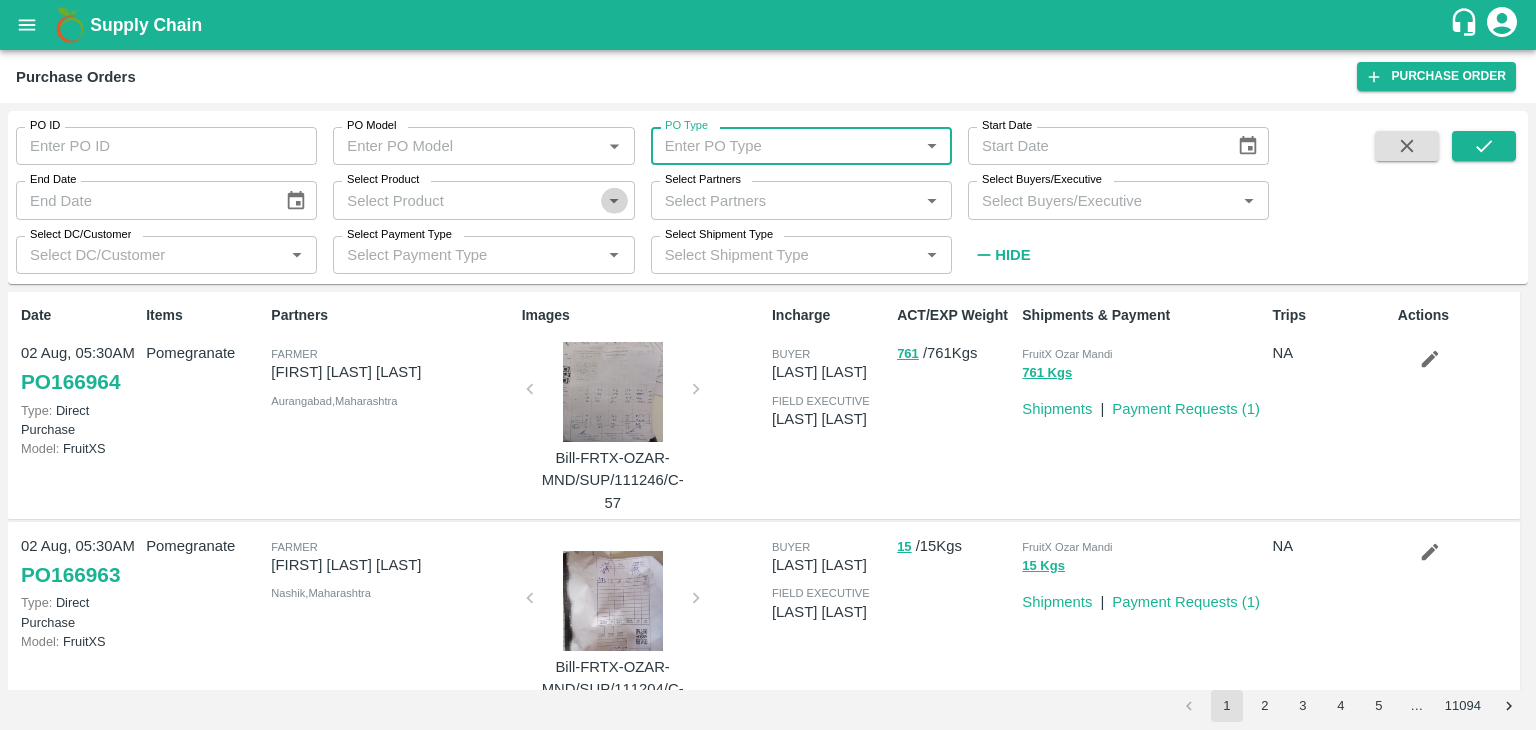 click 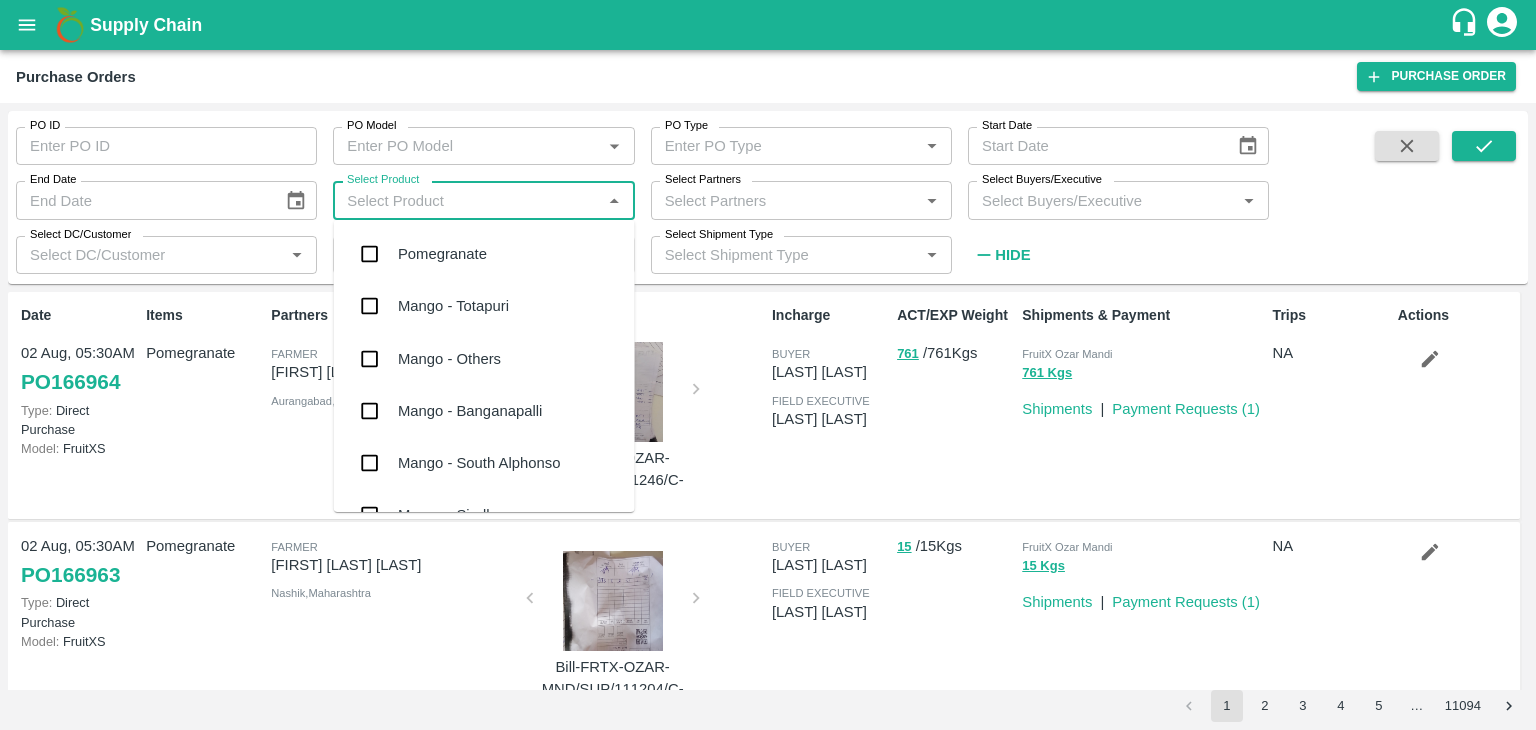 drag, startPoint x: 627, startPoint y: 246, endPoint x: 631, endPoint y: 234, distance: 12.649111 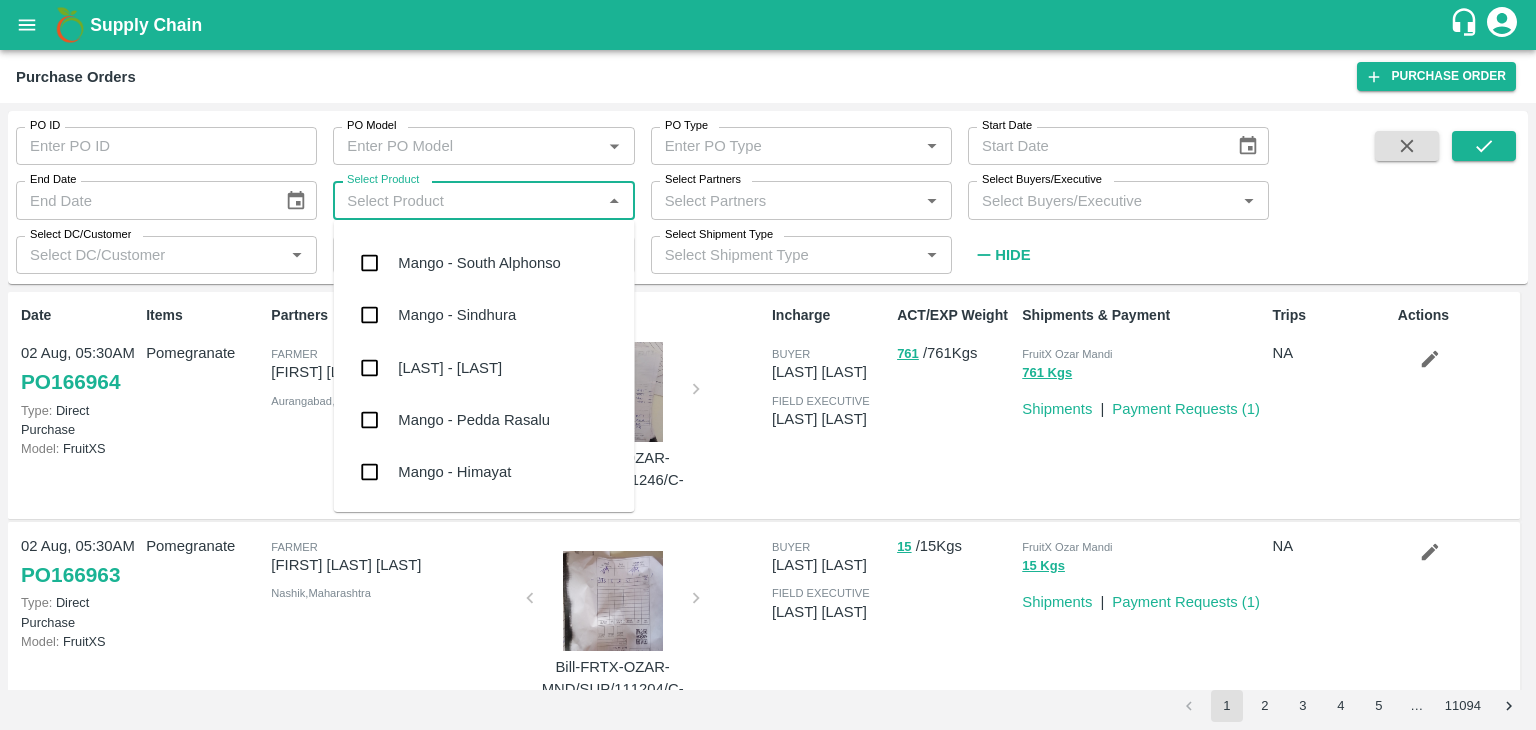 scroll, scrollTop: 0, scrollLeft: 0, axis: both 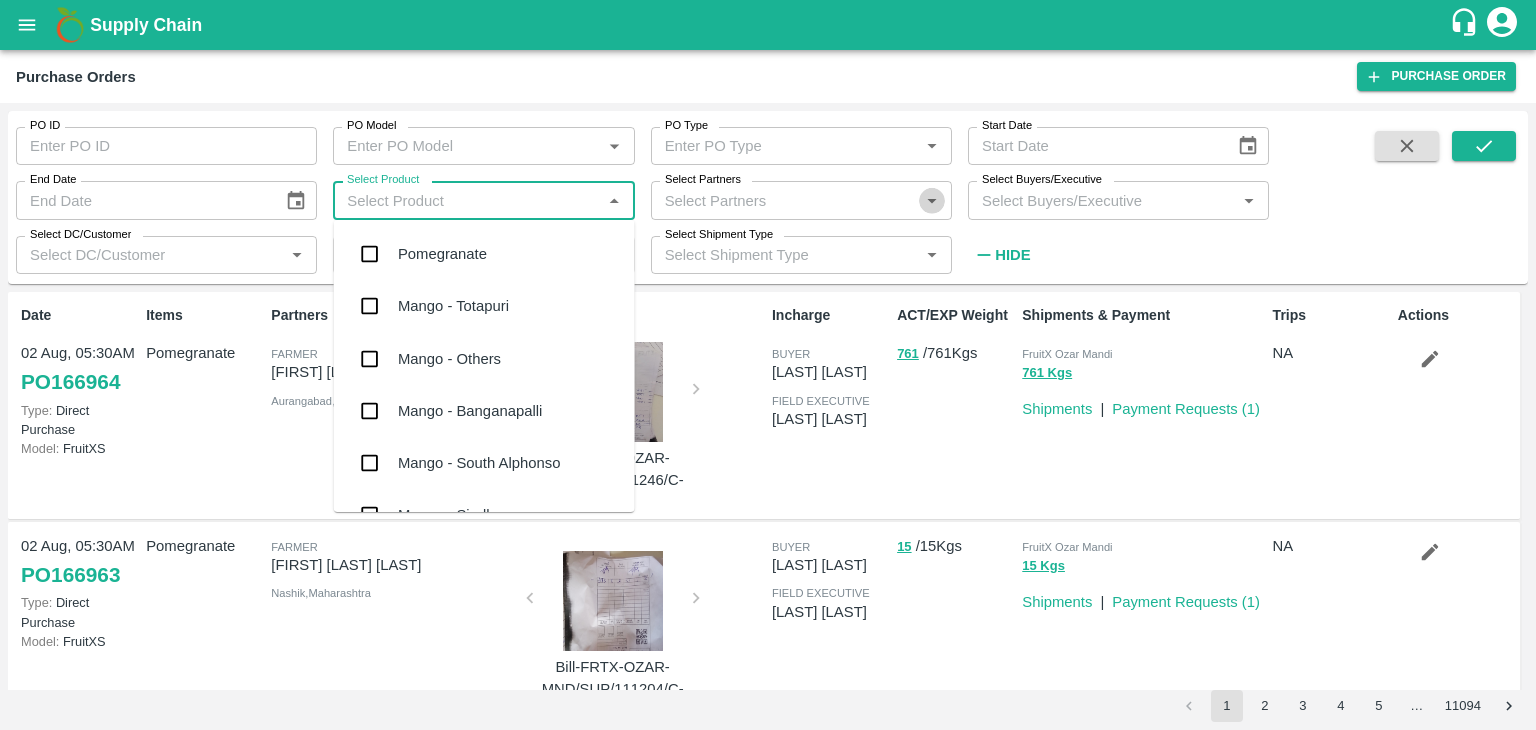 click 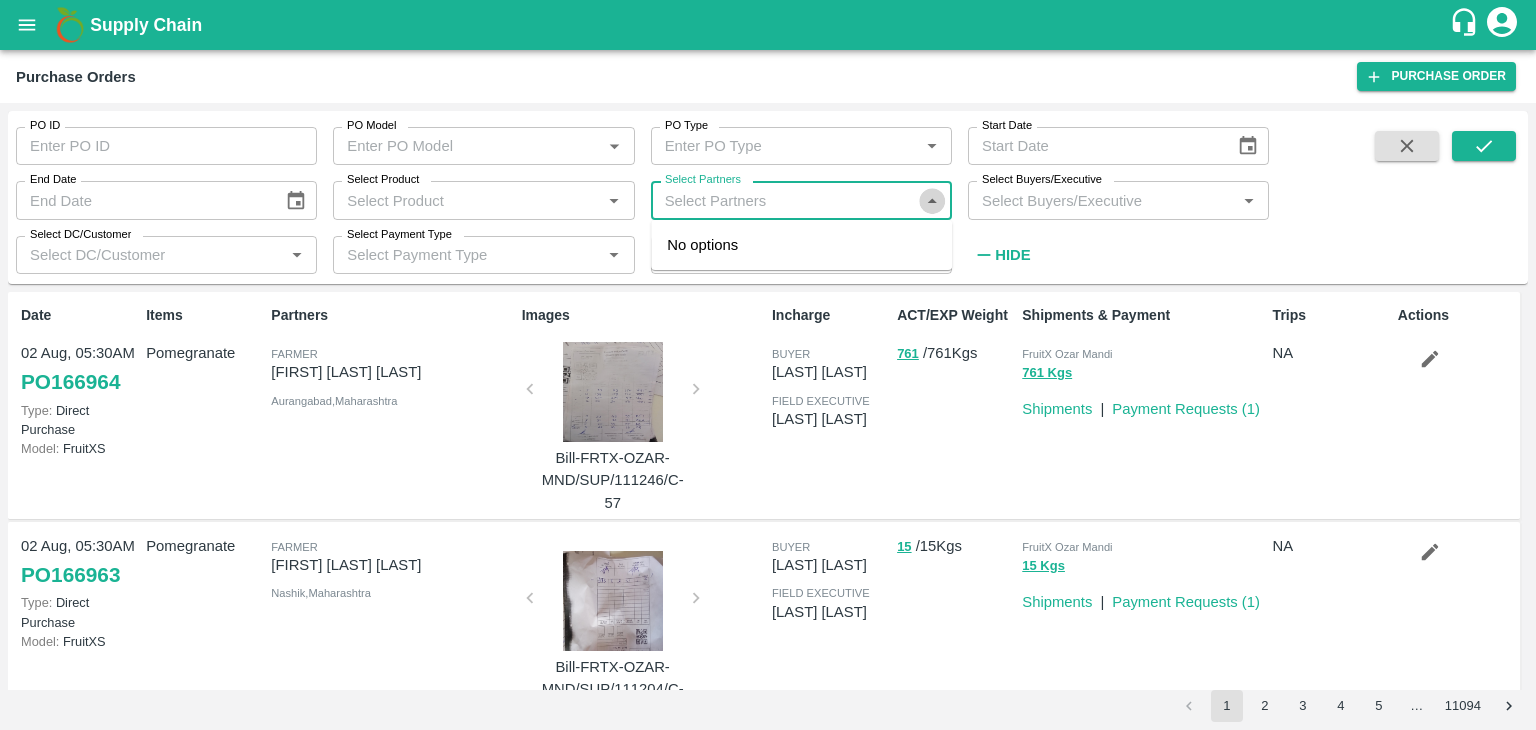 click 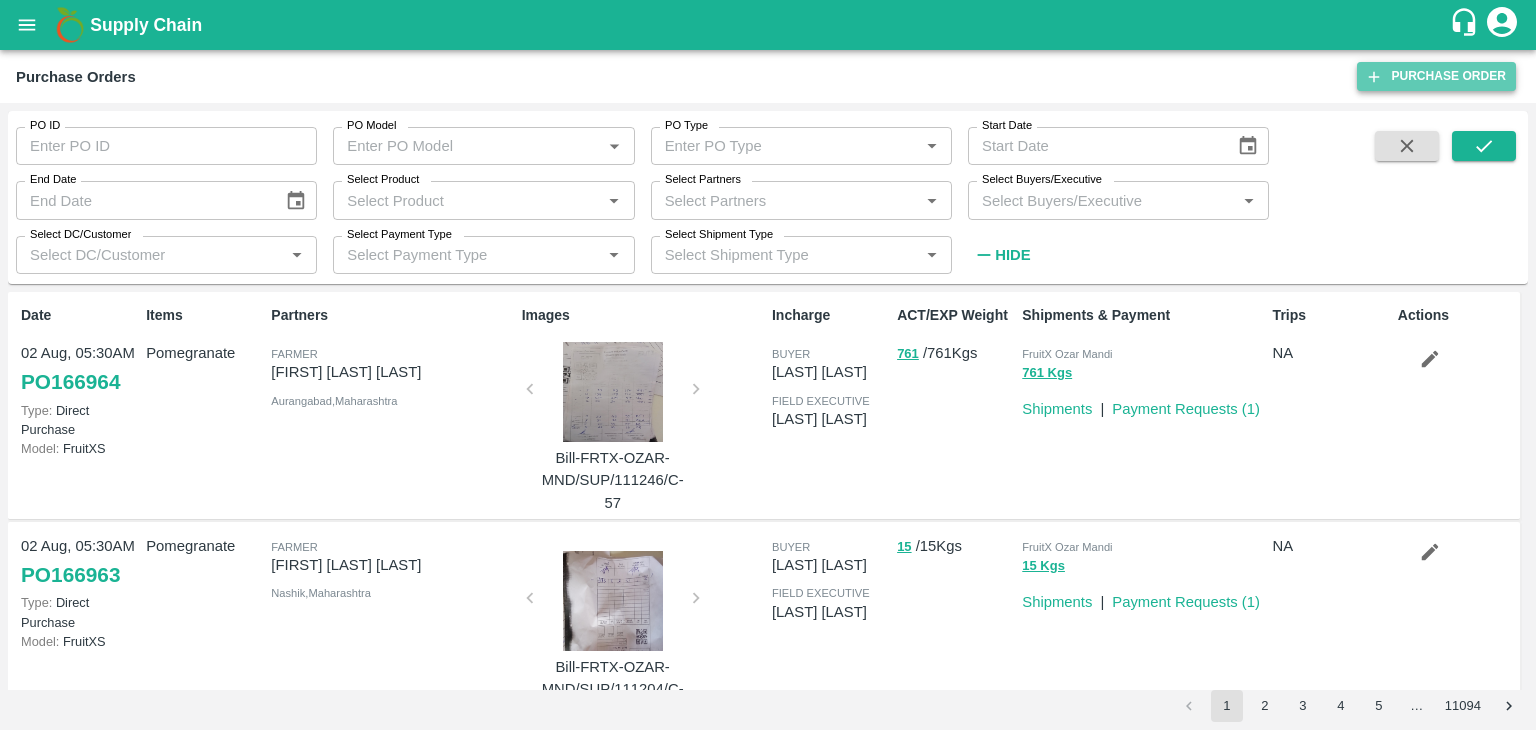 click on "Purchase Order" at bounding box center [1436, 76] 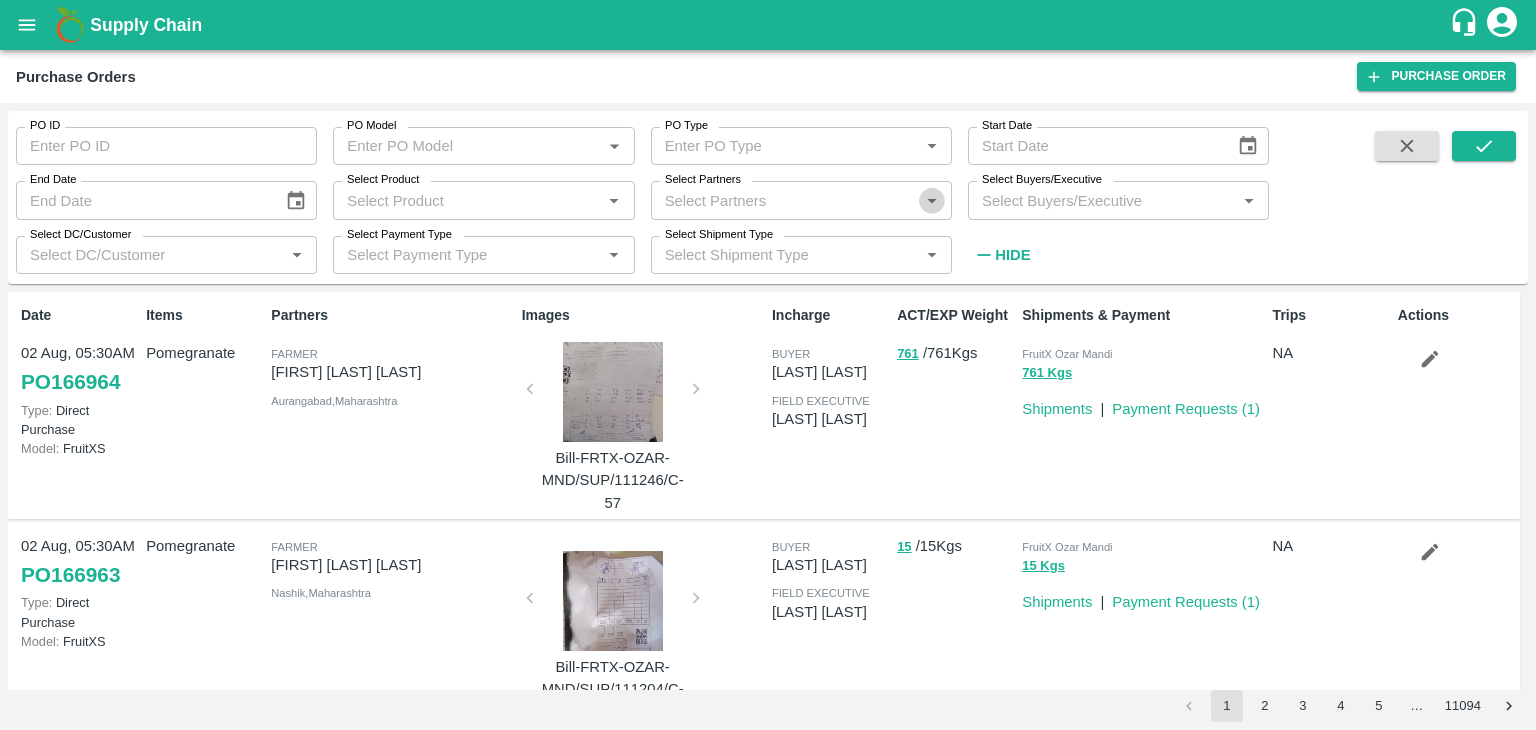 click 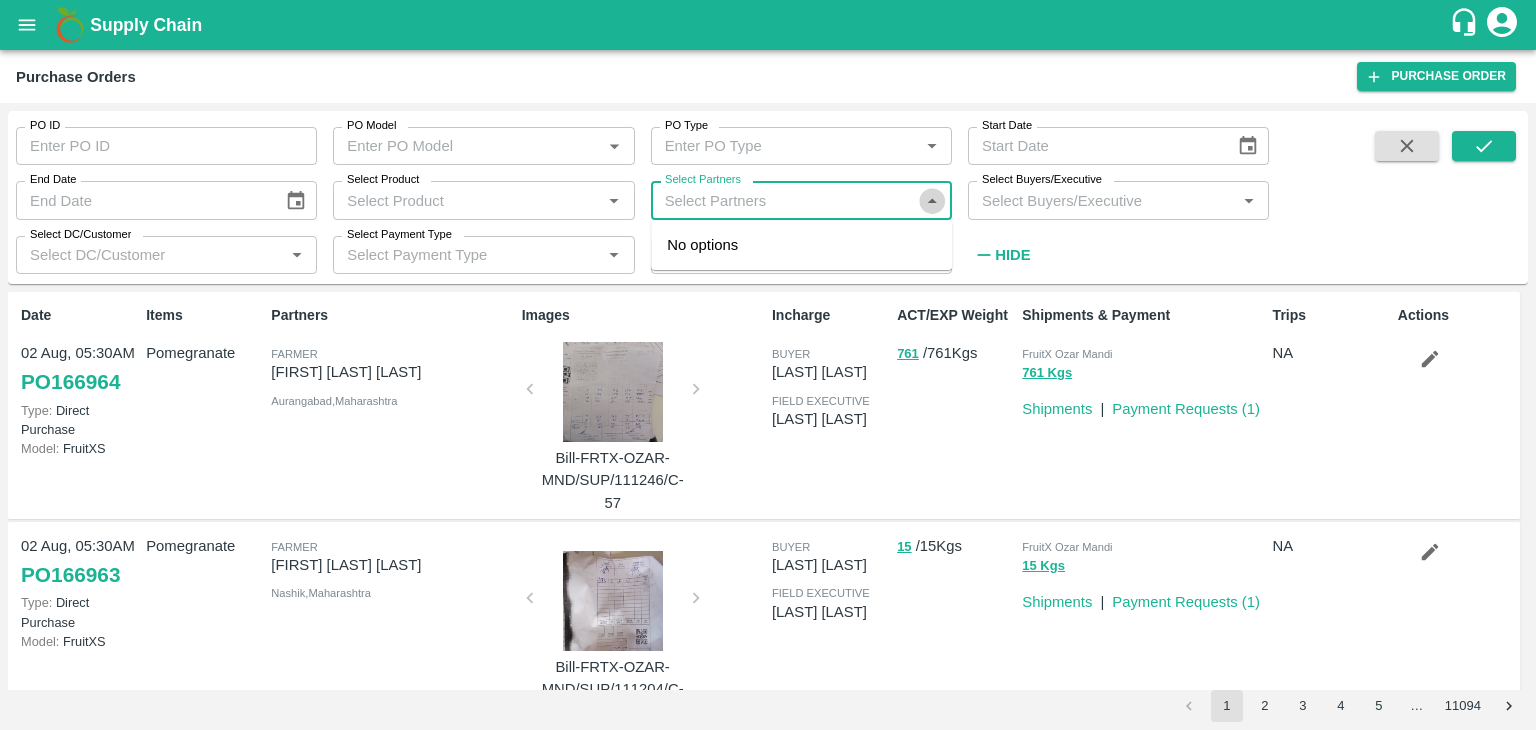 click 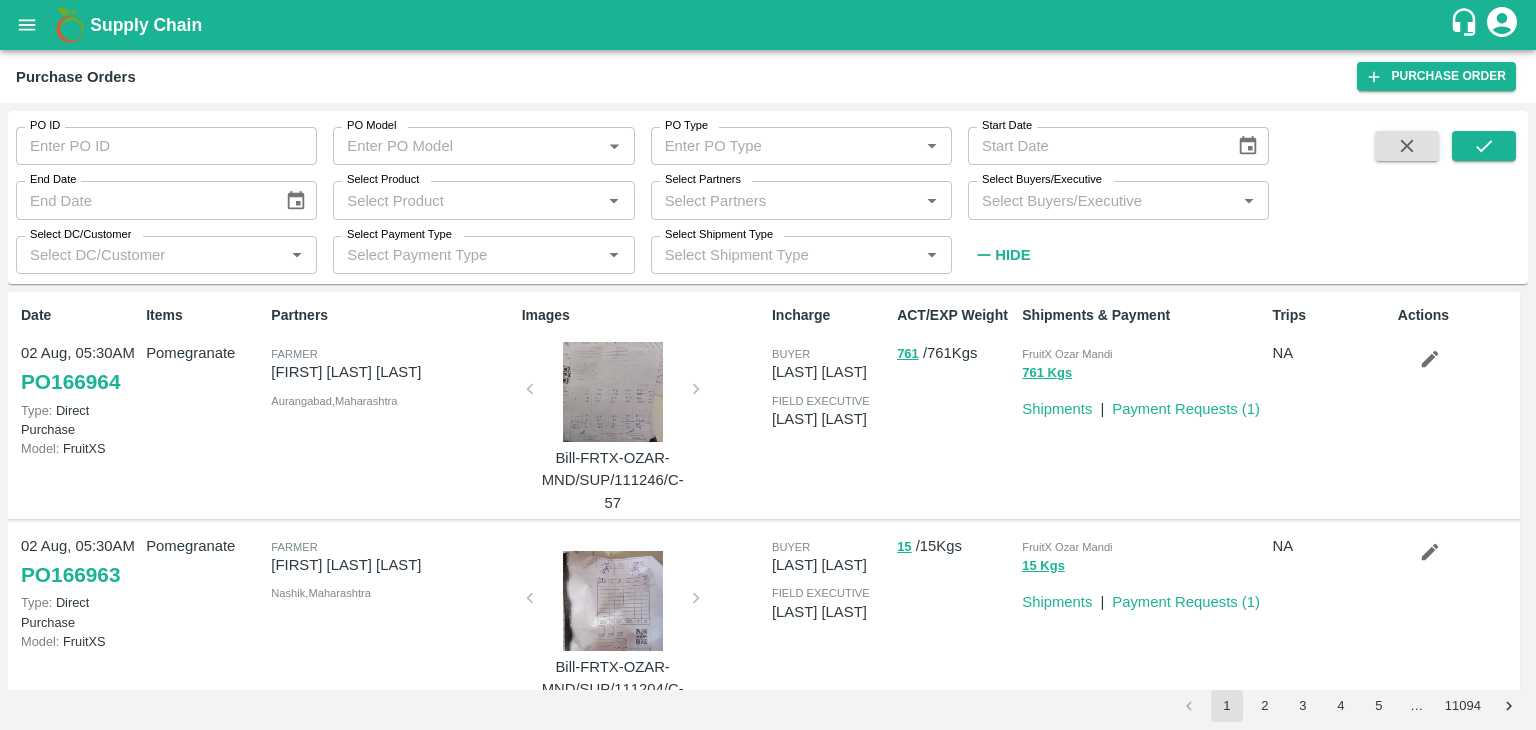 click at bounding box center [1407, 201] 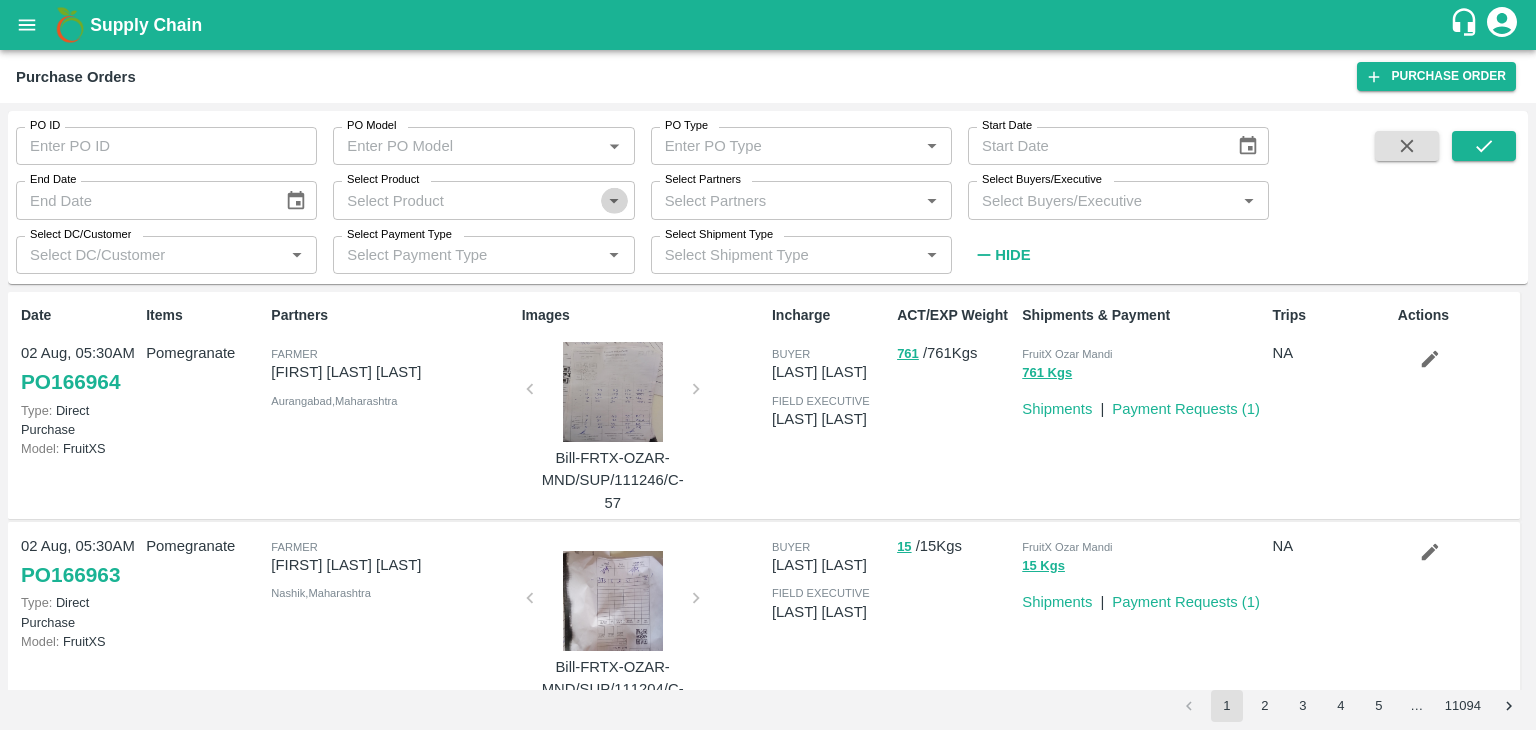 click 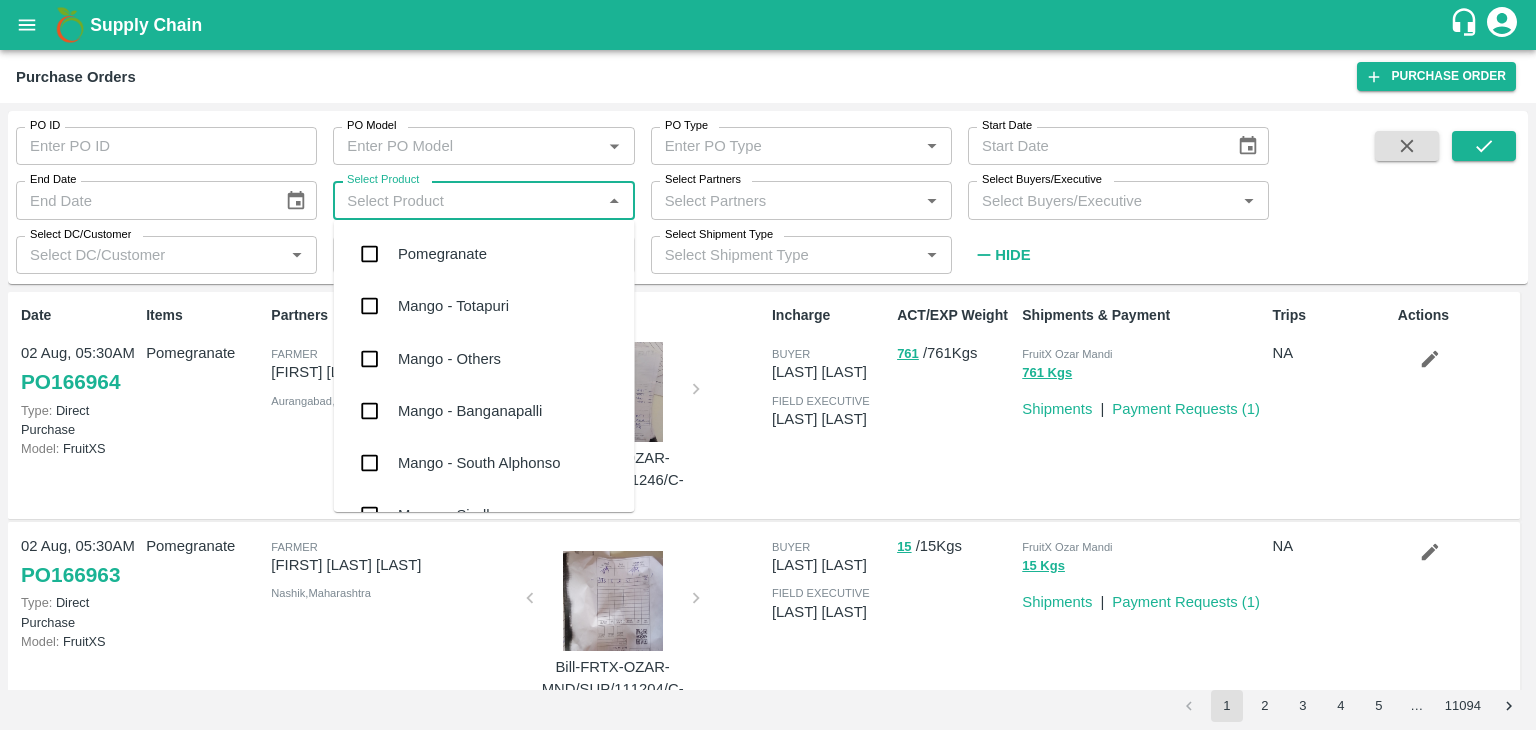 click on "Pomegranate" at bounding box center [484, 254] 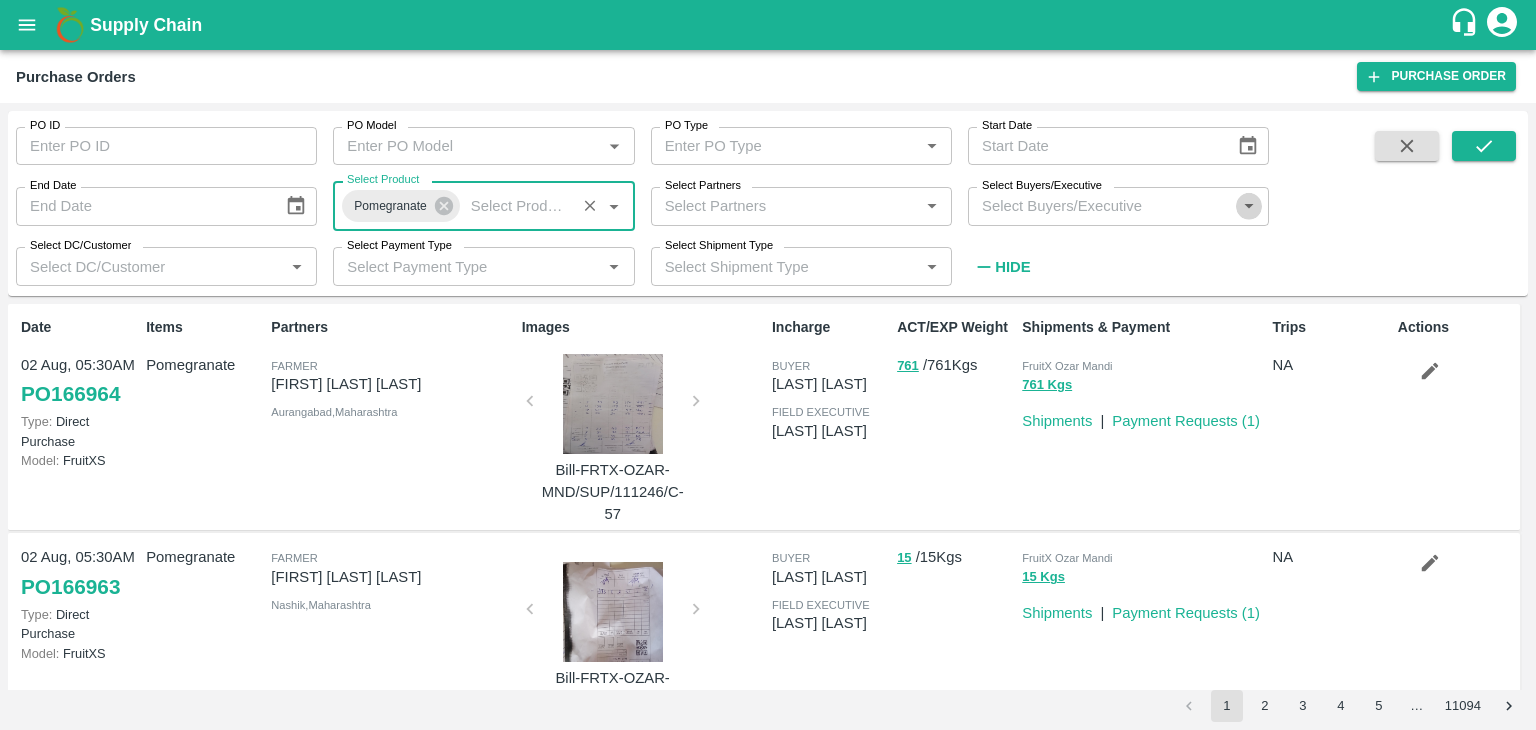 click 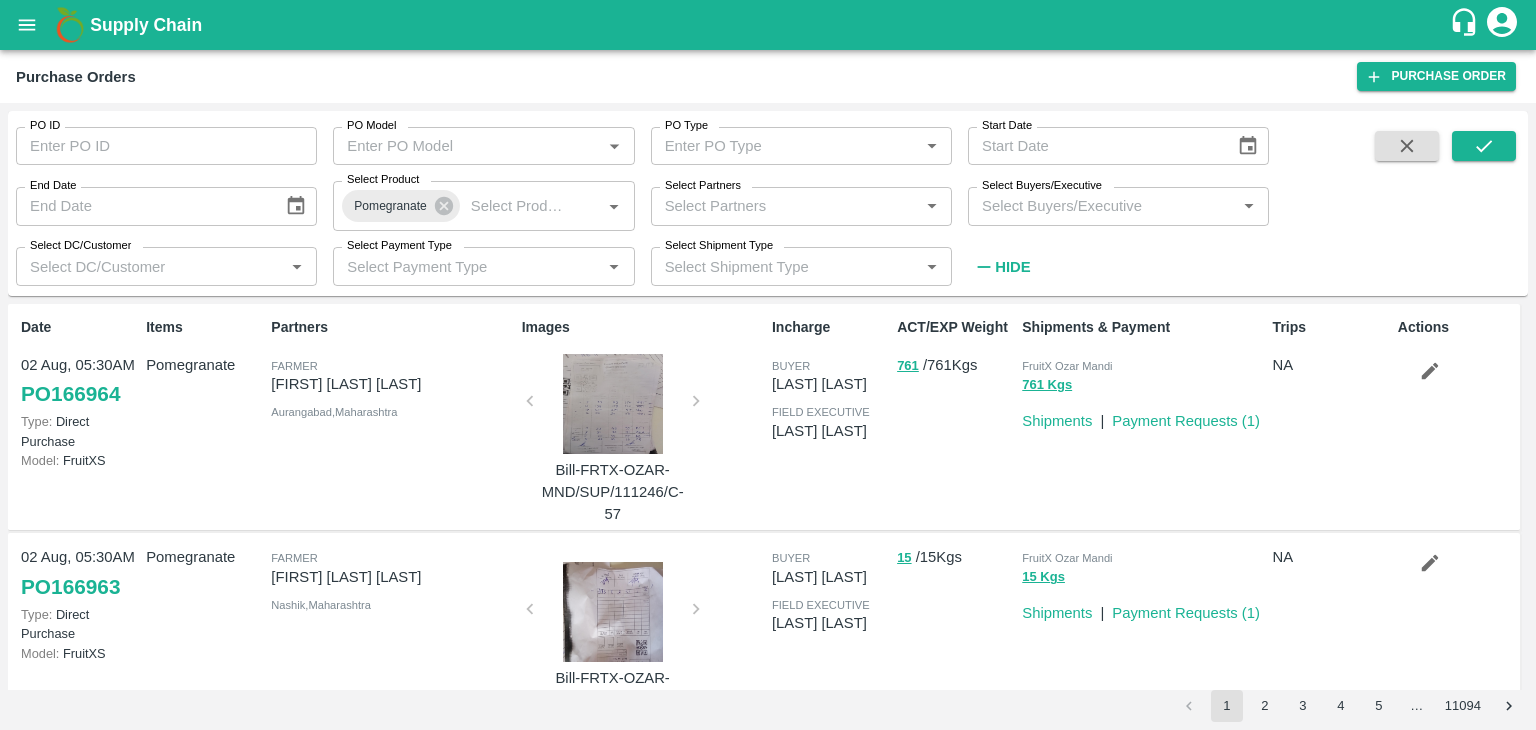 click at bounding box center [1407, 207] 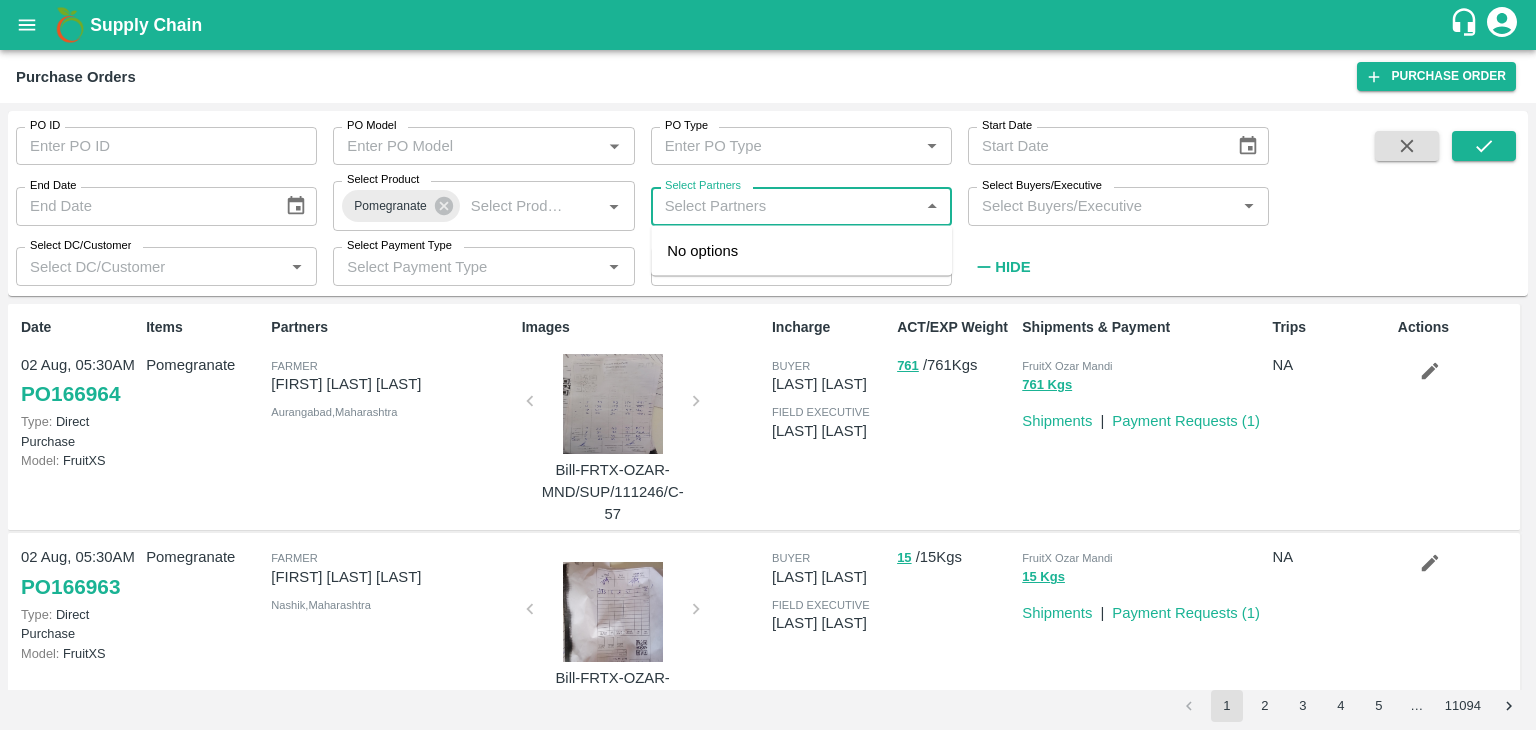 click on "Select Partners" at bounding box center [785, 206] 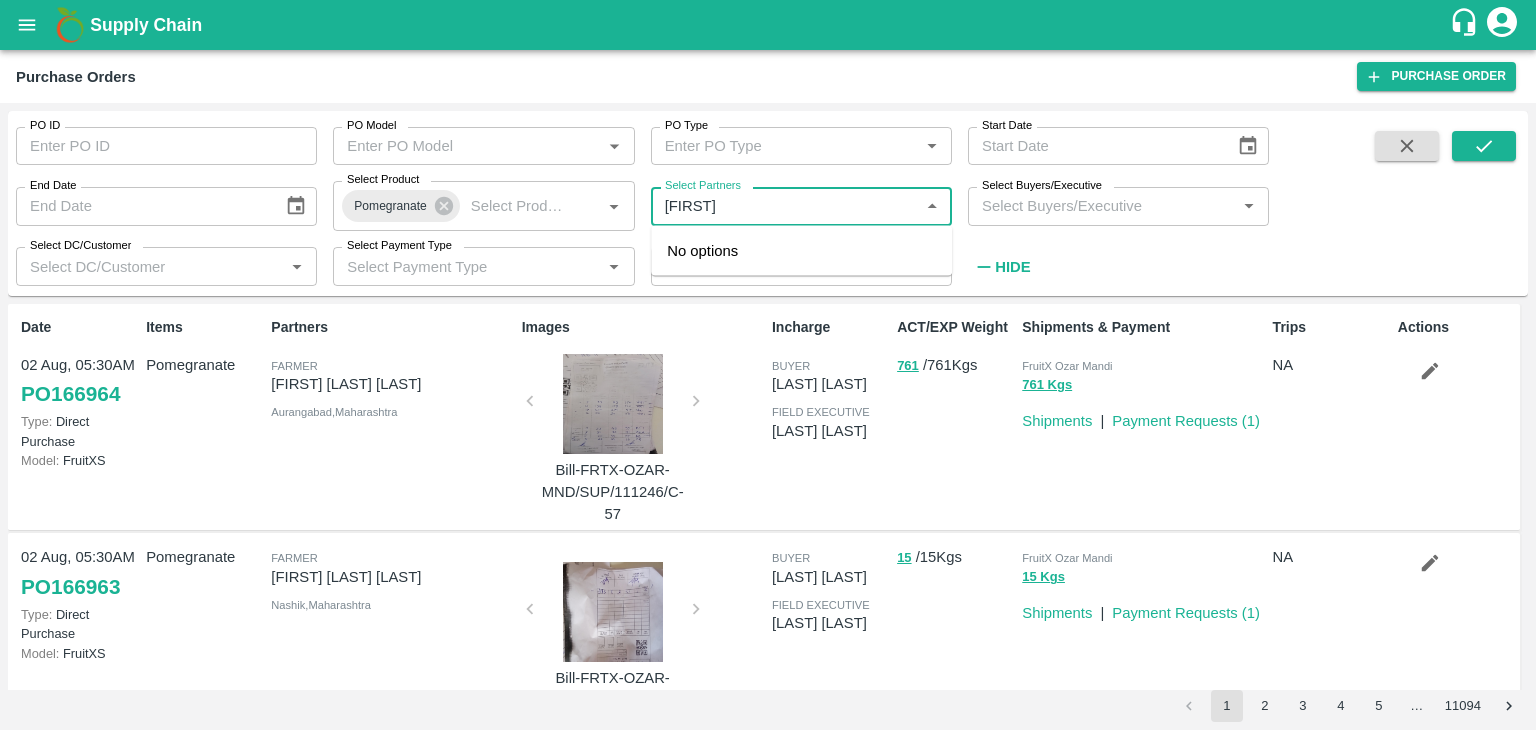 type on "husen" 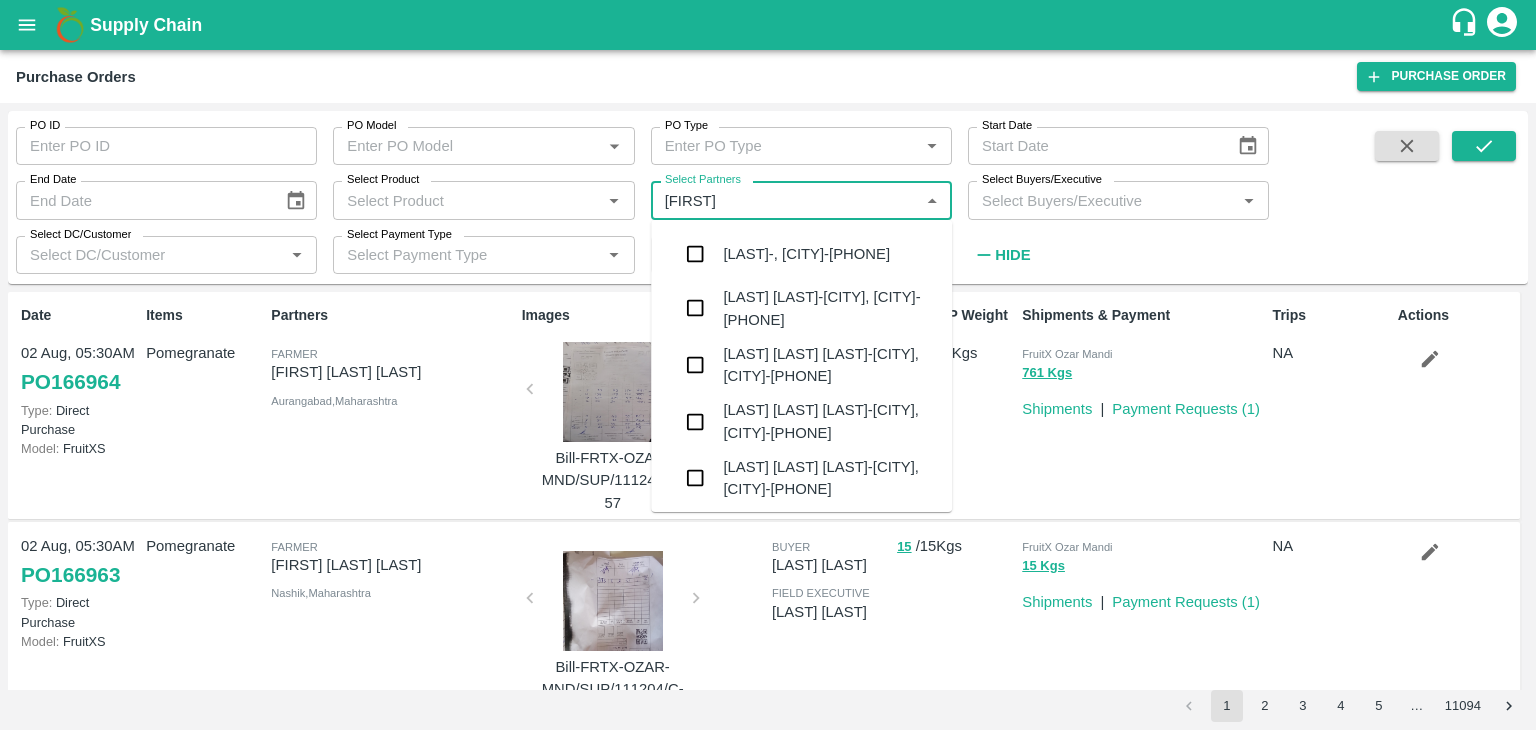 type on "husen" 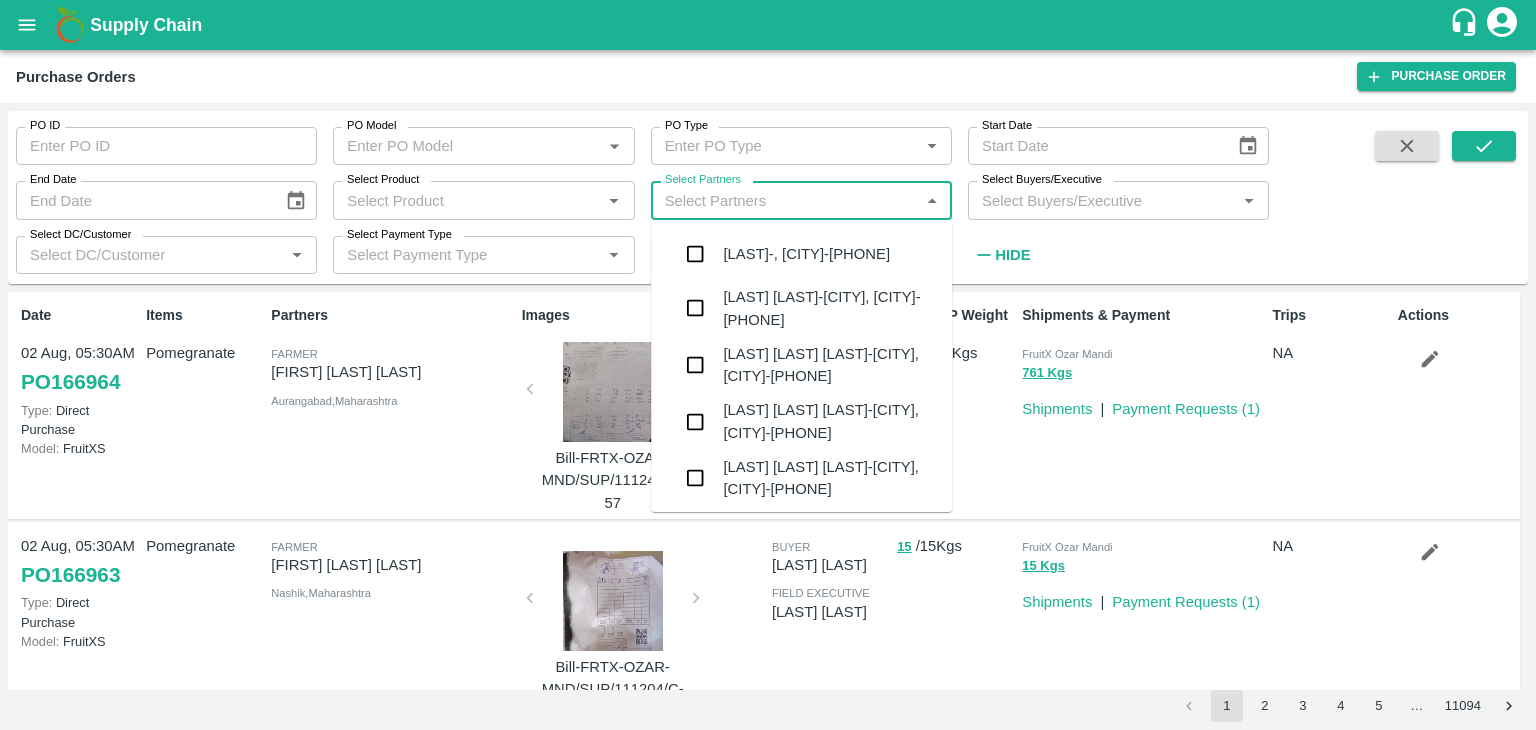 click on "Select Partners" at bounding box center (785, 200) 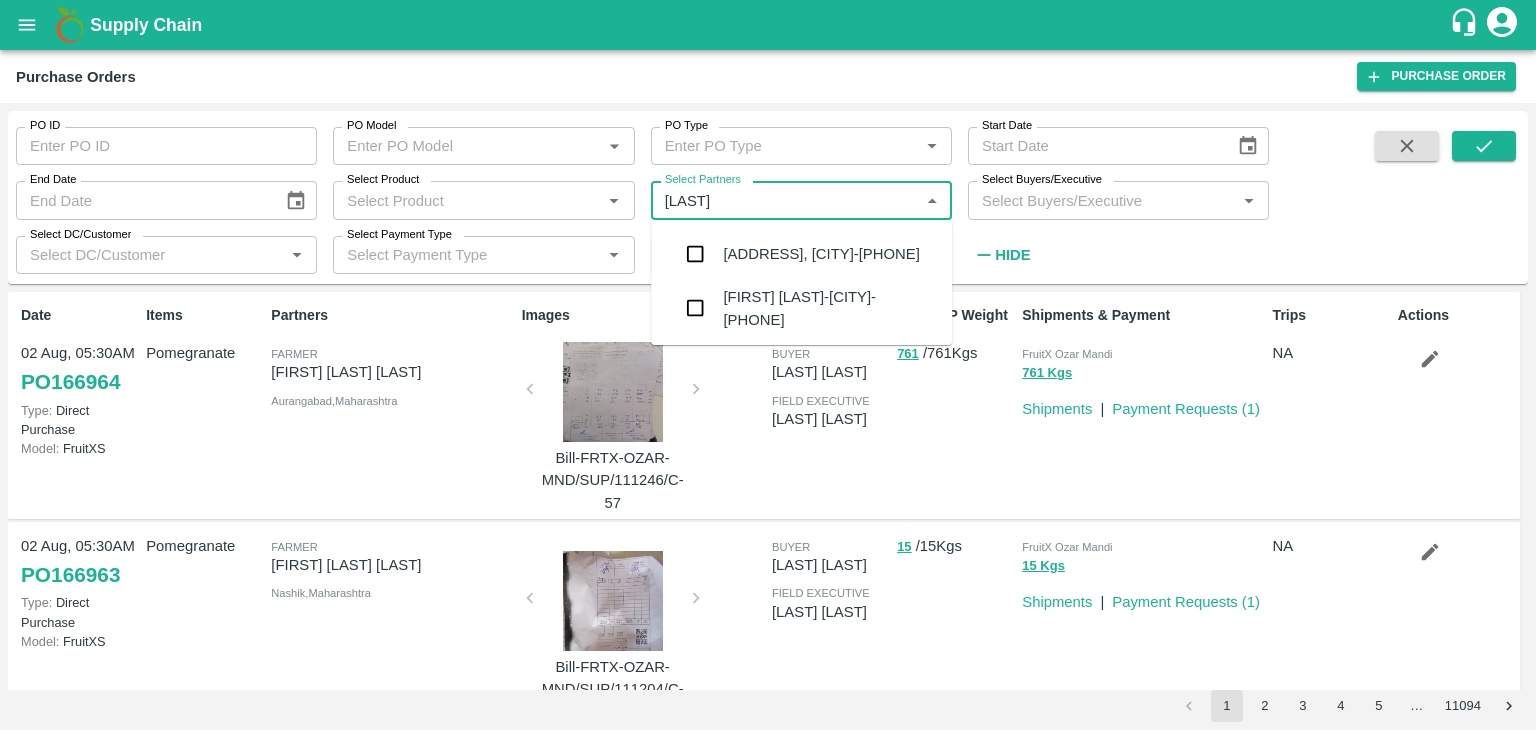 type on "husensab" 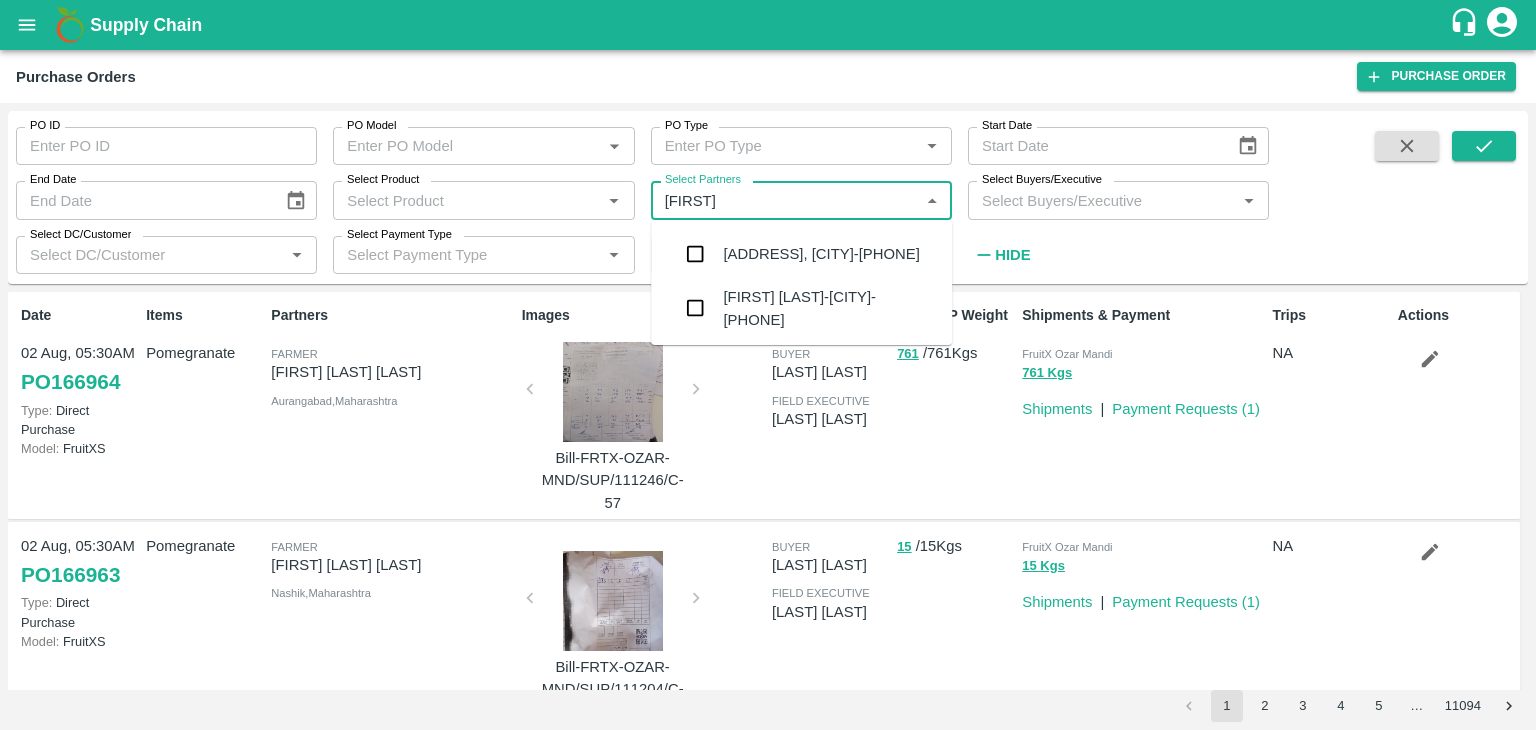 click on "[FIRST] [LAST]-[NEIGHBORHOOD], [CITY]-[PHONE]" at bounding box center [821, 254] 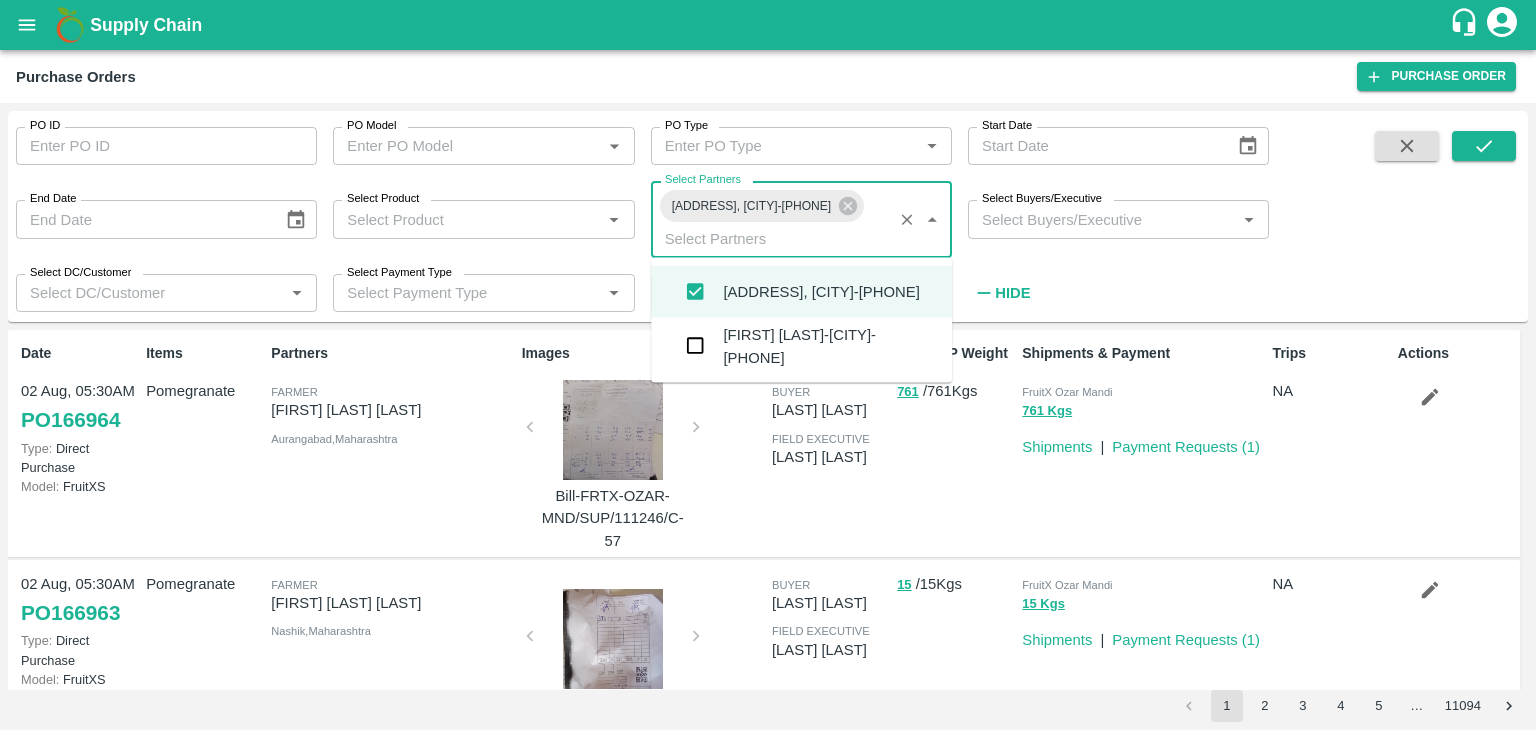 click on "Select Partners" at bounding box center [772, 238] 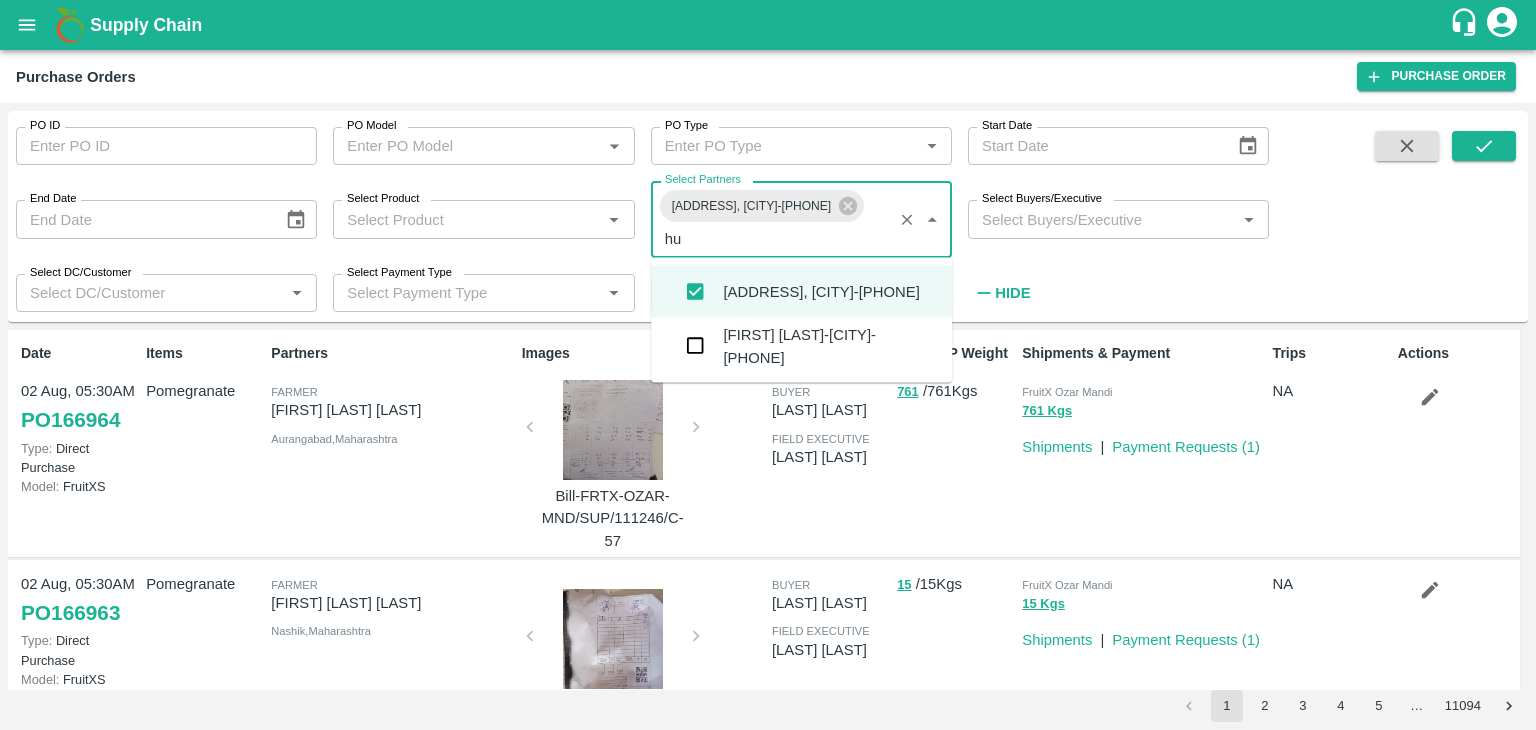 type on "hus" 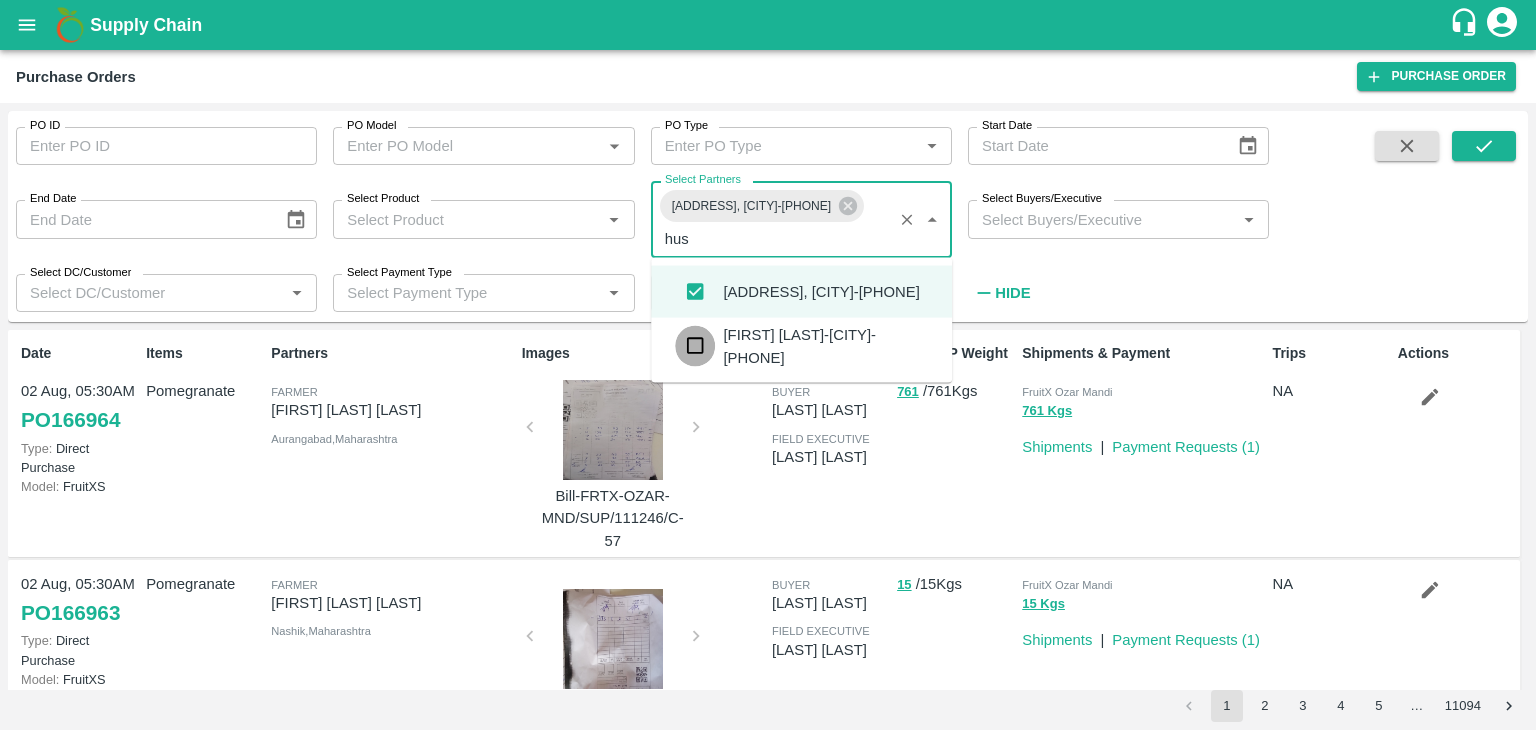 click at bounding box center [695, 346] 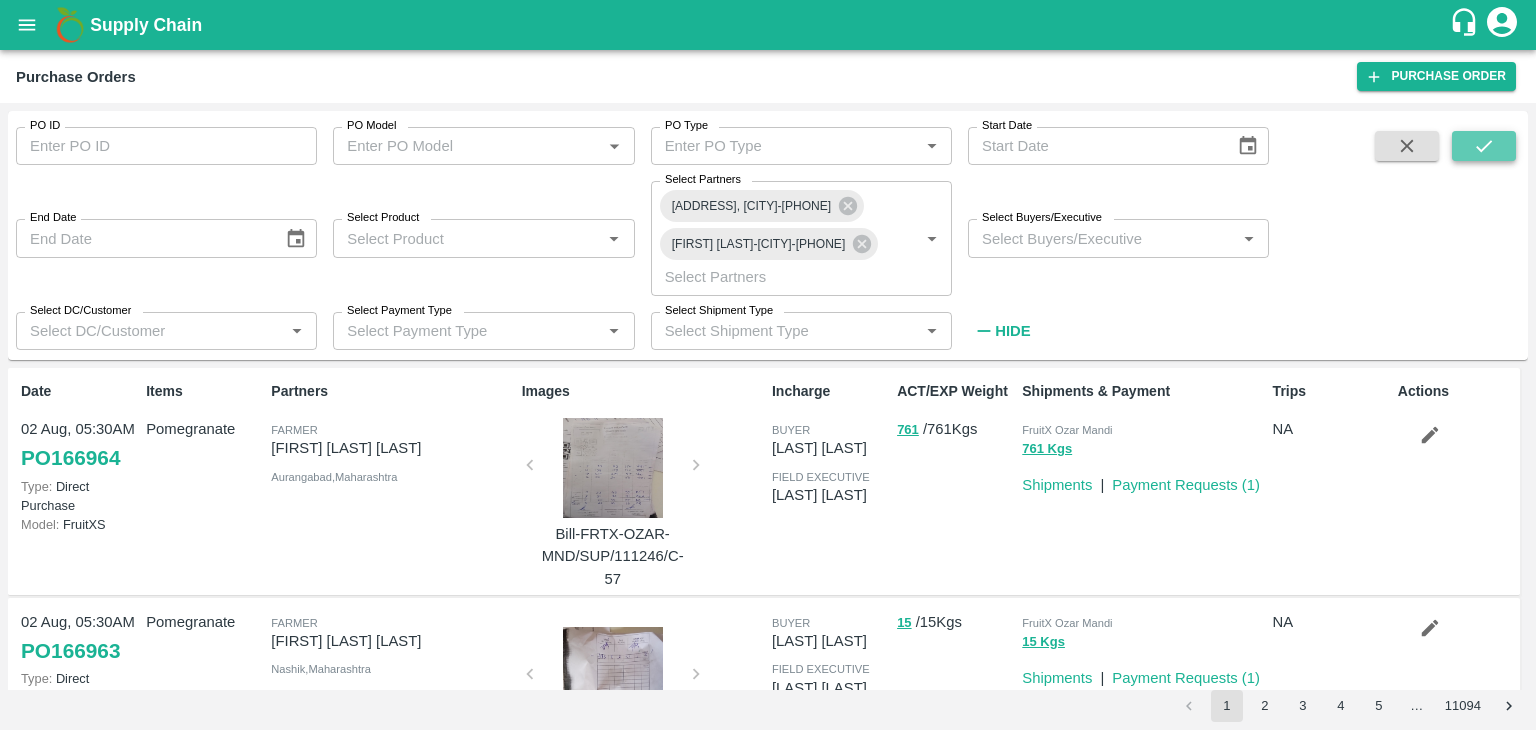 click at bounding box center (1484, 146) 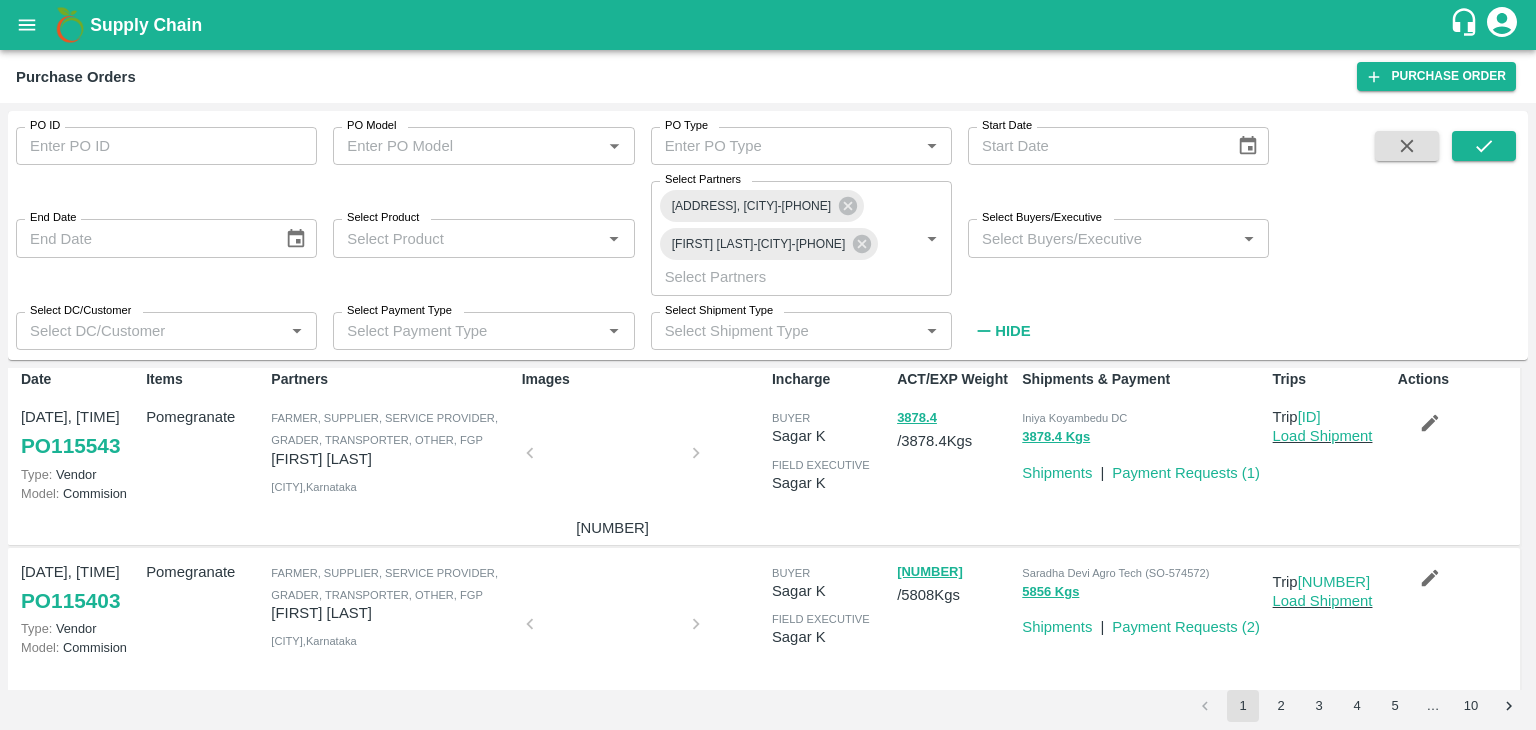 scroll, scrollTop: 0, scrollLeft: 0, axis: both 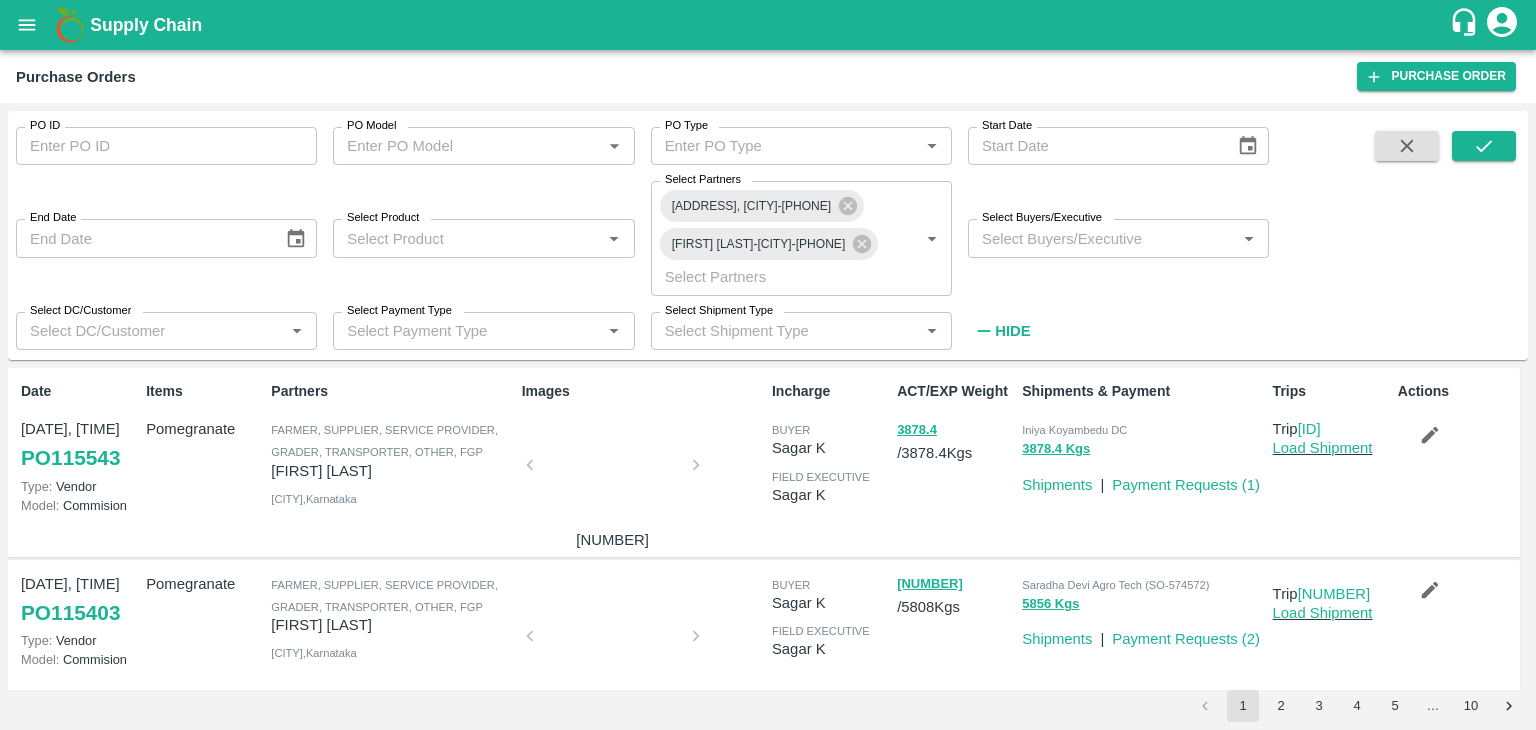 click at bounding box center (613, 471) 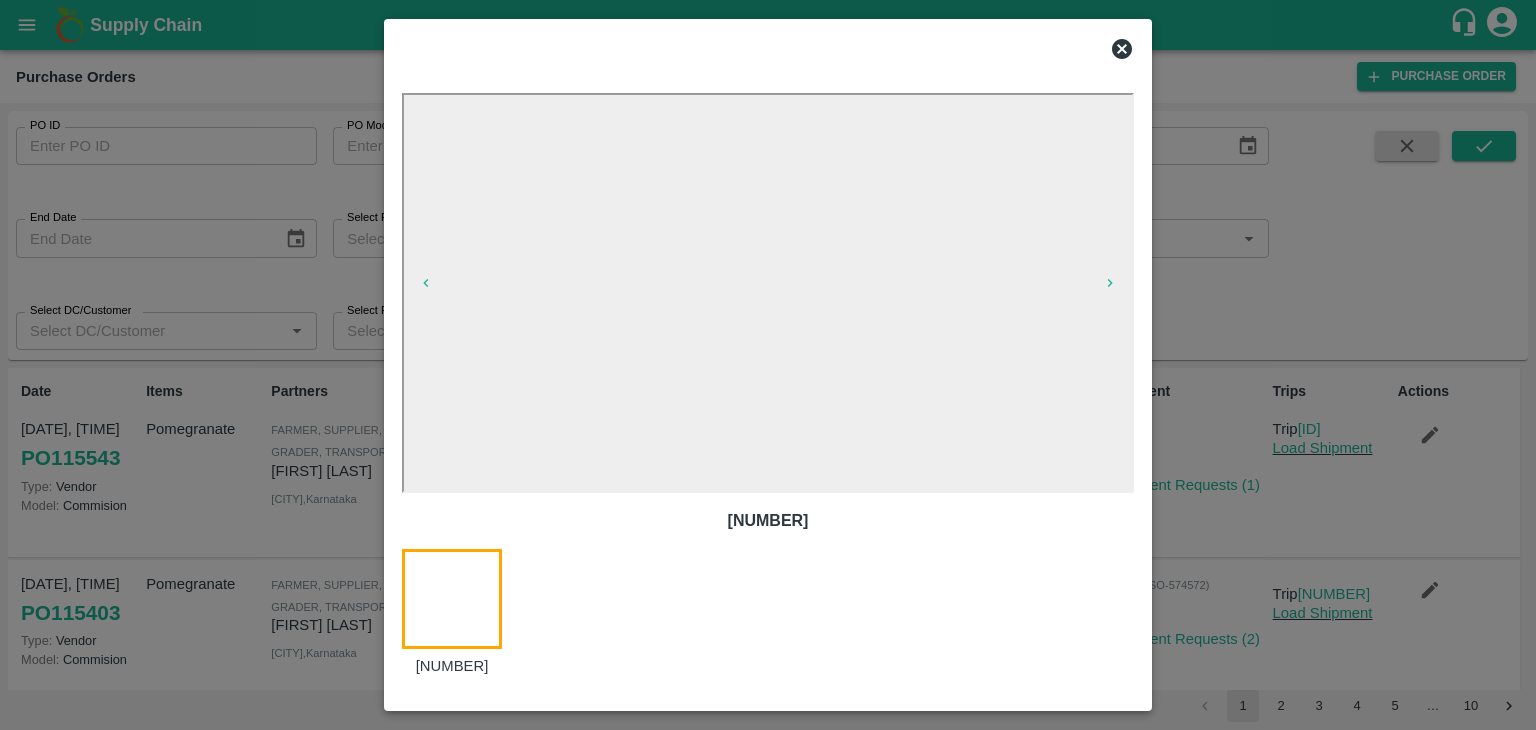 click 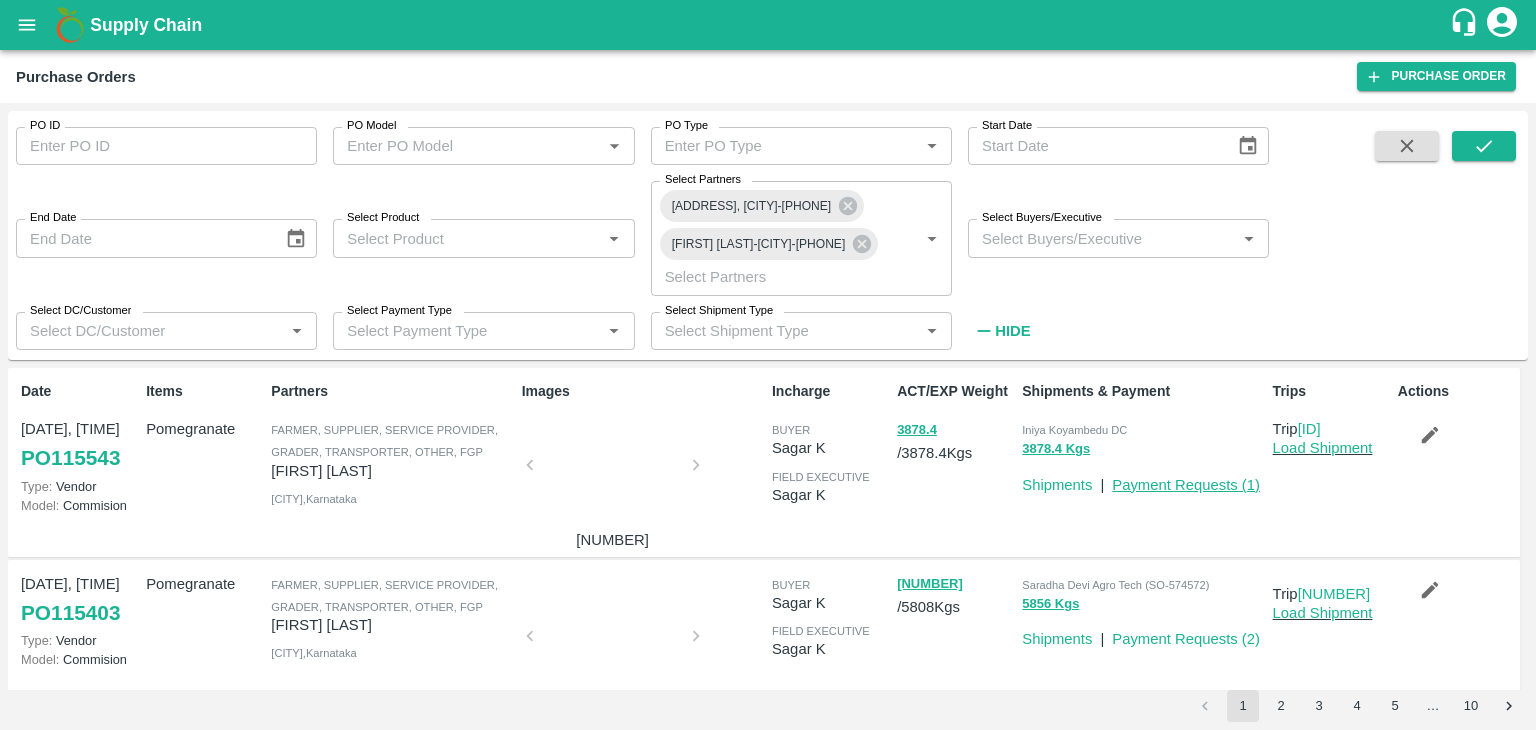 click on "Payment Requests ( 1 )" at bounding box center (1186, 485) 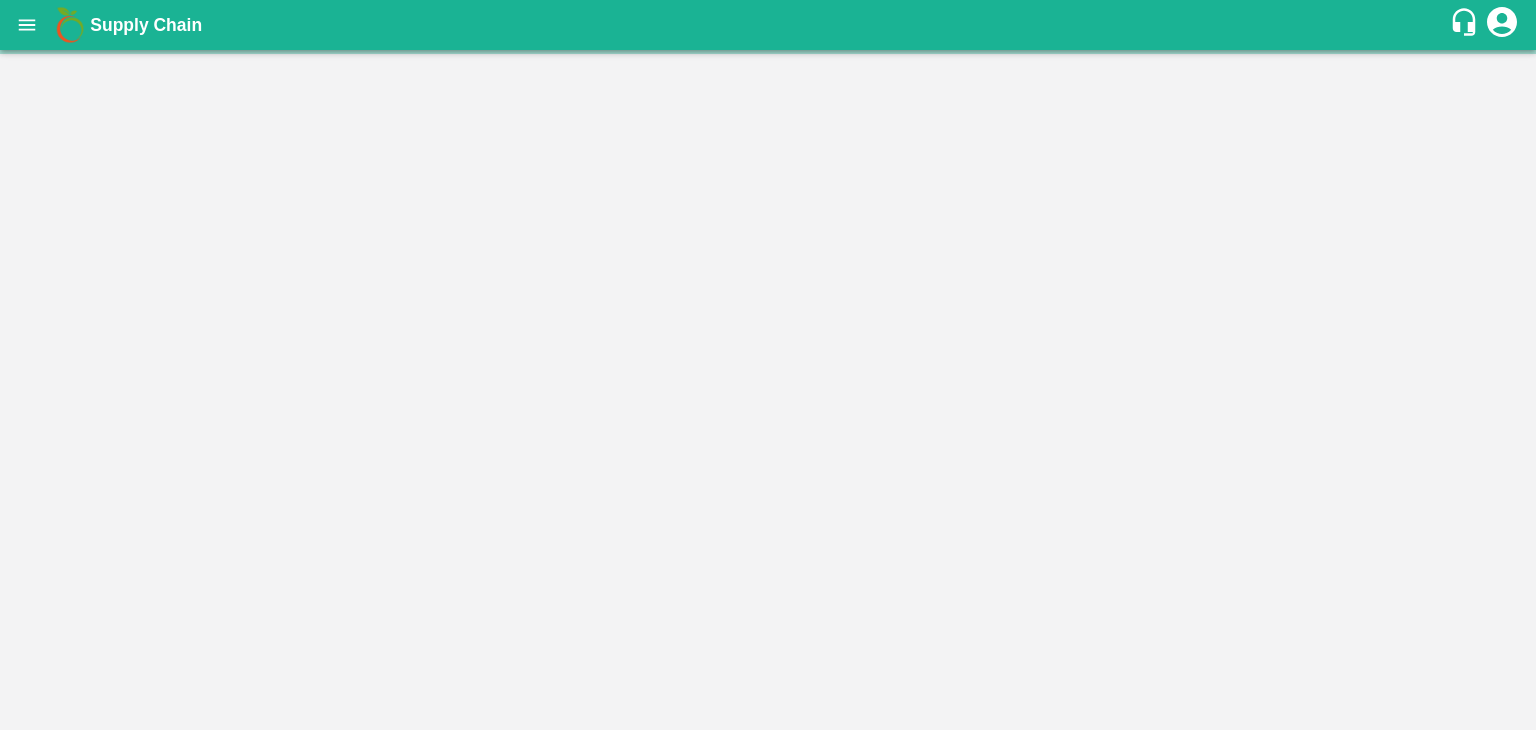 scroll, scrollTop: 0, scrollLeft: 0, axis: both 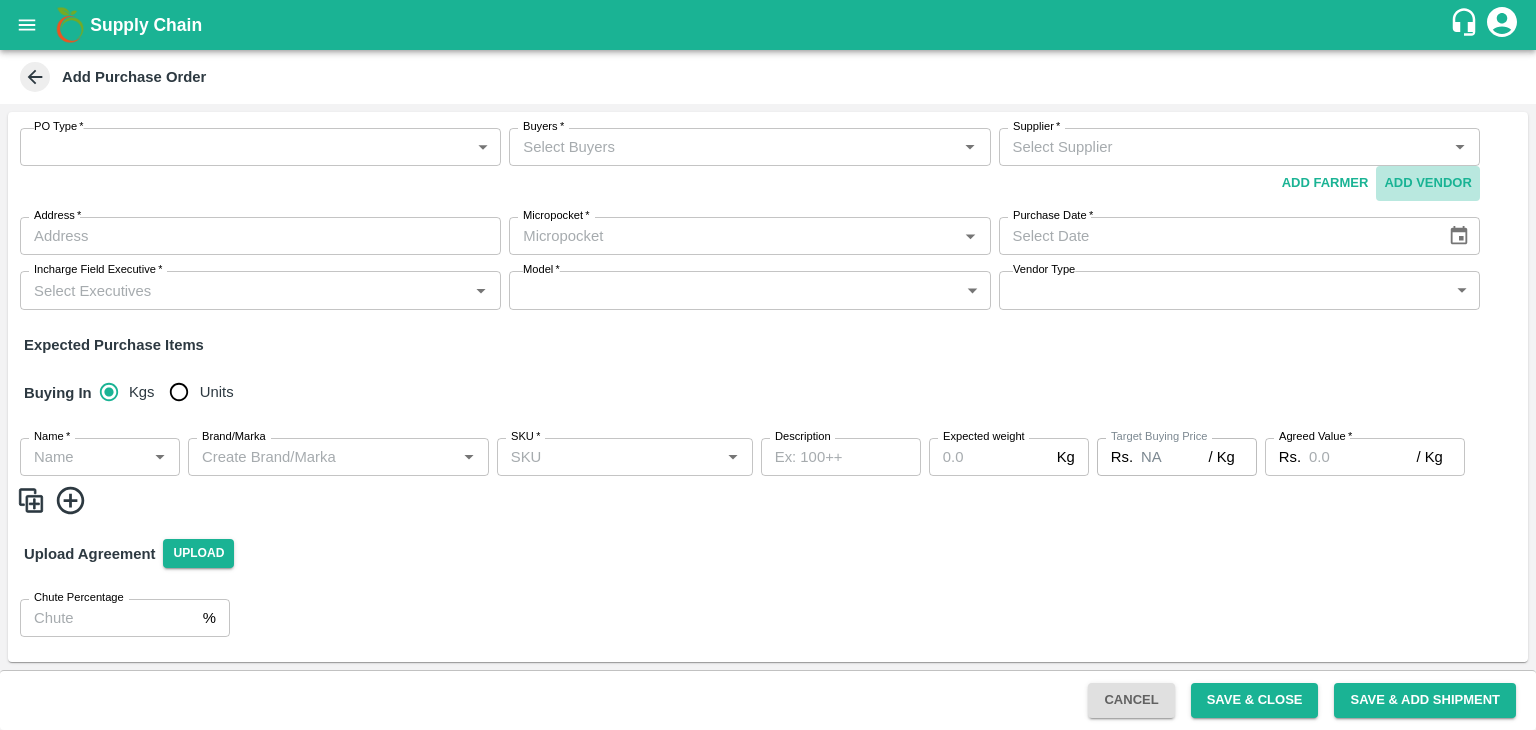 click on "Add Vendor" at bounding box center [1427, 183] 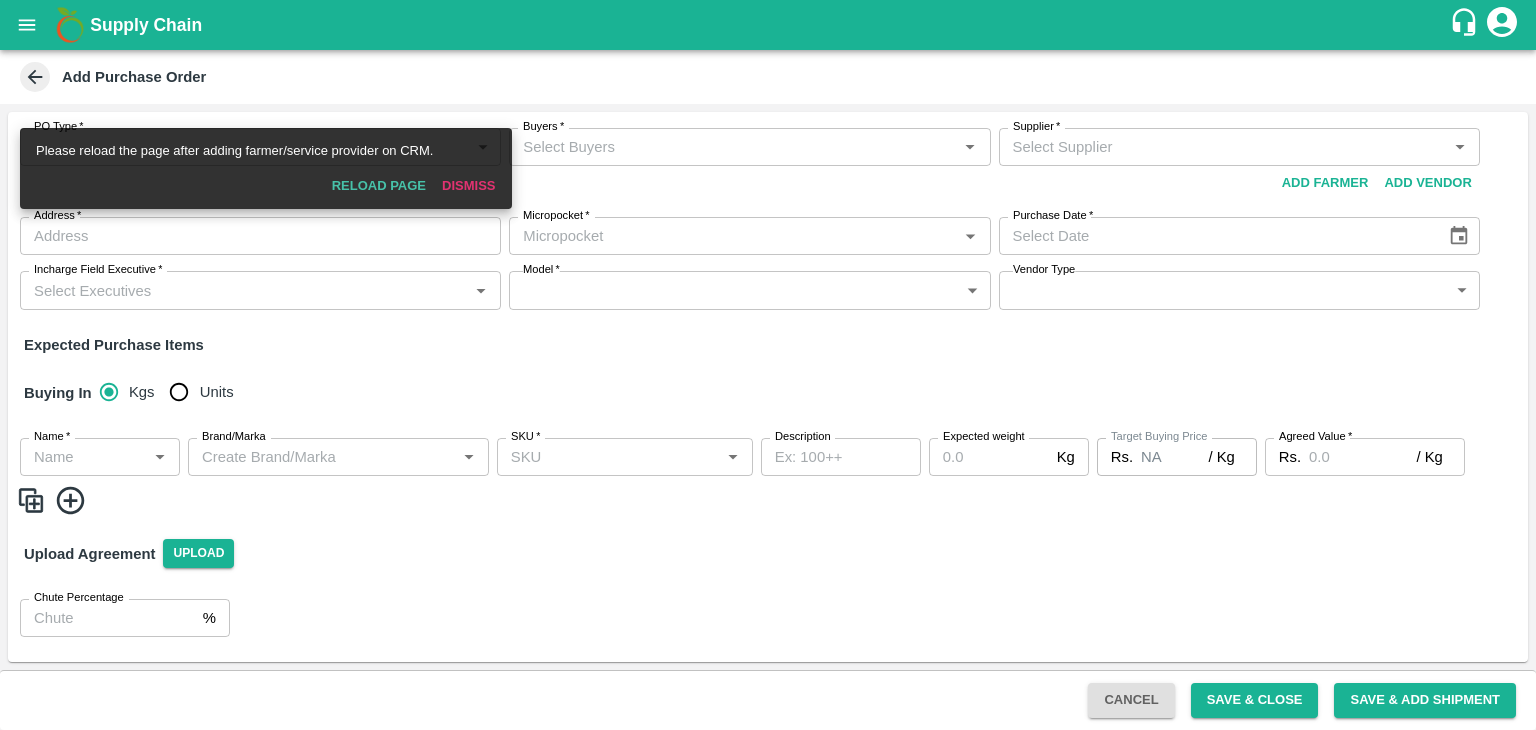 click on "Buyers   * Buyers   *" at bounding box center (749, 164) 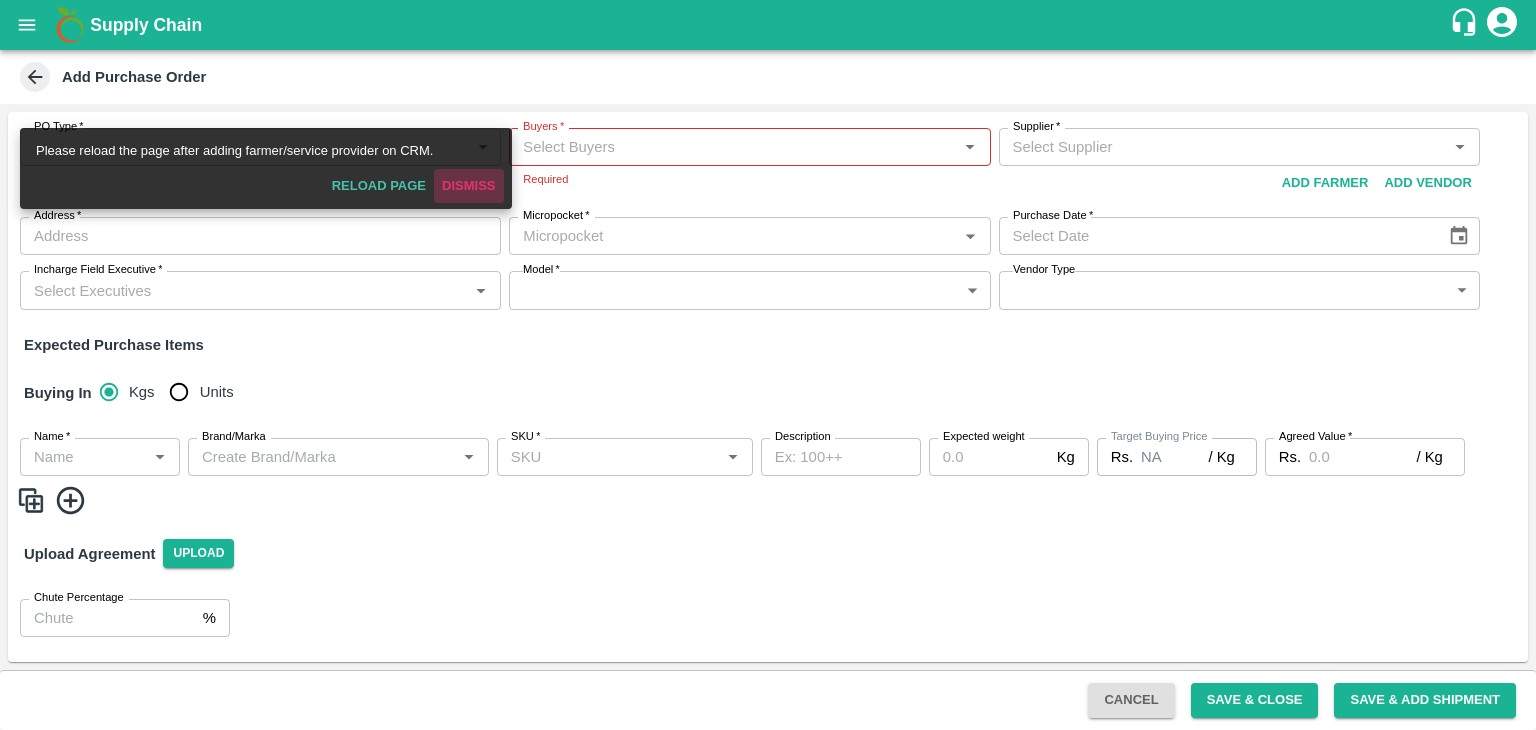 click on "Dismiss" at bounding box center (468, 186) 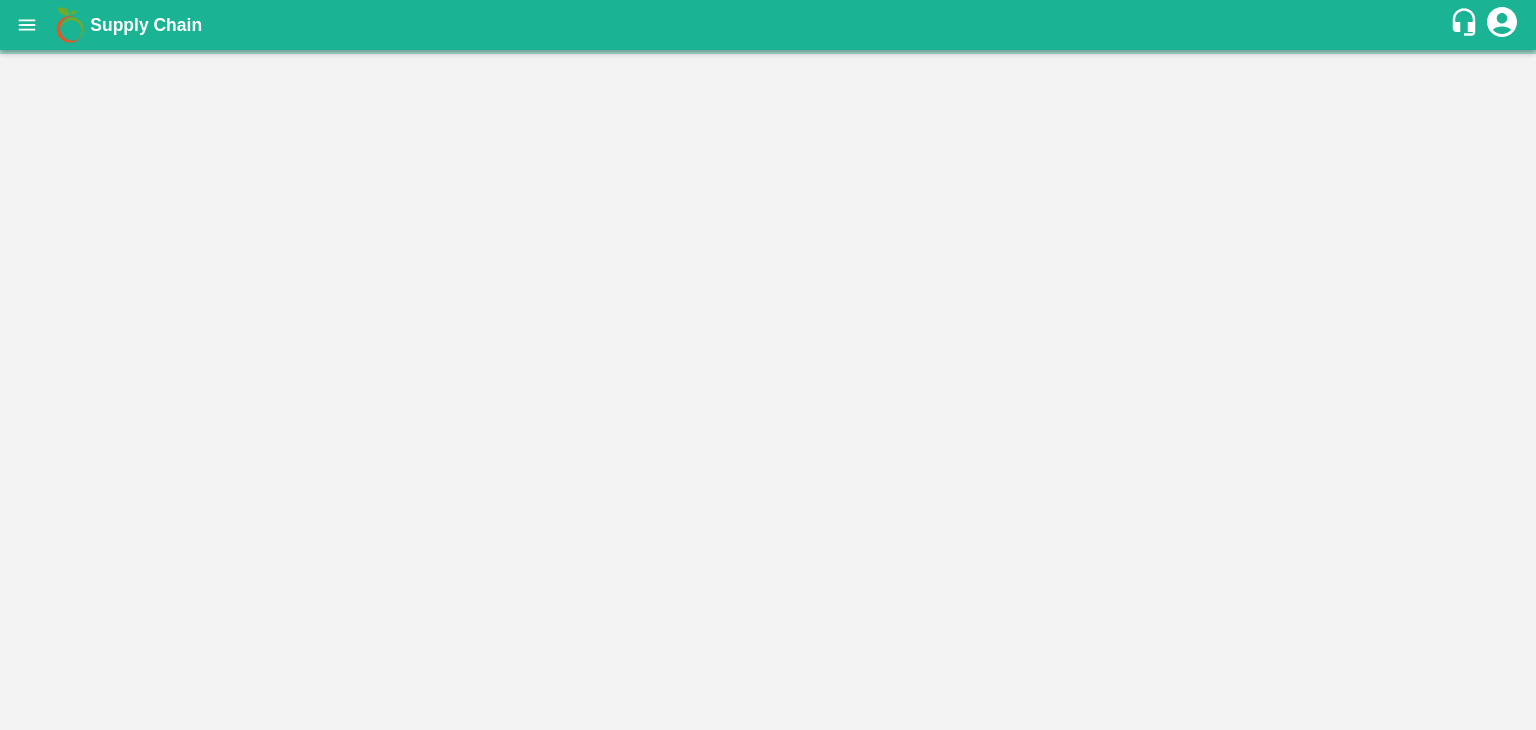 scroll, scrollTop: 0, scrollLeft: 0, axis: both 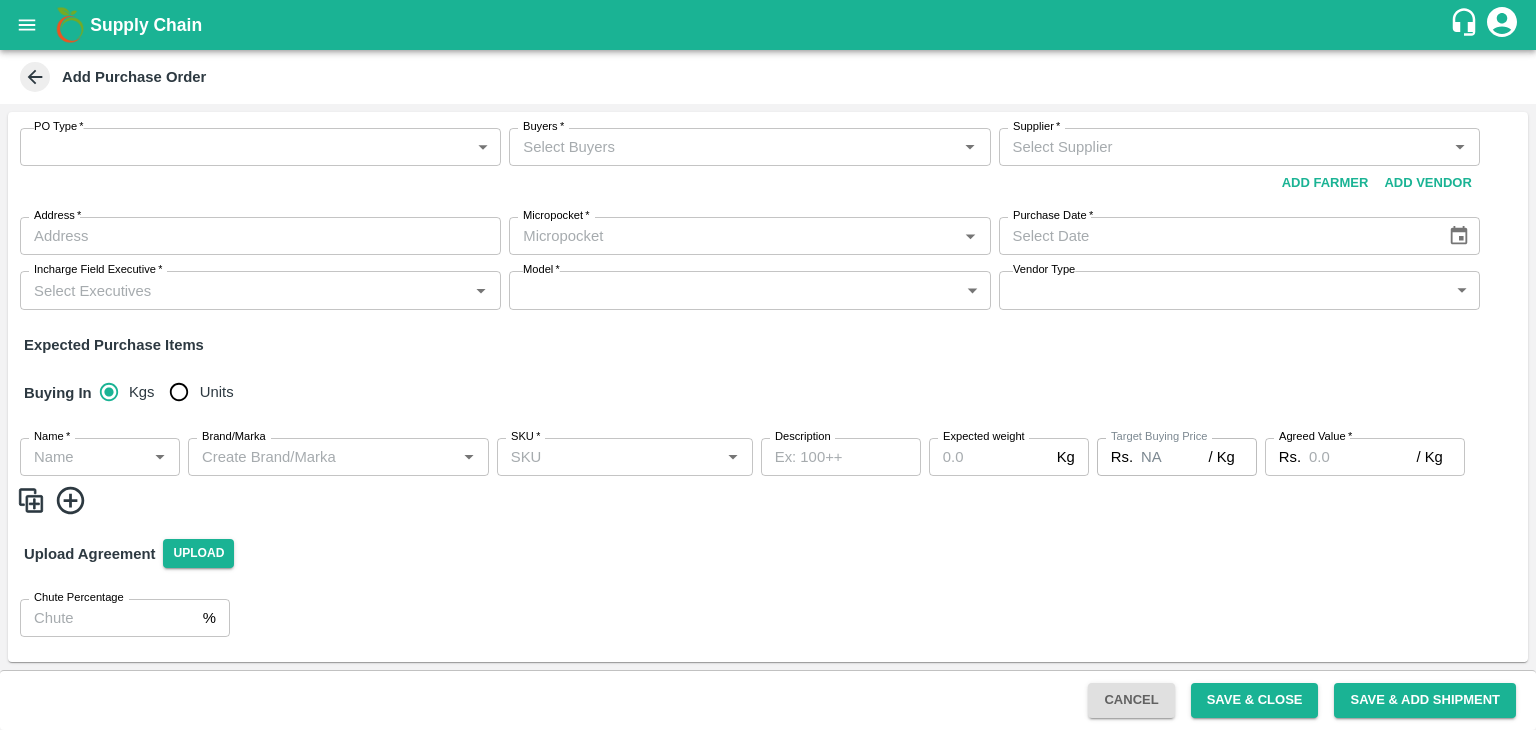 click on "PO Type   * ​ PO Type Buyers   * Buyers   * Supplier   * Supplier   * Add Vendor Add Farmer Address   * Address Micropocket   * Micropocket   * Purchase Date   * Purchase Date Incharge Field Executive   * Incharge Field Executive   * Model   * ​ Model Vendor Type ​ Vendor Type Expected Purchase Items Buying In Kgs Units Name   * Name   * Brand/Marka Brand/Marka SKU   * SKU   * Description x Description Expected weight Kg Expected weight Target Buying Price Rs. NA / Kg Target Buying Price Agreed Value   * Rs. / Kg Agreed Value Upload Agreement Upload Chute Percentage % Chute Percentage" at bounding box center [768, 387] 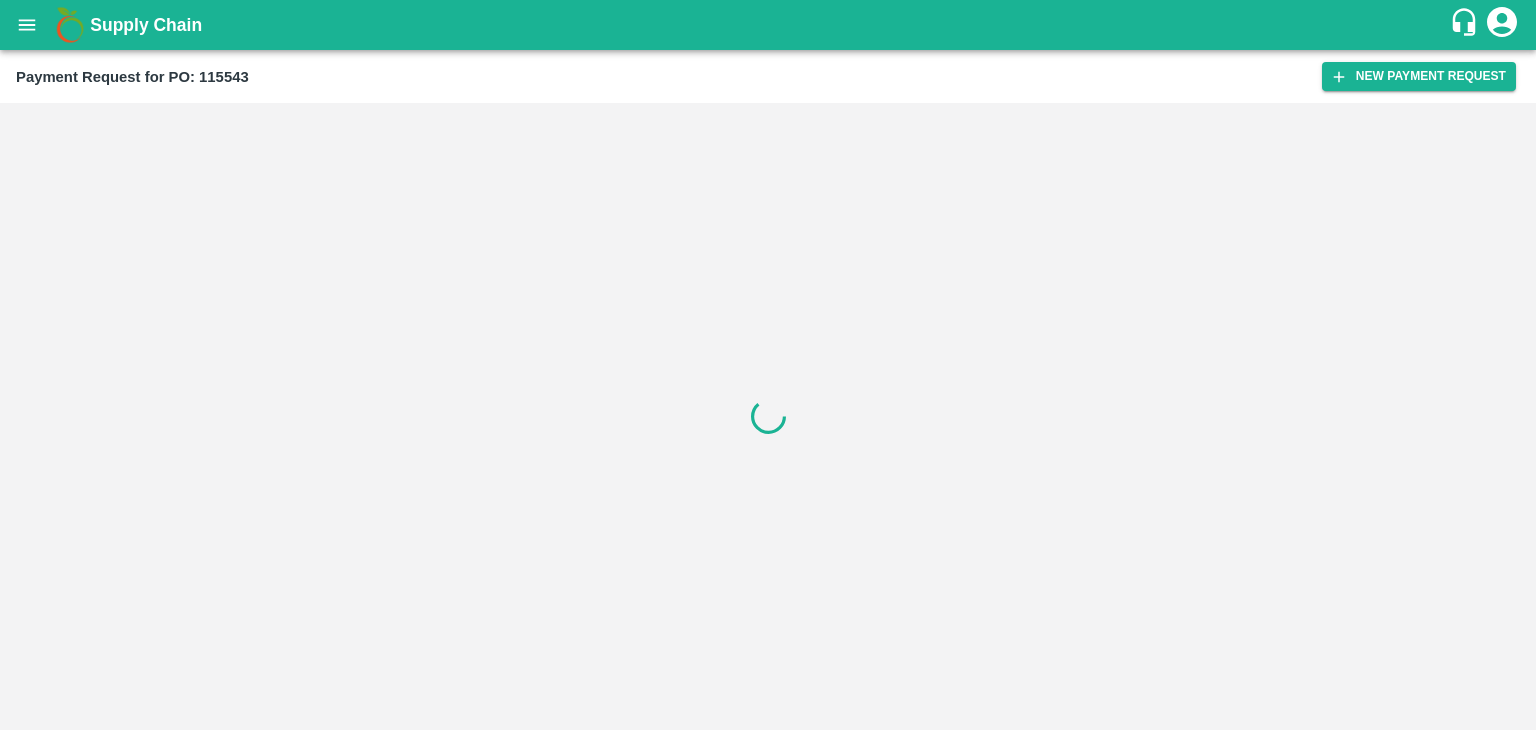 scroll, scrollTop: 0, scrollLeft: 0, axis: both 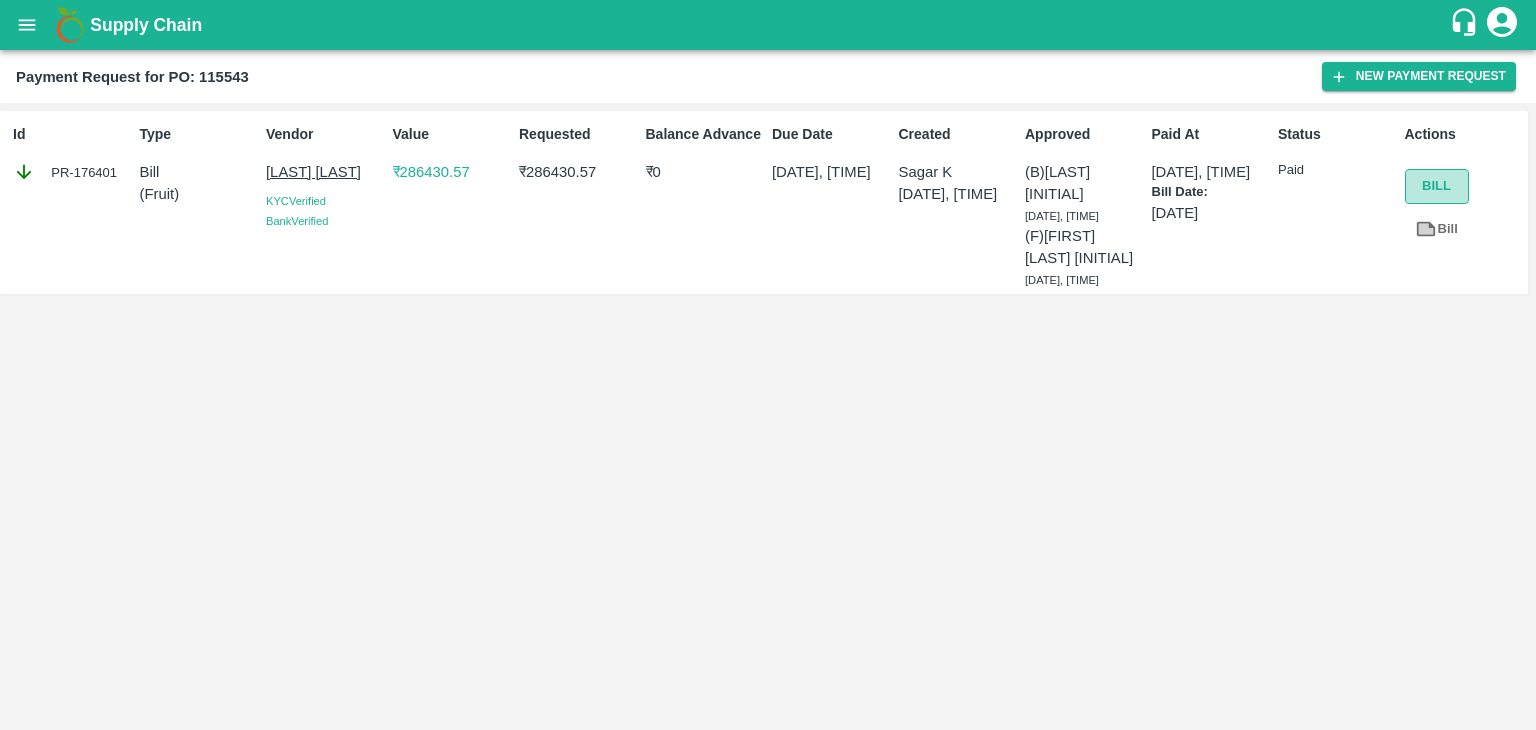 click on "Bill" at bounding box center (1437, 186) 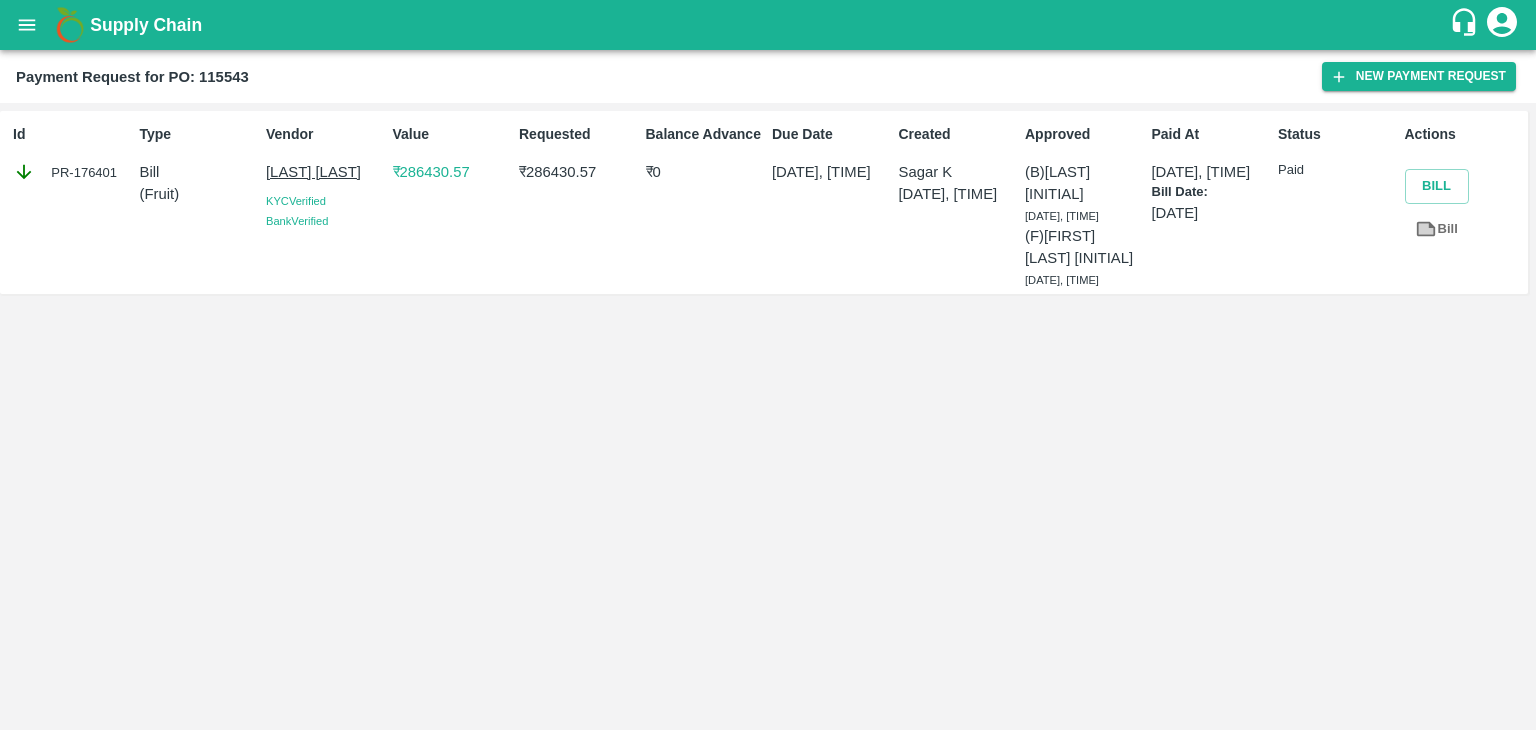 click on "[LAST] [LAST]" at bounding box center (325, 172) 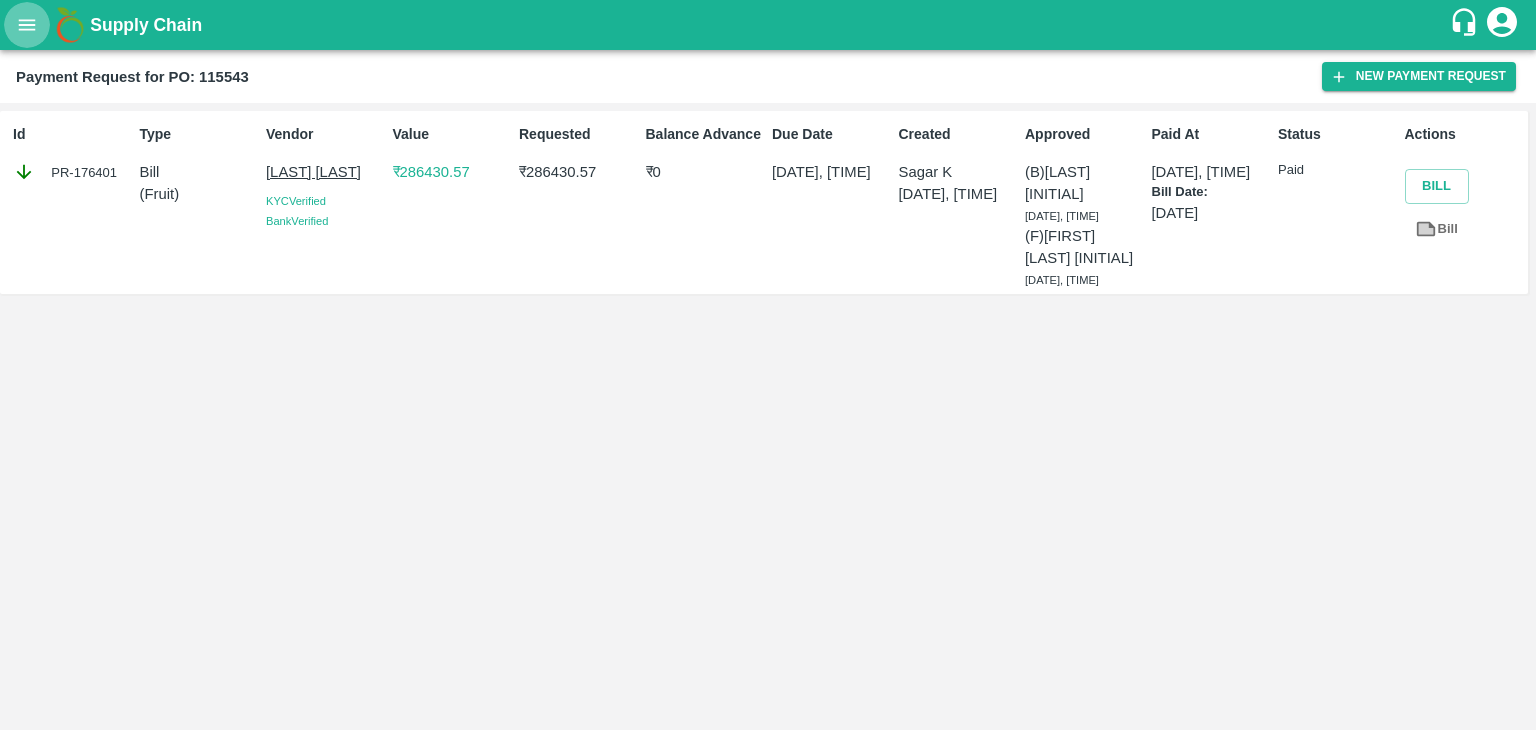 click 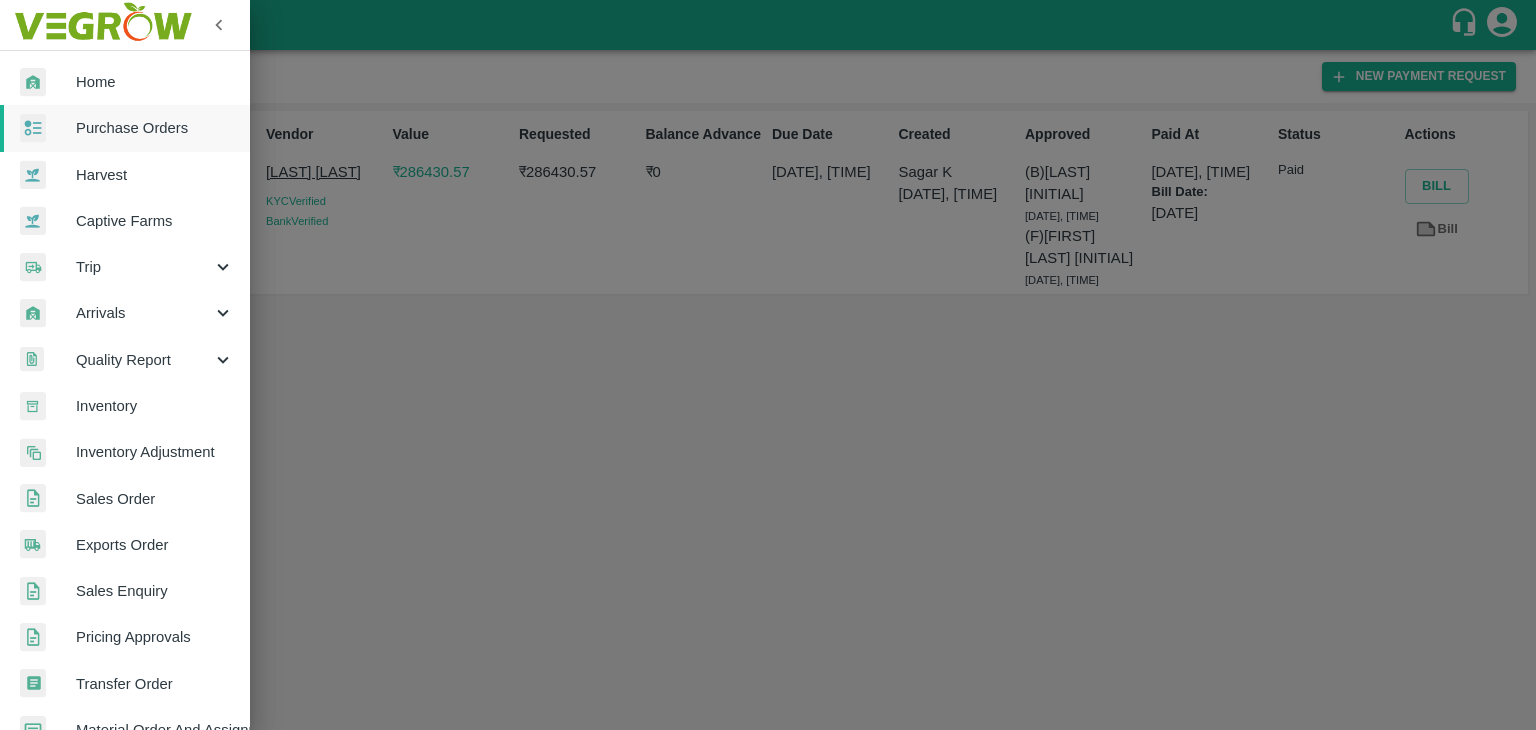 drag, startPoint x: 300, startPoint y: 311, endPoint x: 267, endPoint y: 164, distance: 150.65855 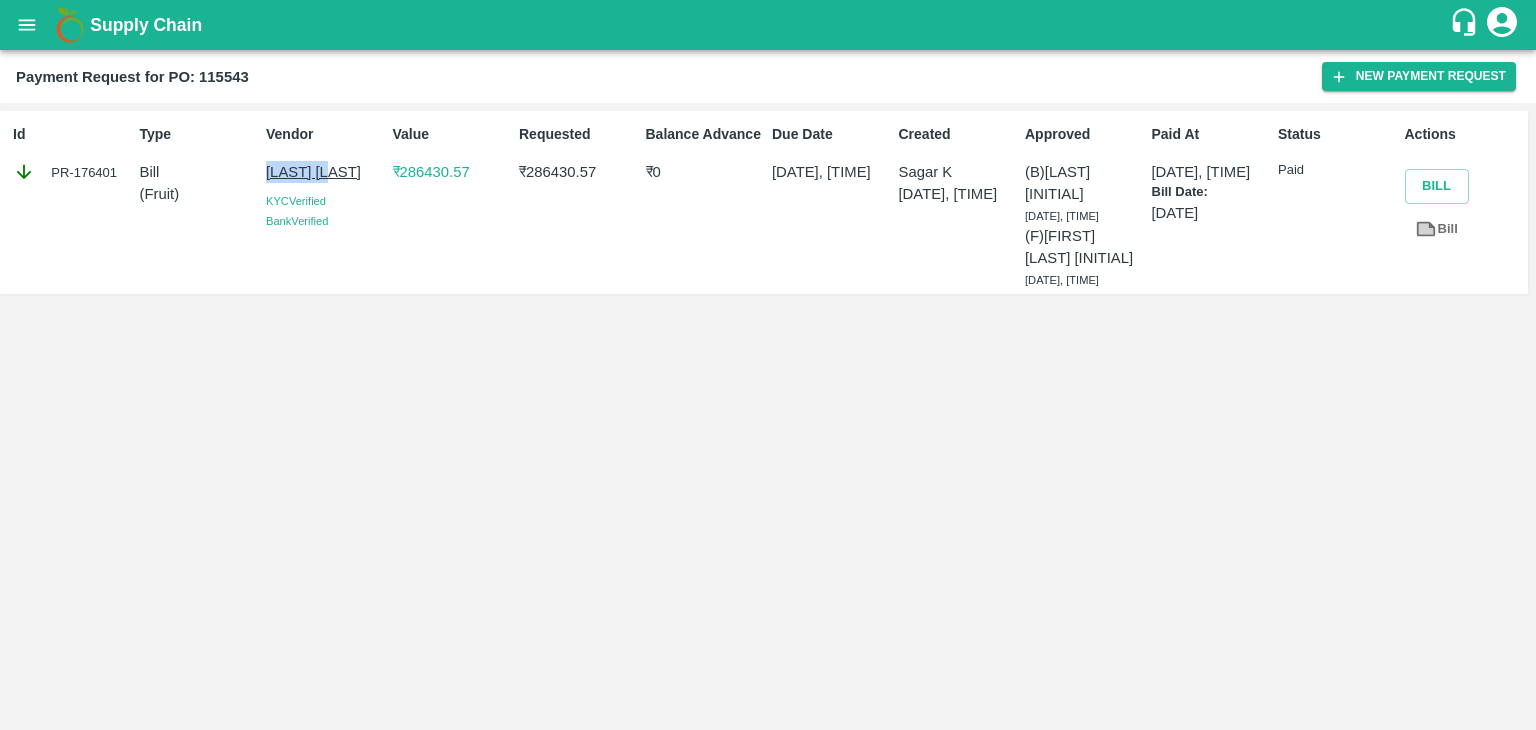 click on "[LAST] [LAST]" at bounding box center (325, 172) 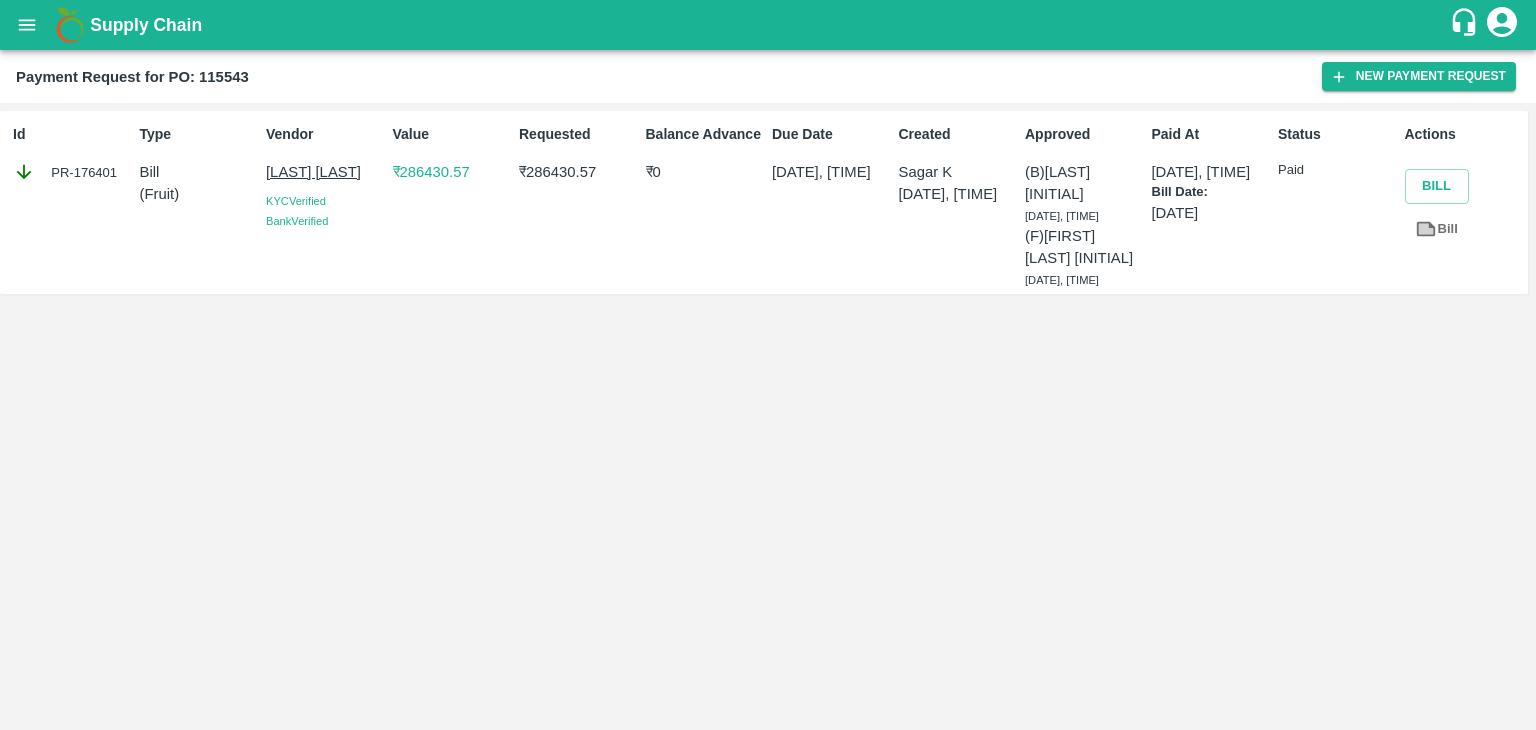 drag, startPoint x: 359, startPoint y: 167, endPoint x: 316, endPoint y: 176, distance: 43.931767 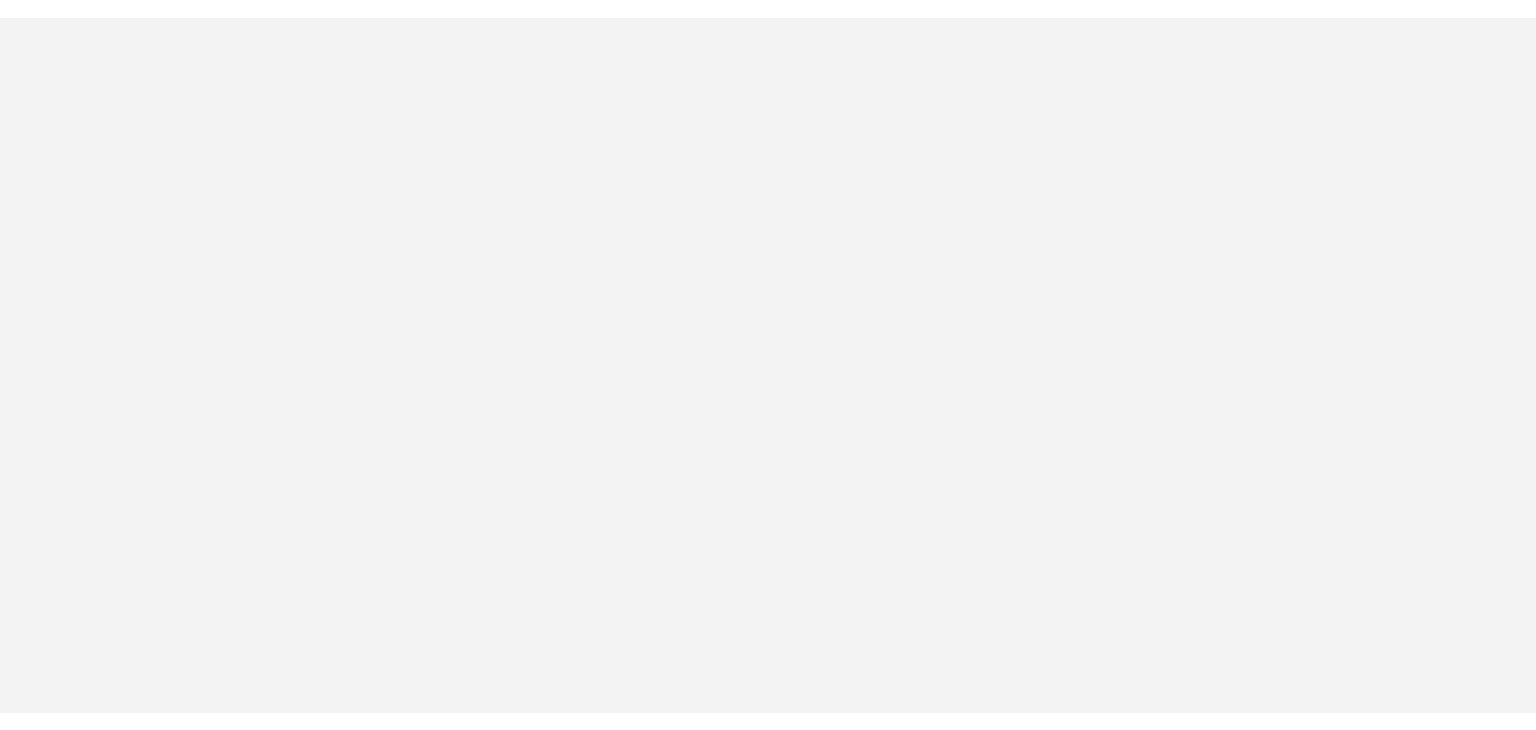 scroll, scrollTop: 0, scrollLeft: 0, axis: both 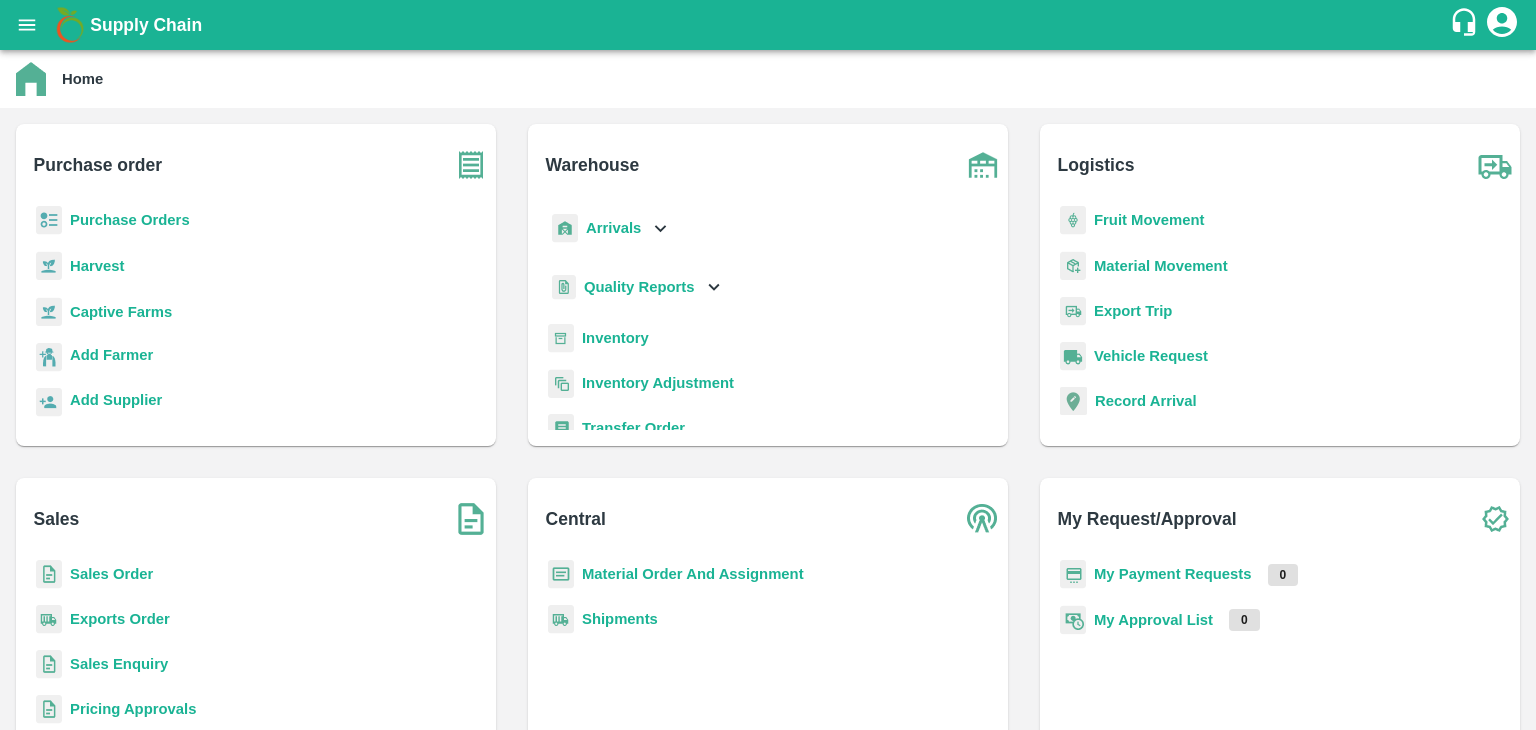 click on "Purchase Orders" at bounding box center (130, 220) 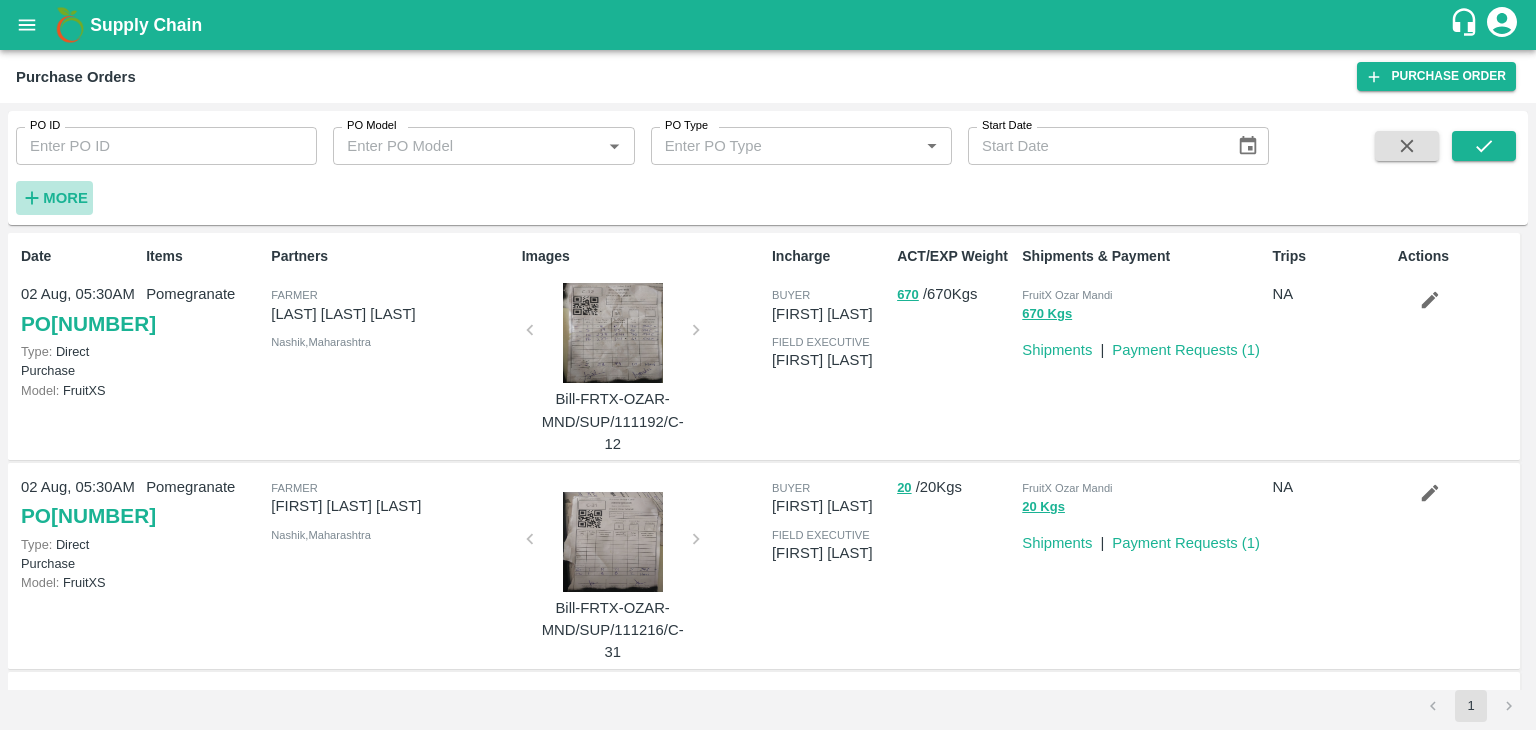 click on "More" at bounding box center (65, 198) 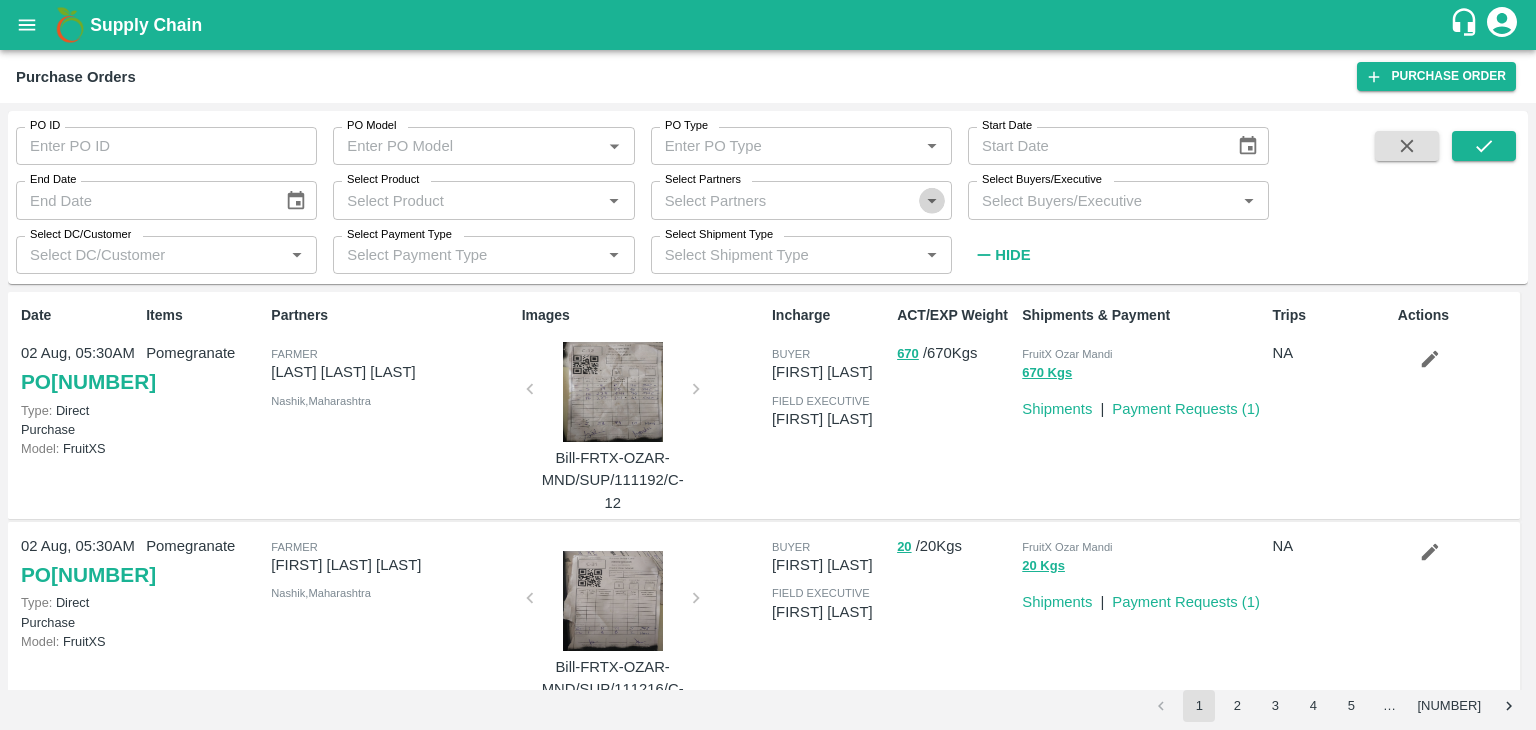 click 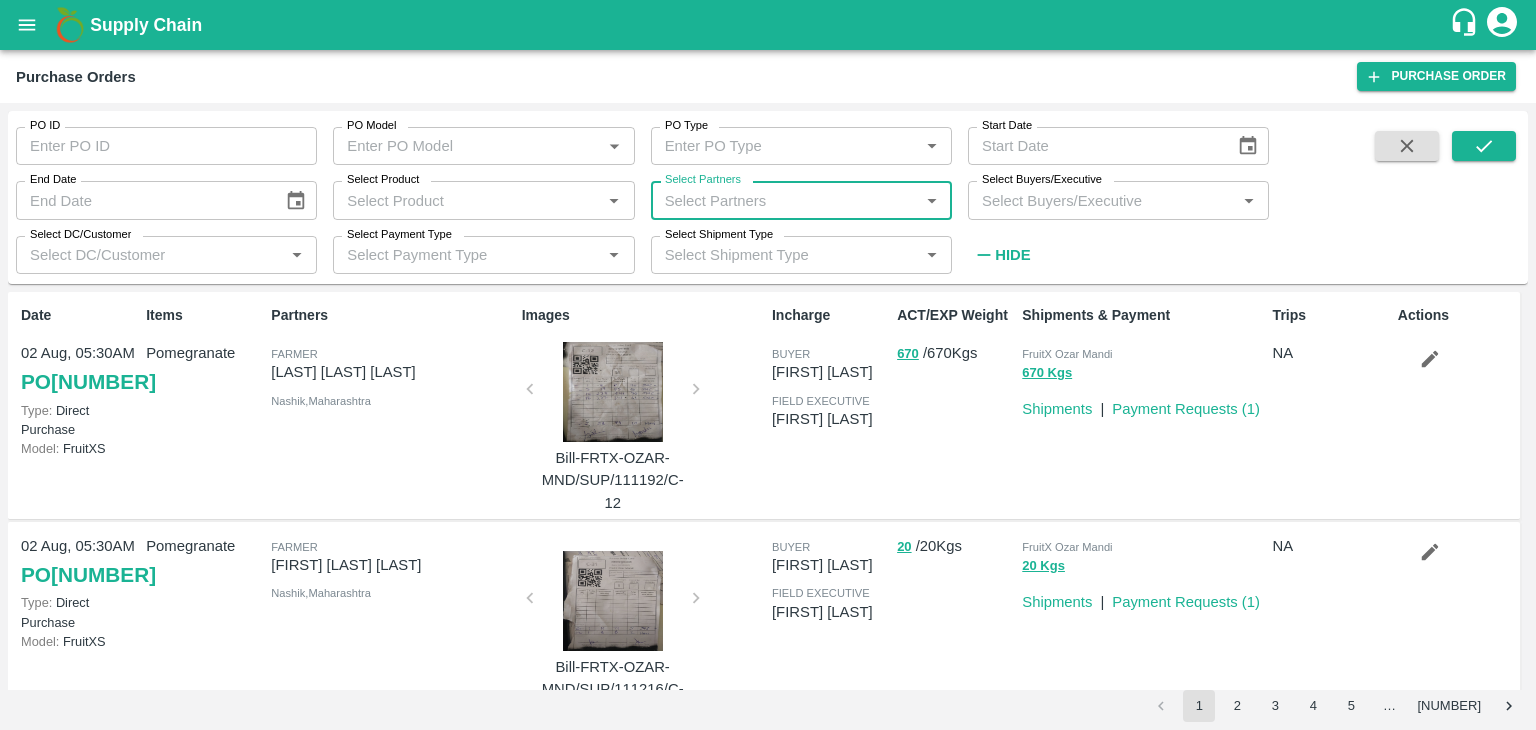 click on "Select Partners" at bounding box center (785, 200) 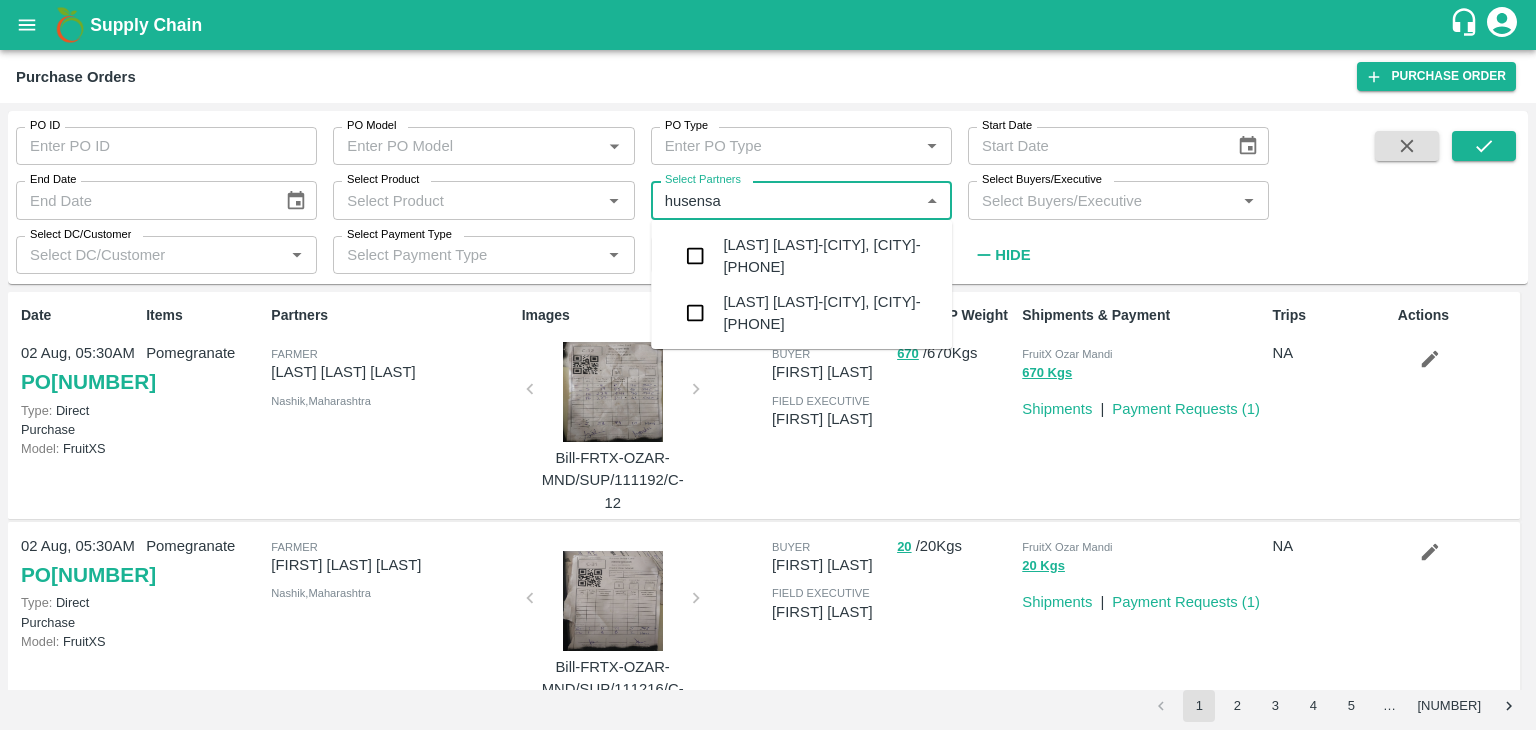 type on "husensab" 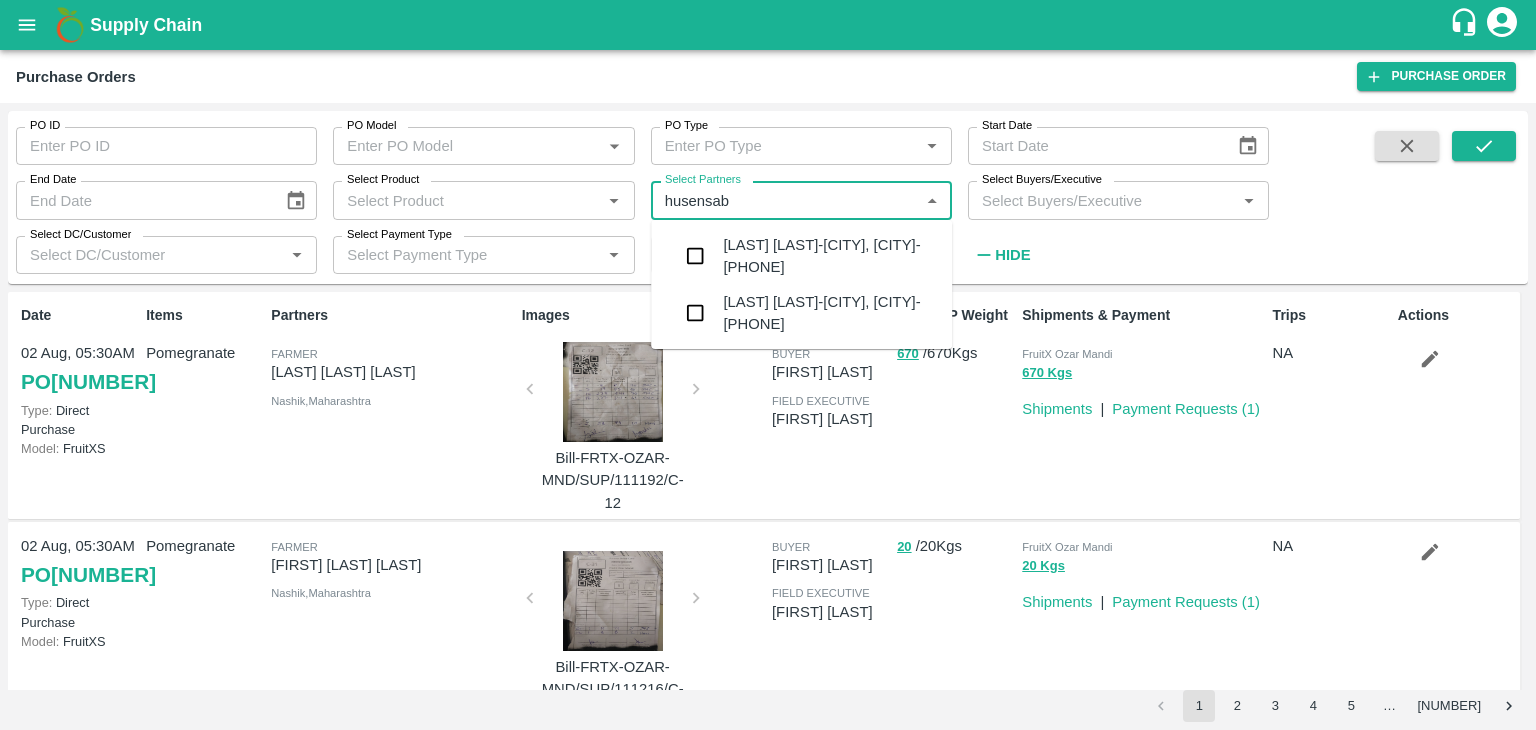 click on "Husensab dabadi-nandishwar nagar, Bagalkot-8088778388" at bounding box center [829, 256] 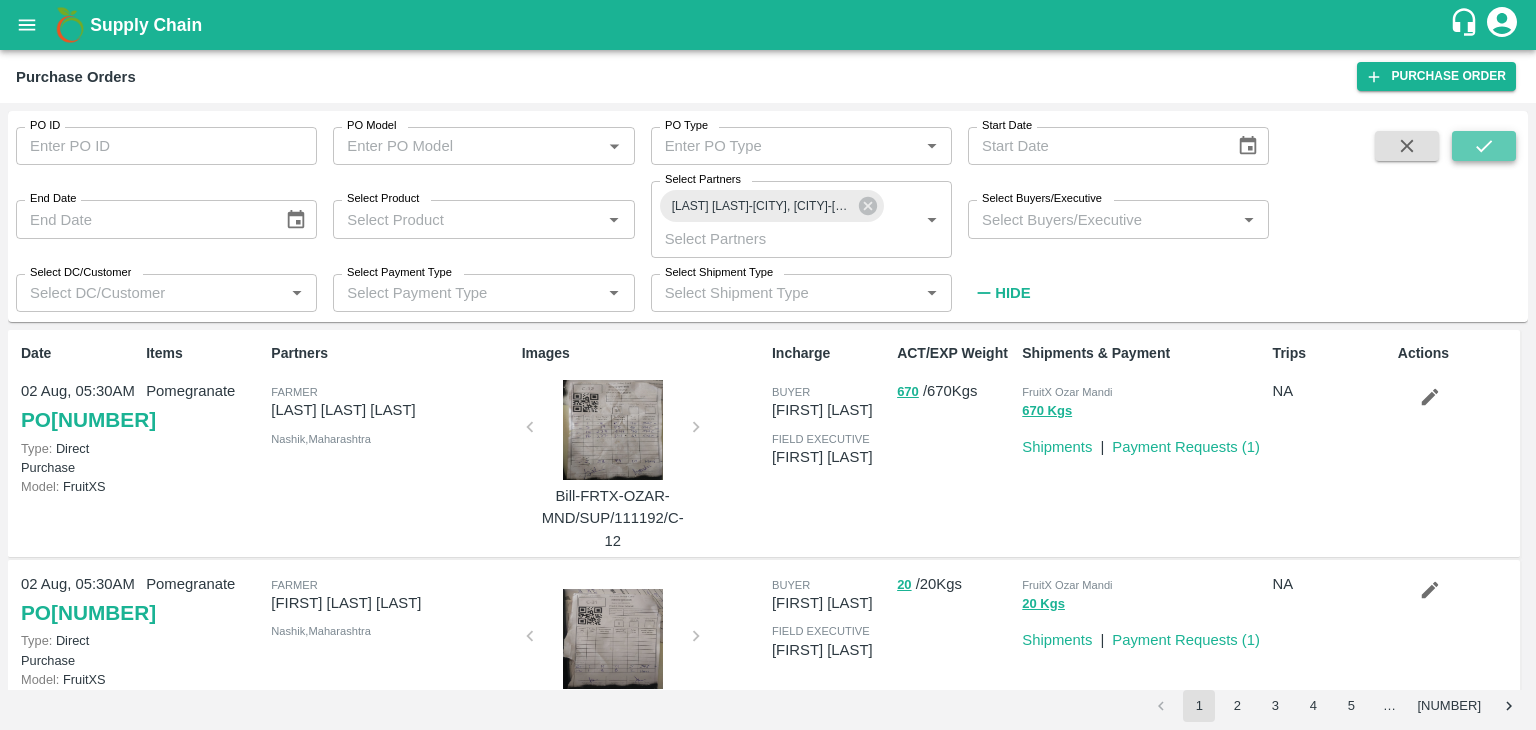 click 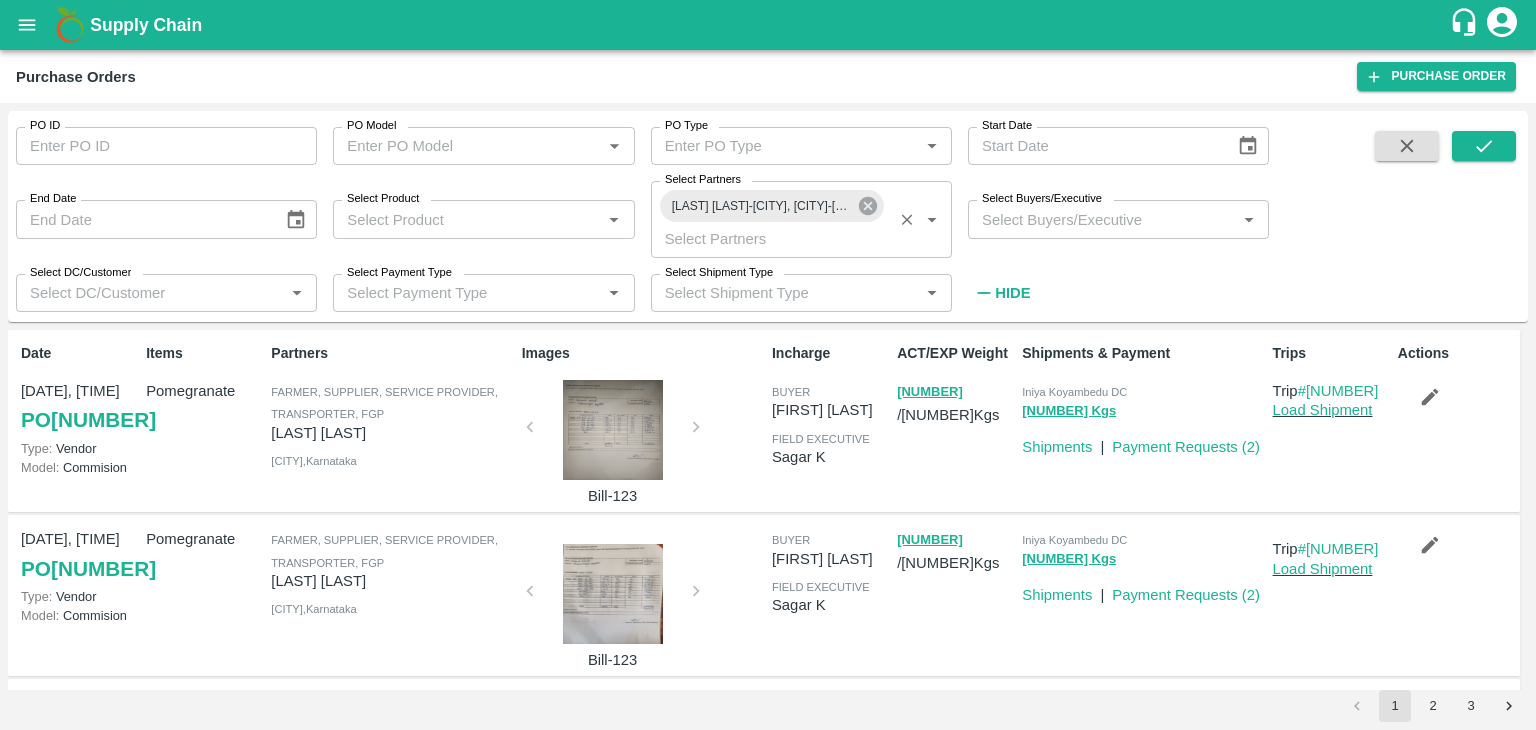 click 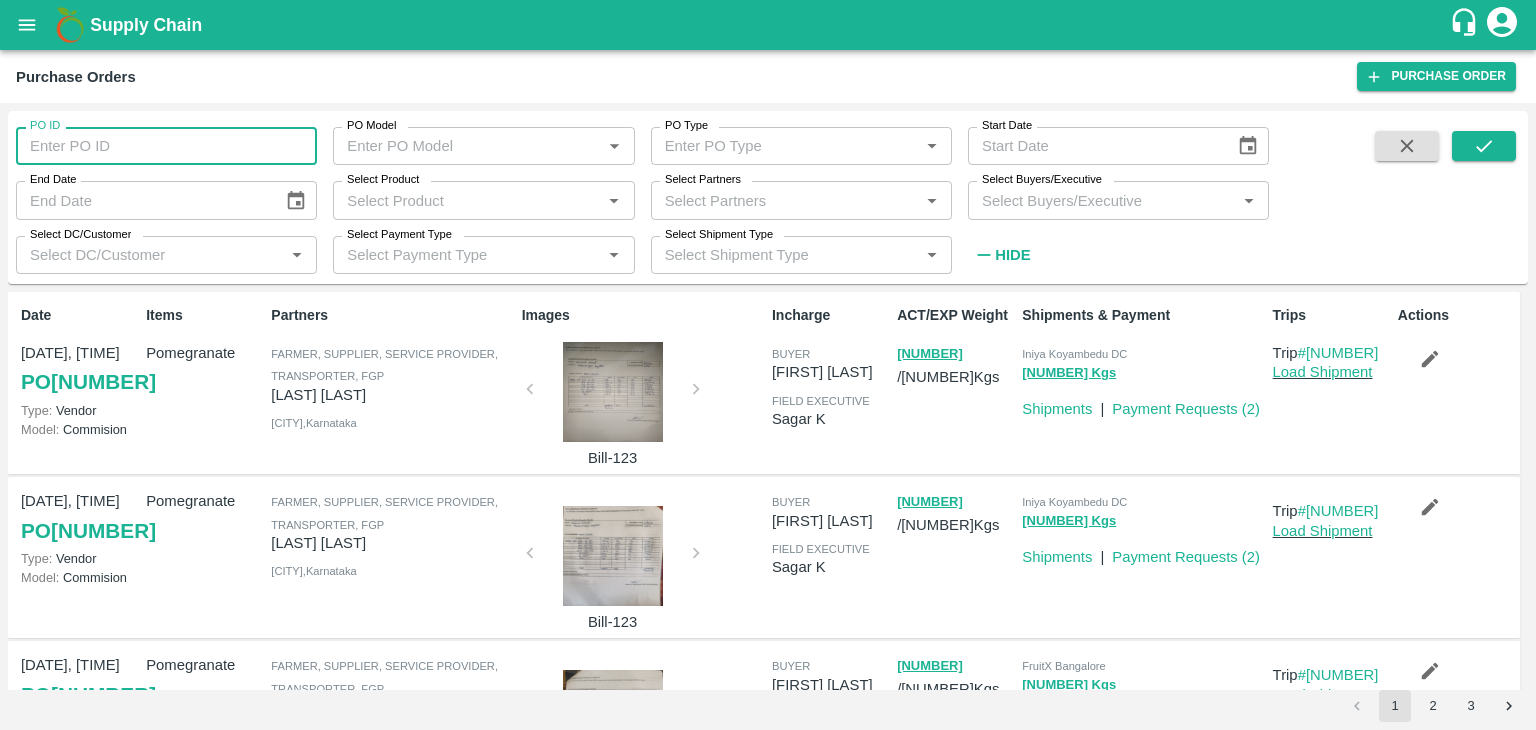 click on "PO ID" at bounding box center [166, 146] 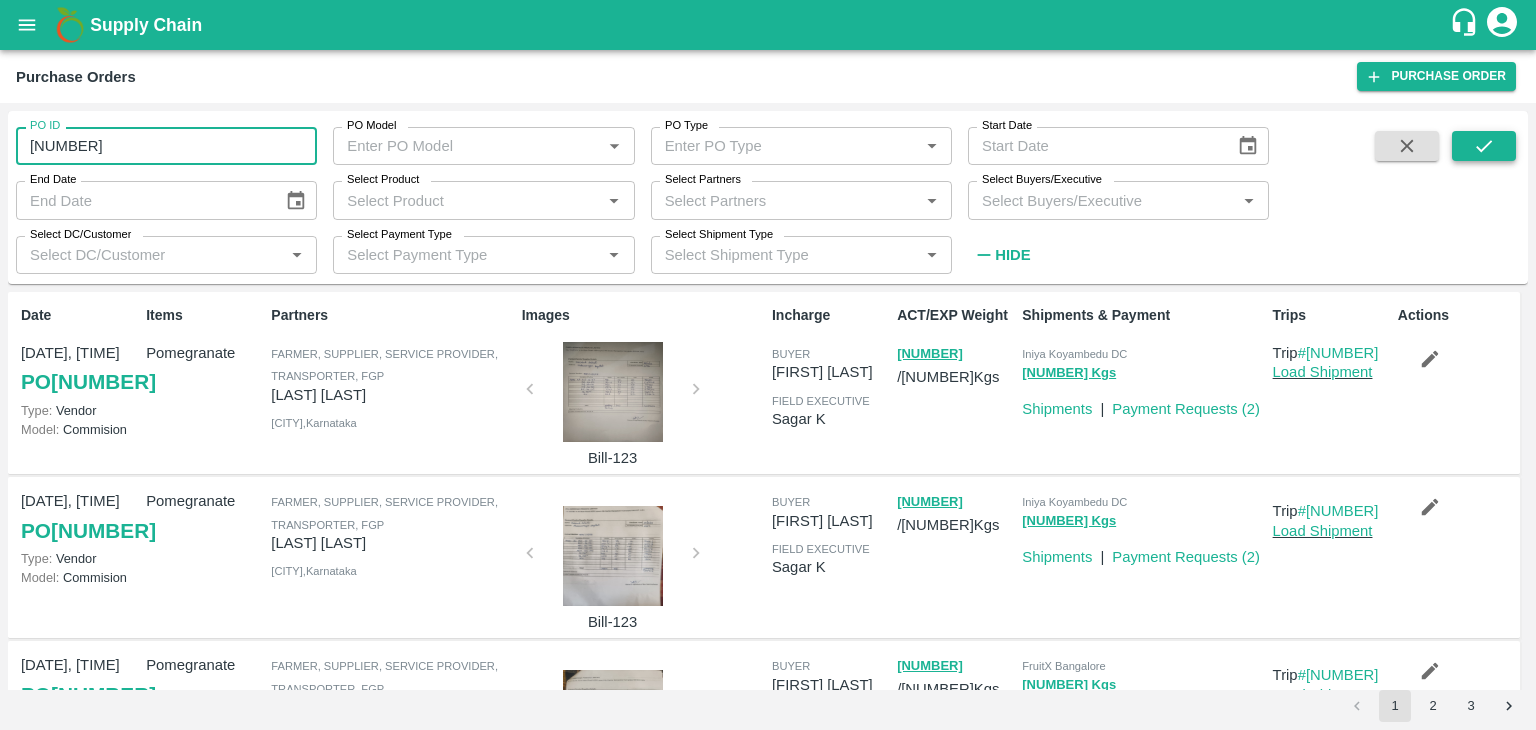 type on "61996" 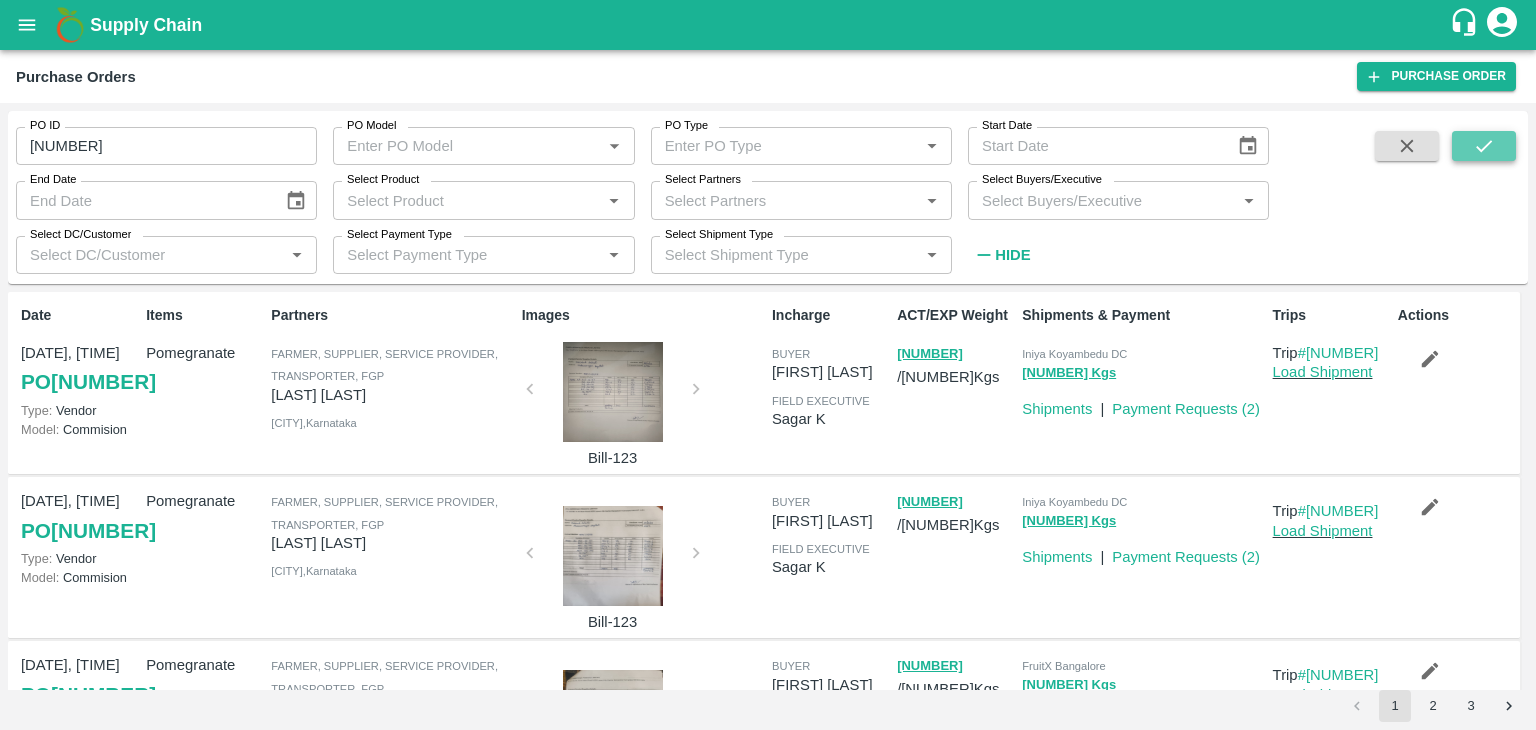 click 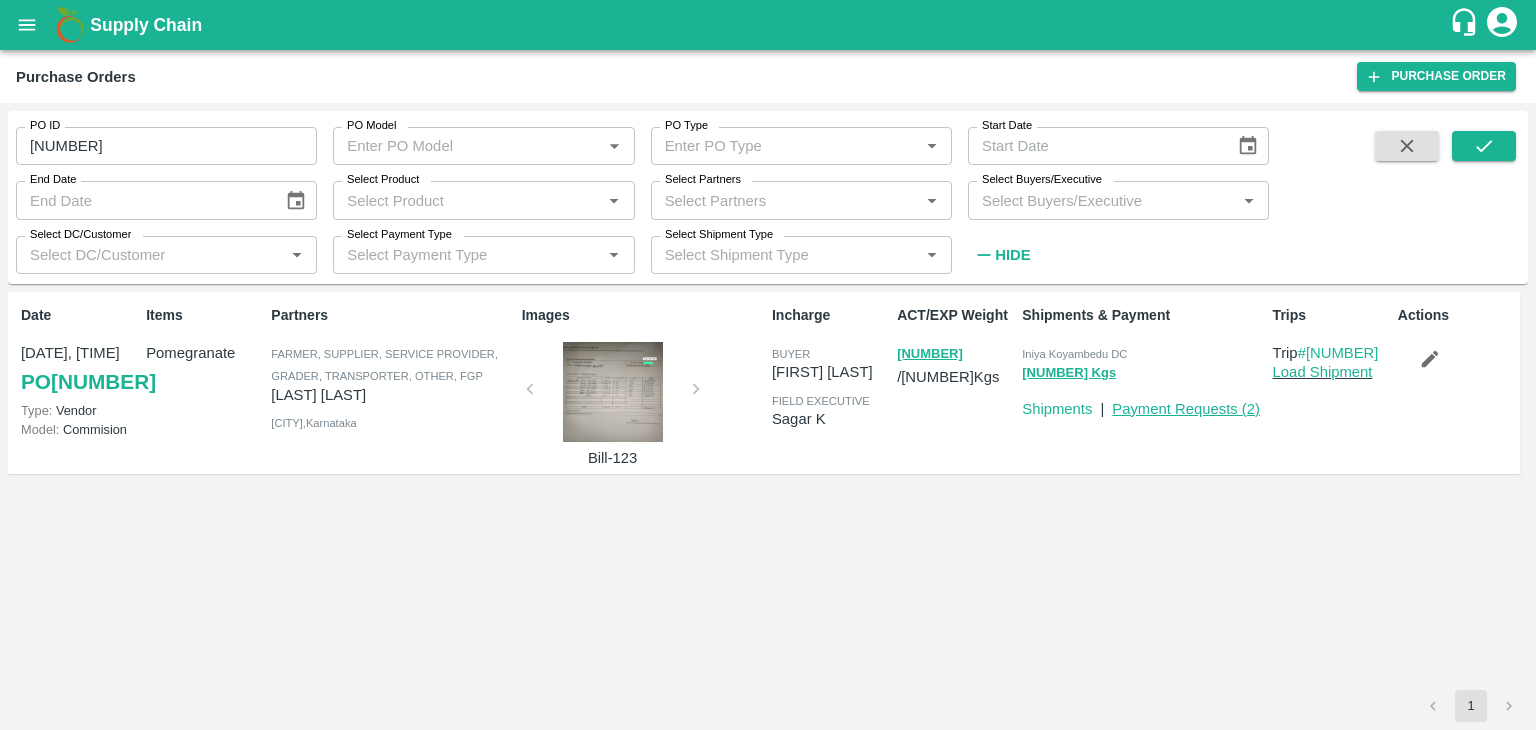 click on "Payment Requests ( 2 )" at bounding box center (1186, 409) 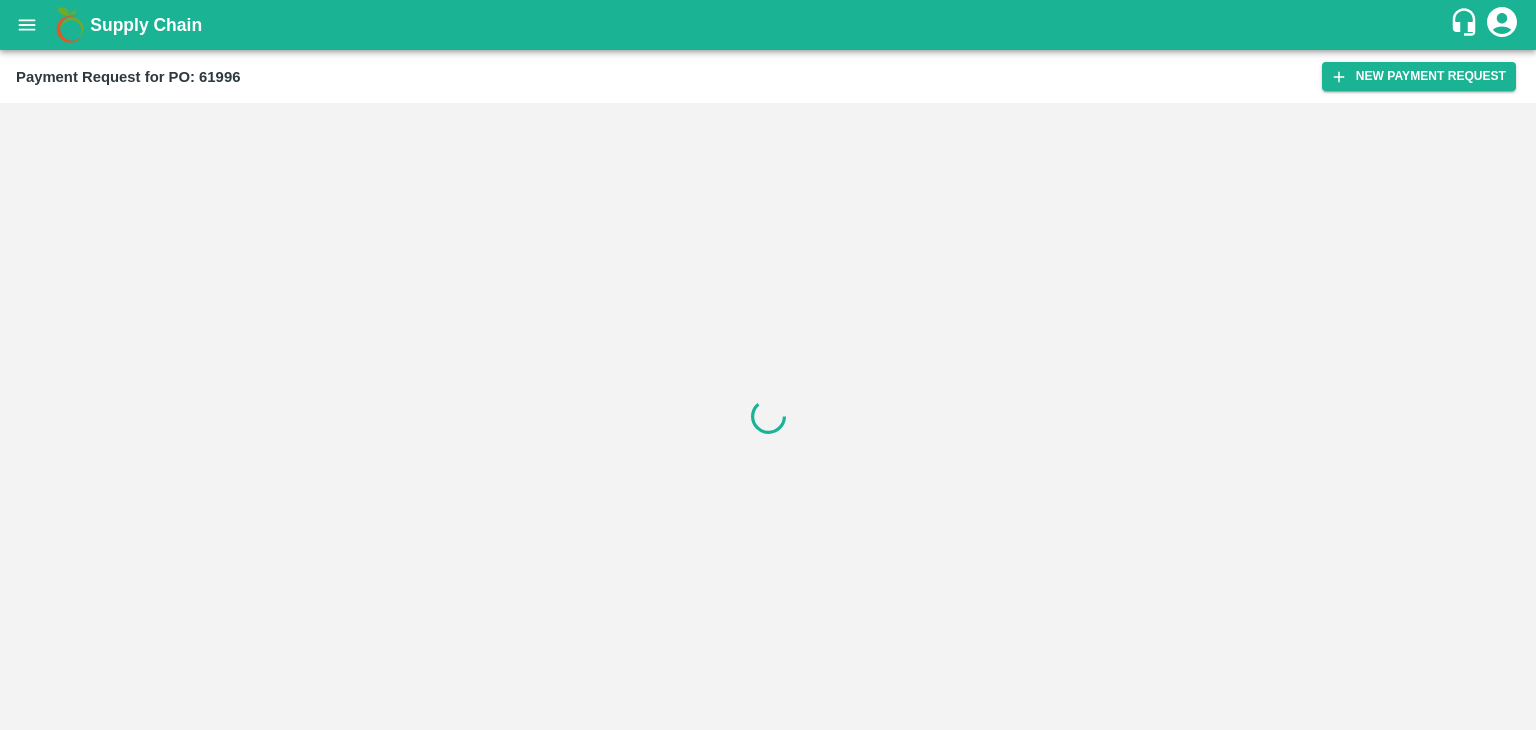 scroll, scrollTop: 0, scrollLeft: 0, axis: both 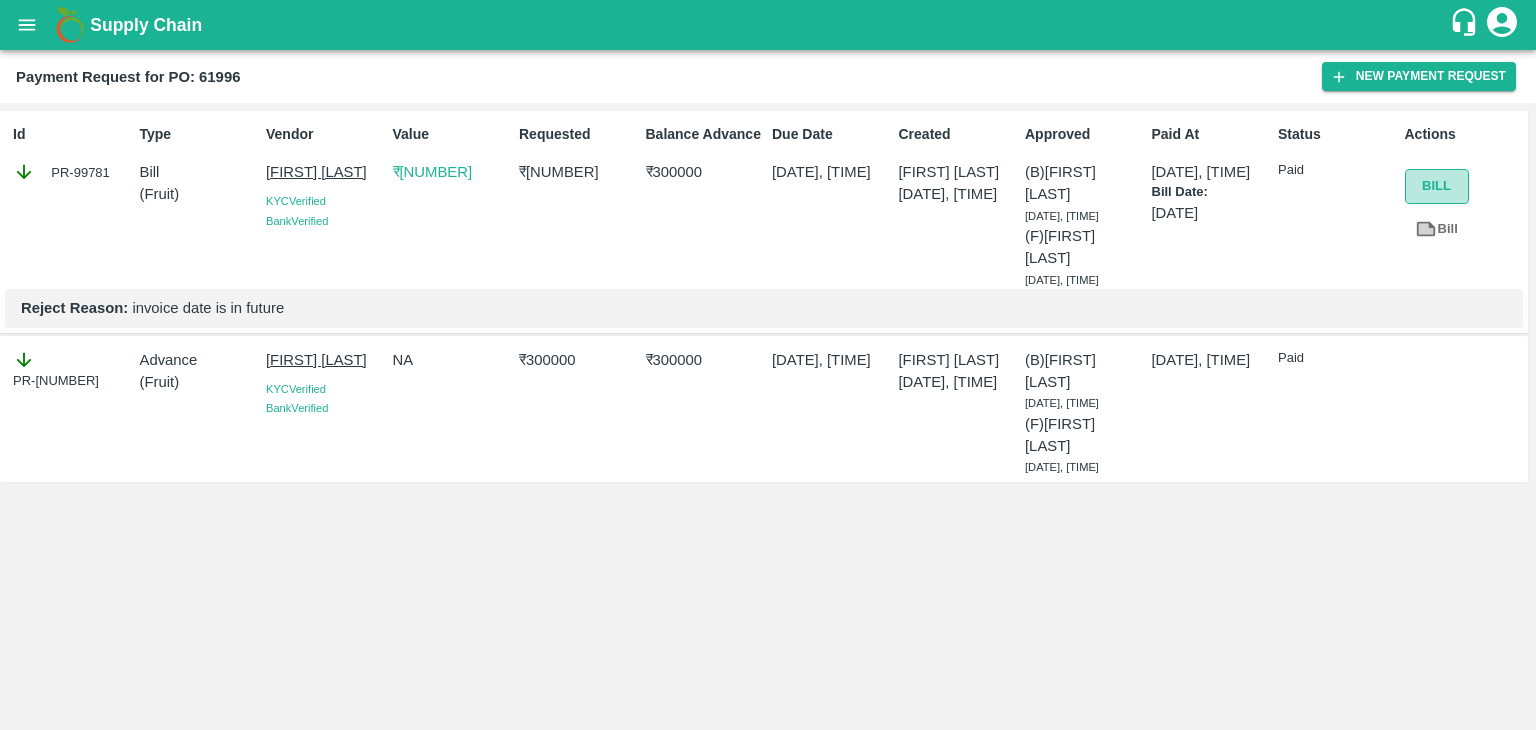 click on "Bill" at bounding box center [1437, 186] 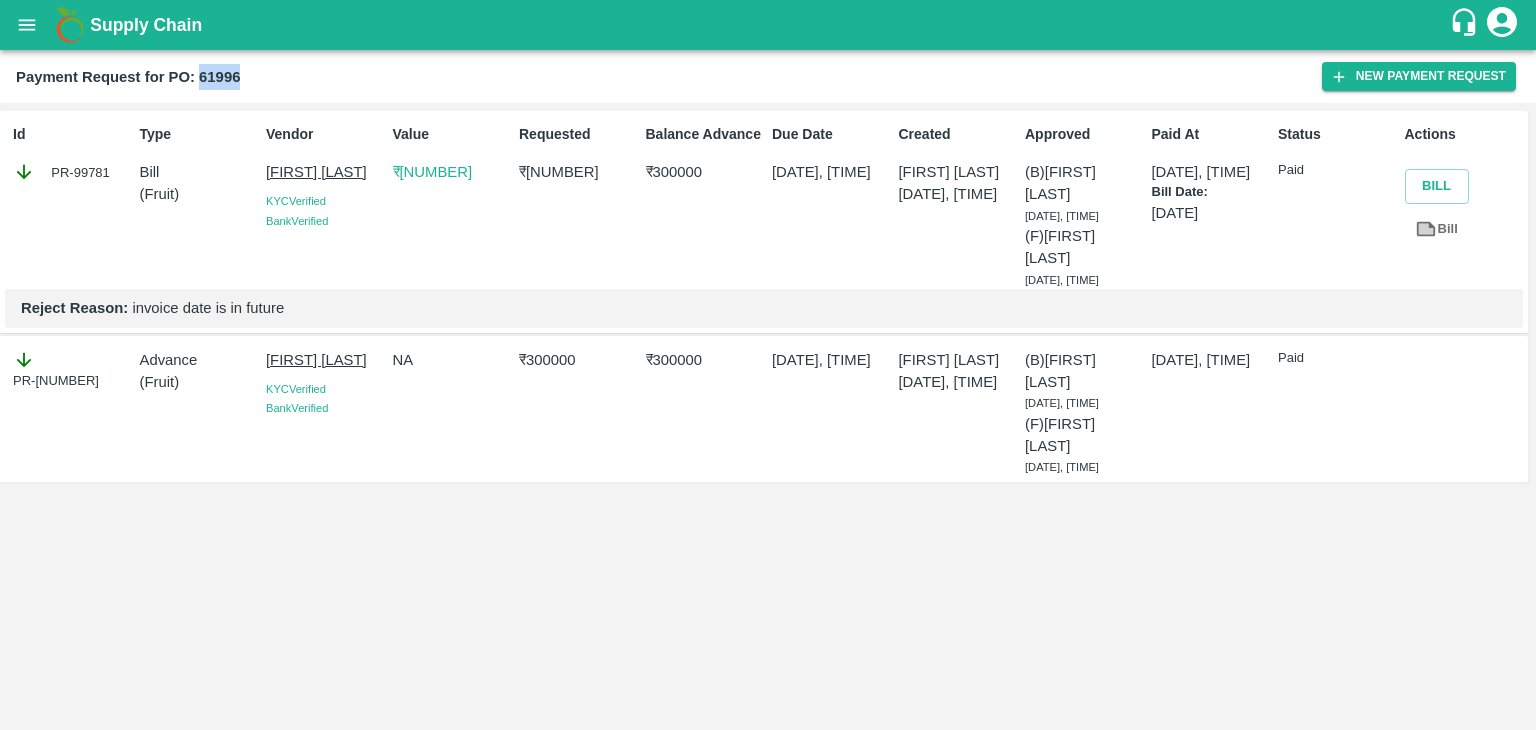 drag, startPoint x: 199, startPoint y: 69, endPoint x: 280, endPoint y: 78, distance: 81.49847 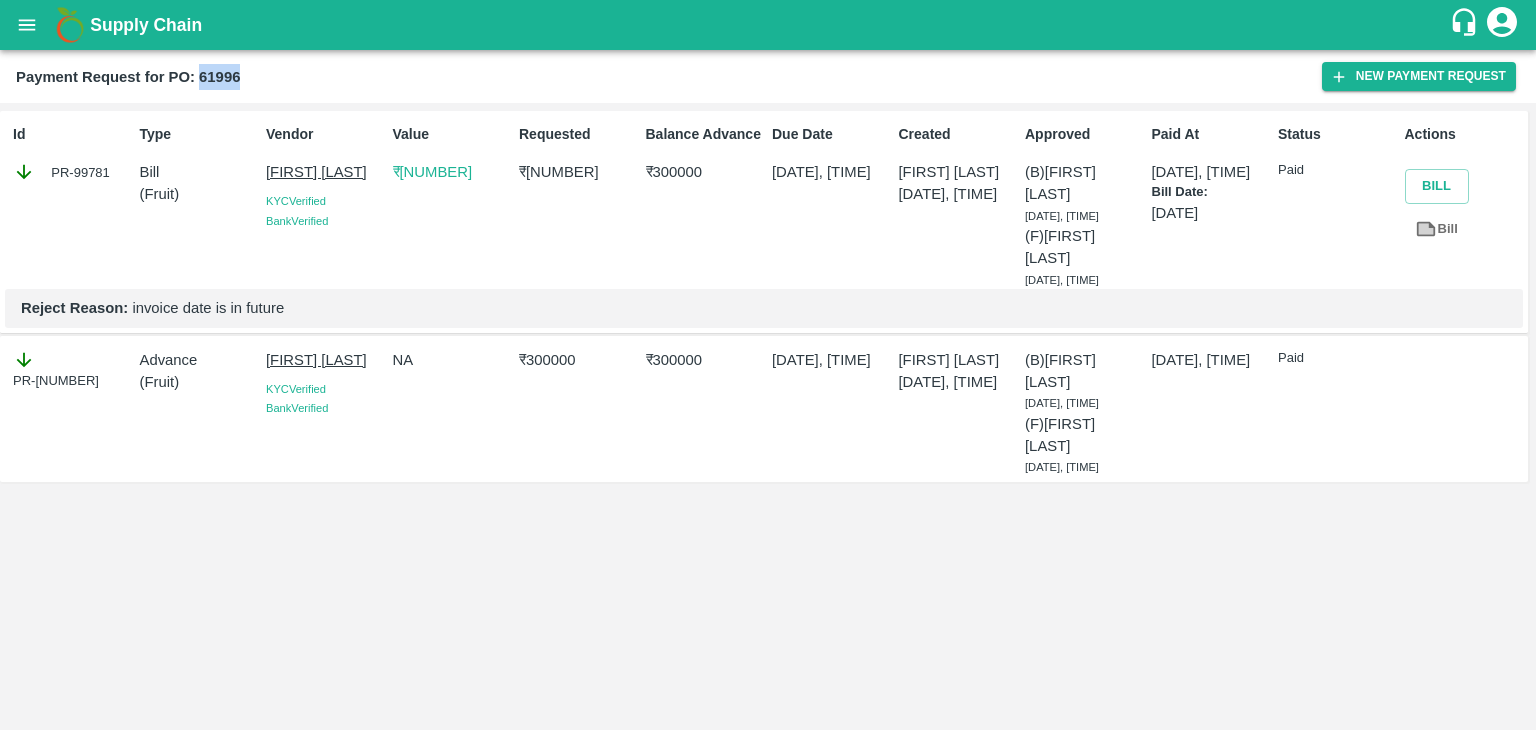 copy on "61996" 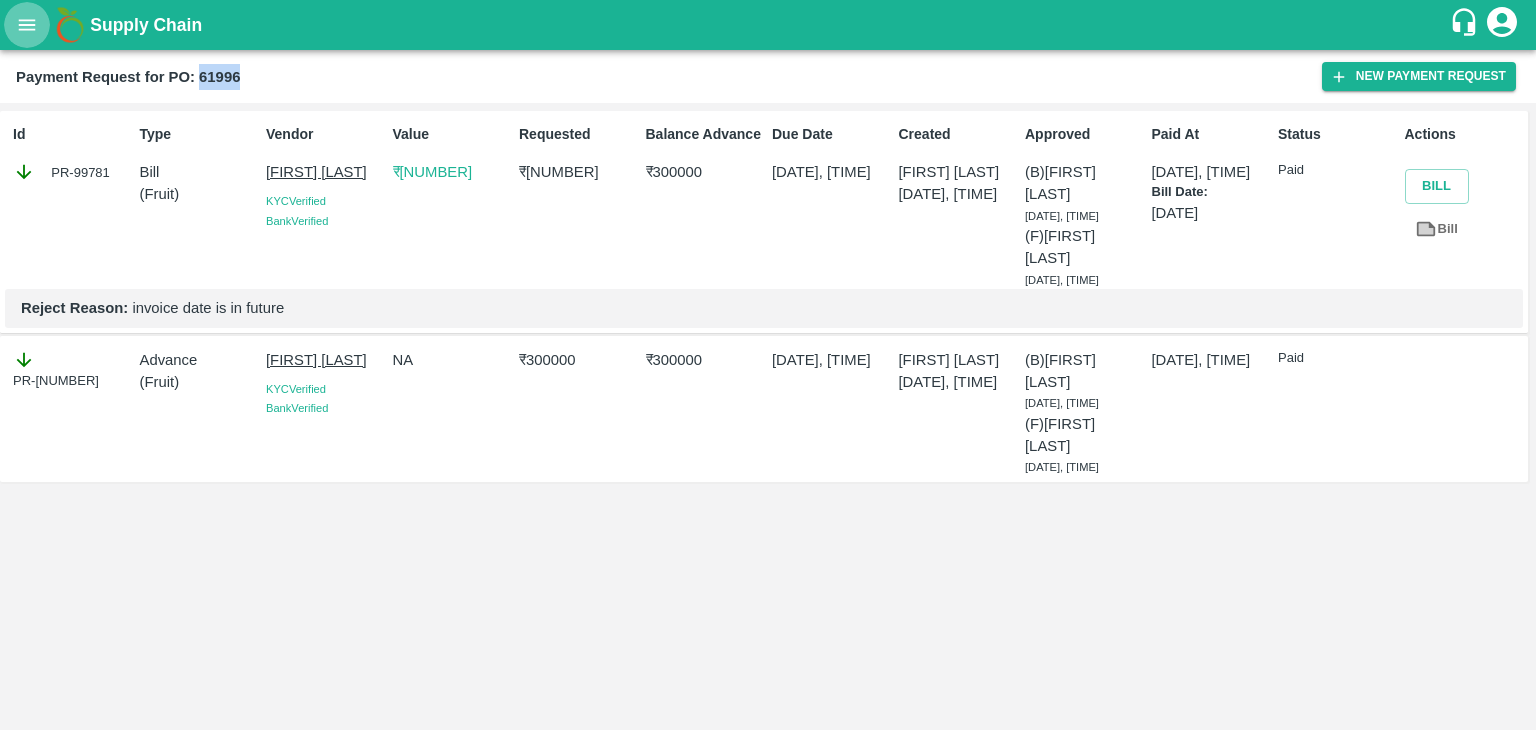 click 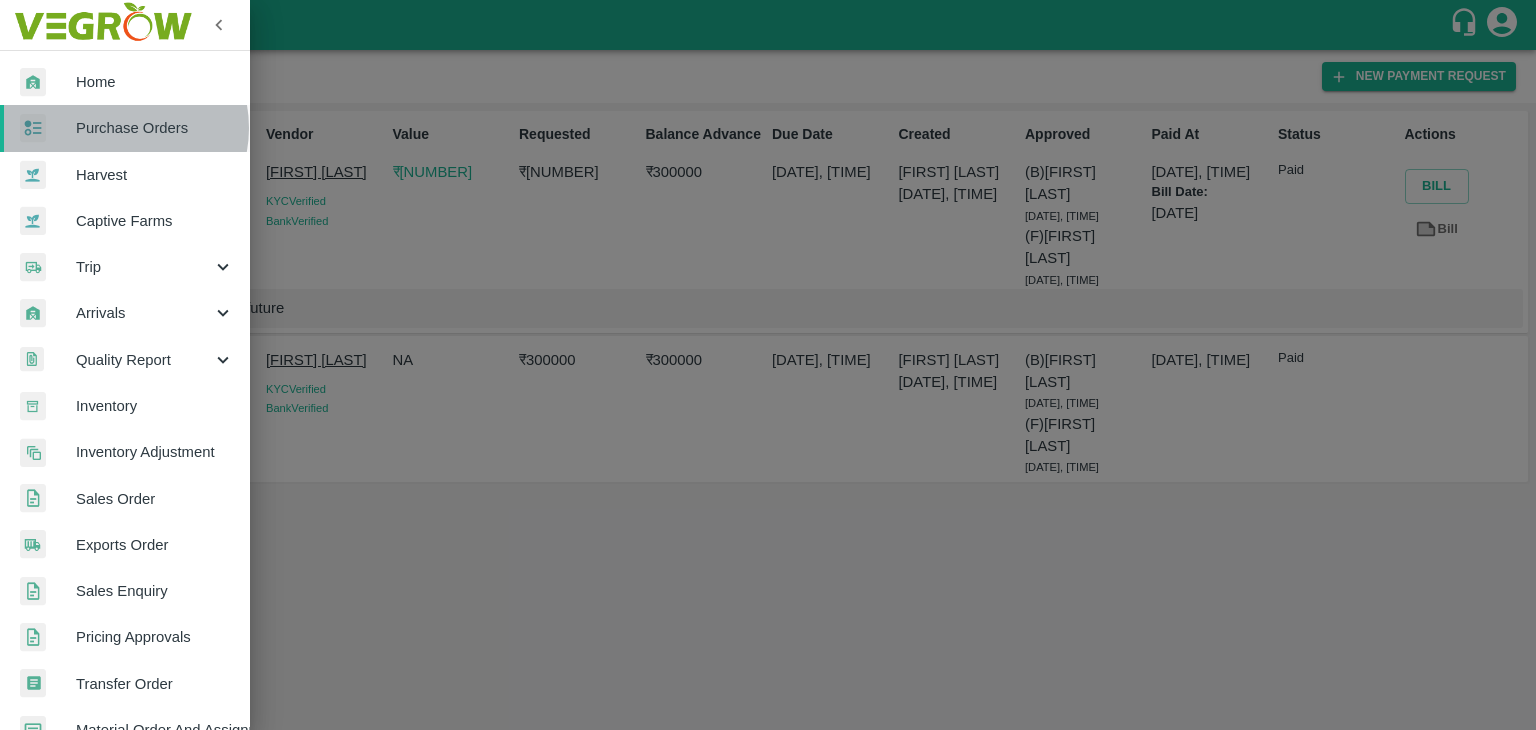 click on "Purchase Orders" at bounding box center (155, 128) 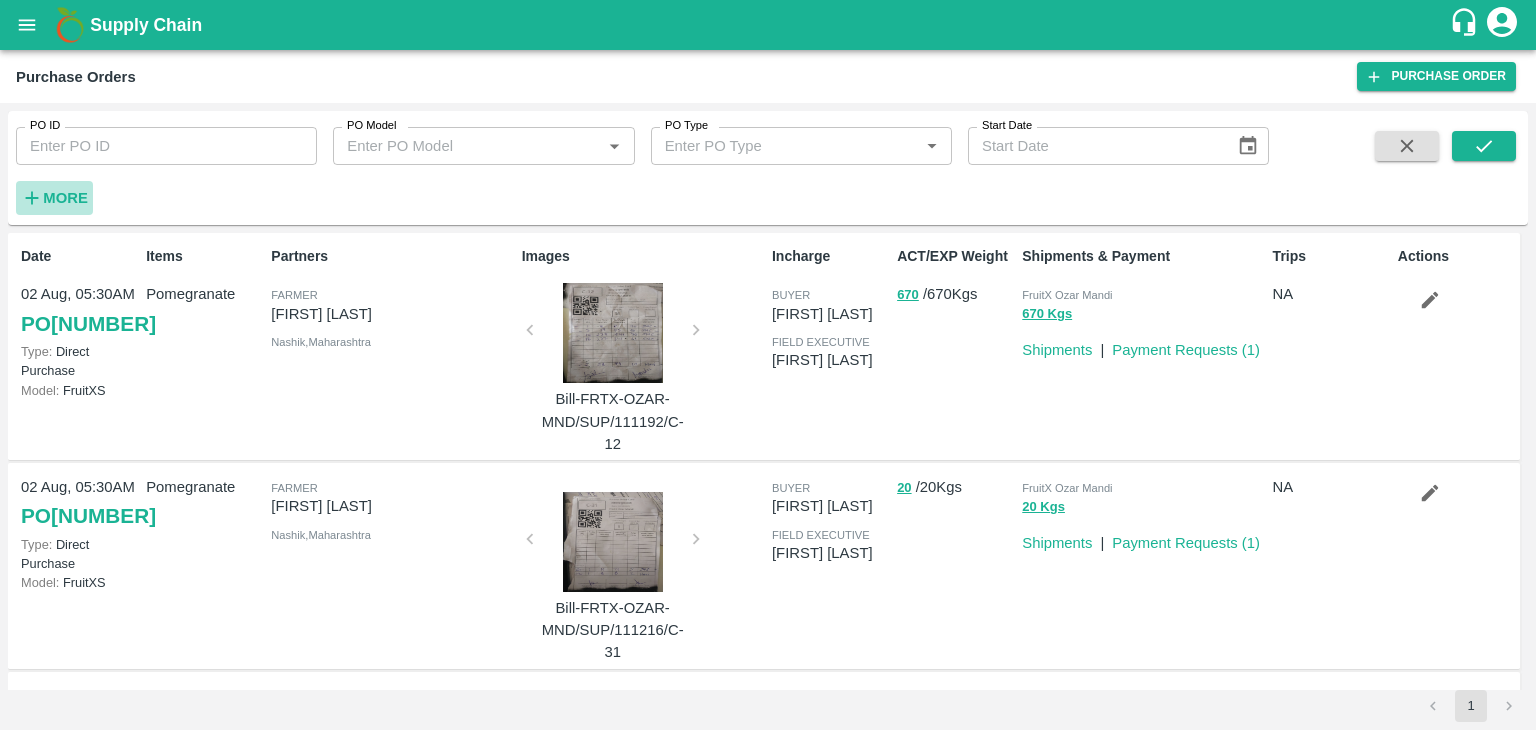click on "More" at bounding box center (65, 198) 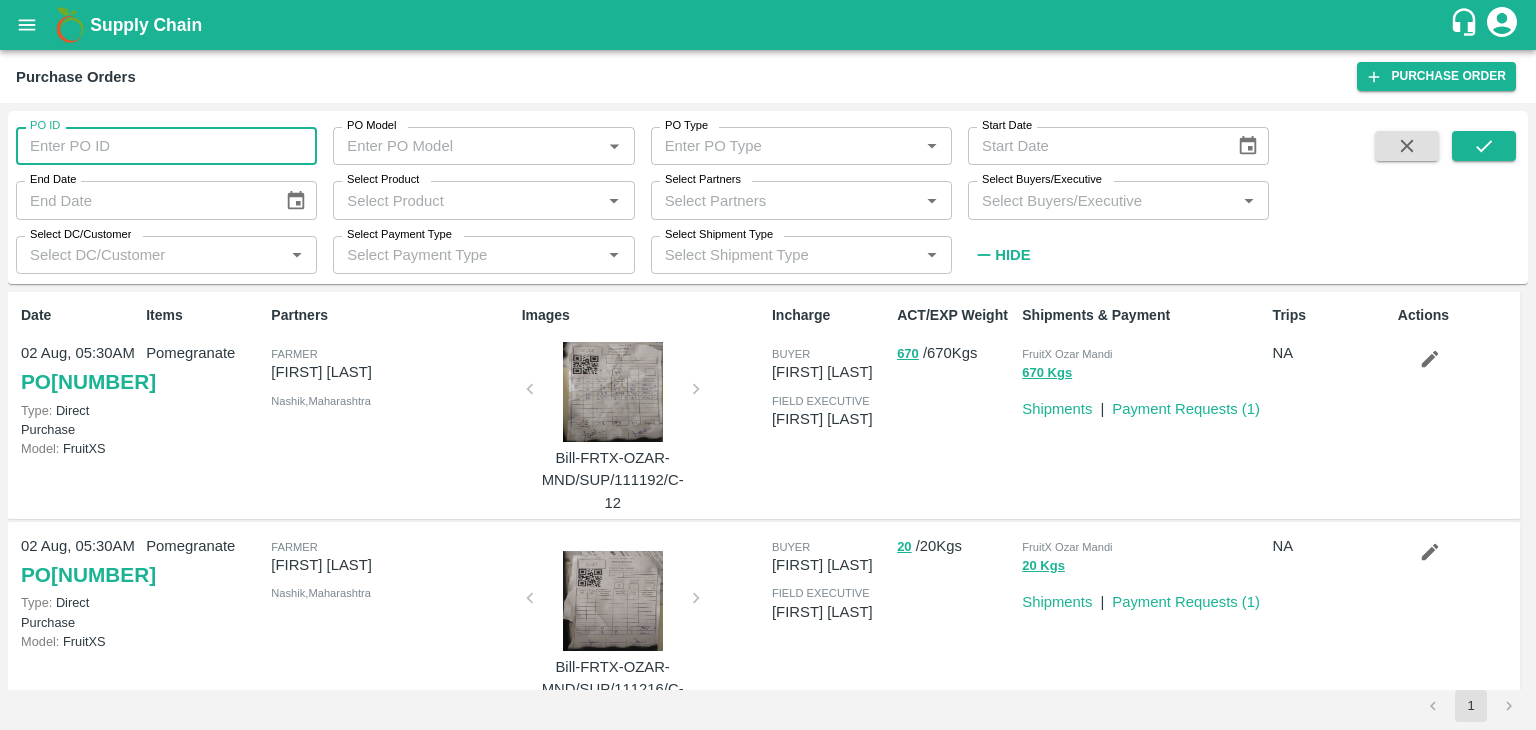 click on "PO ID" at bounding box center [166, 146] 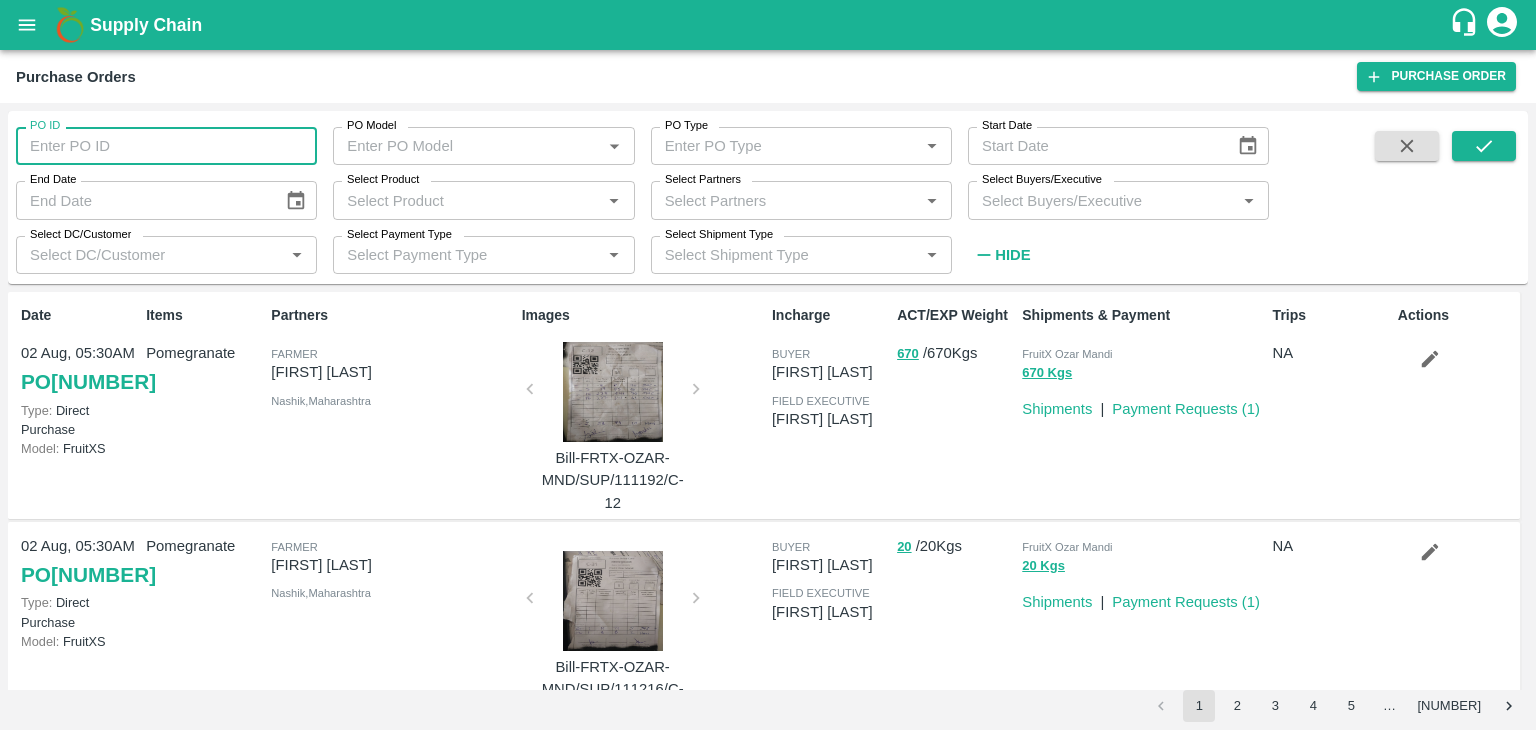 paste on "61996" 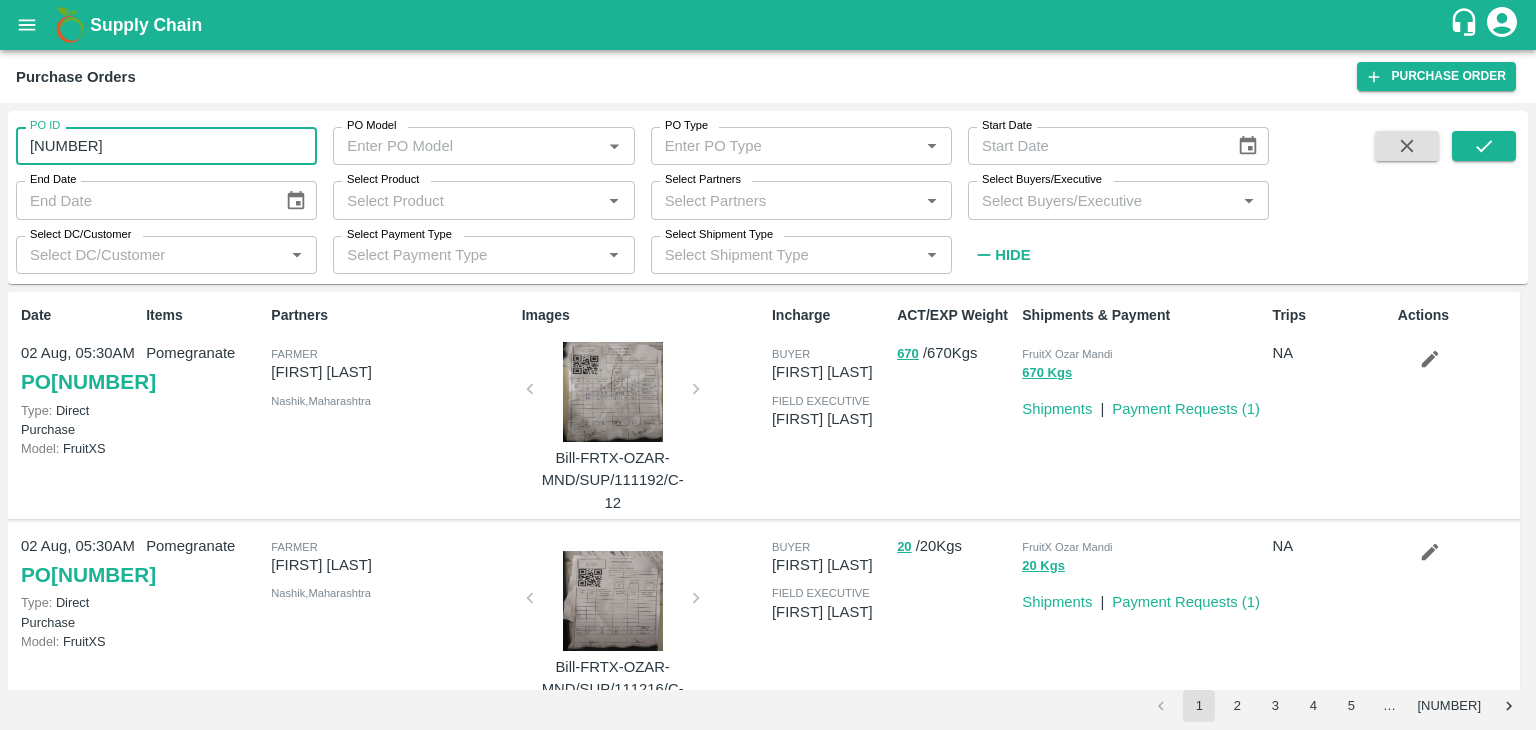 type on "61996" 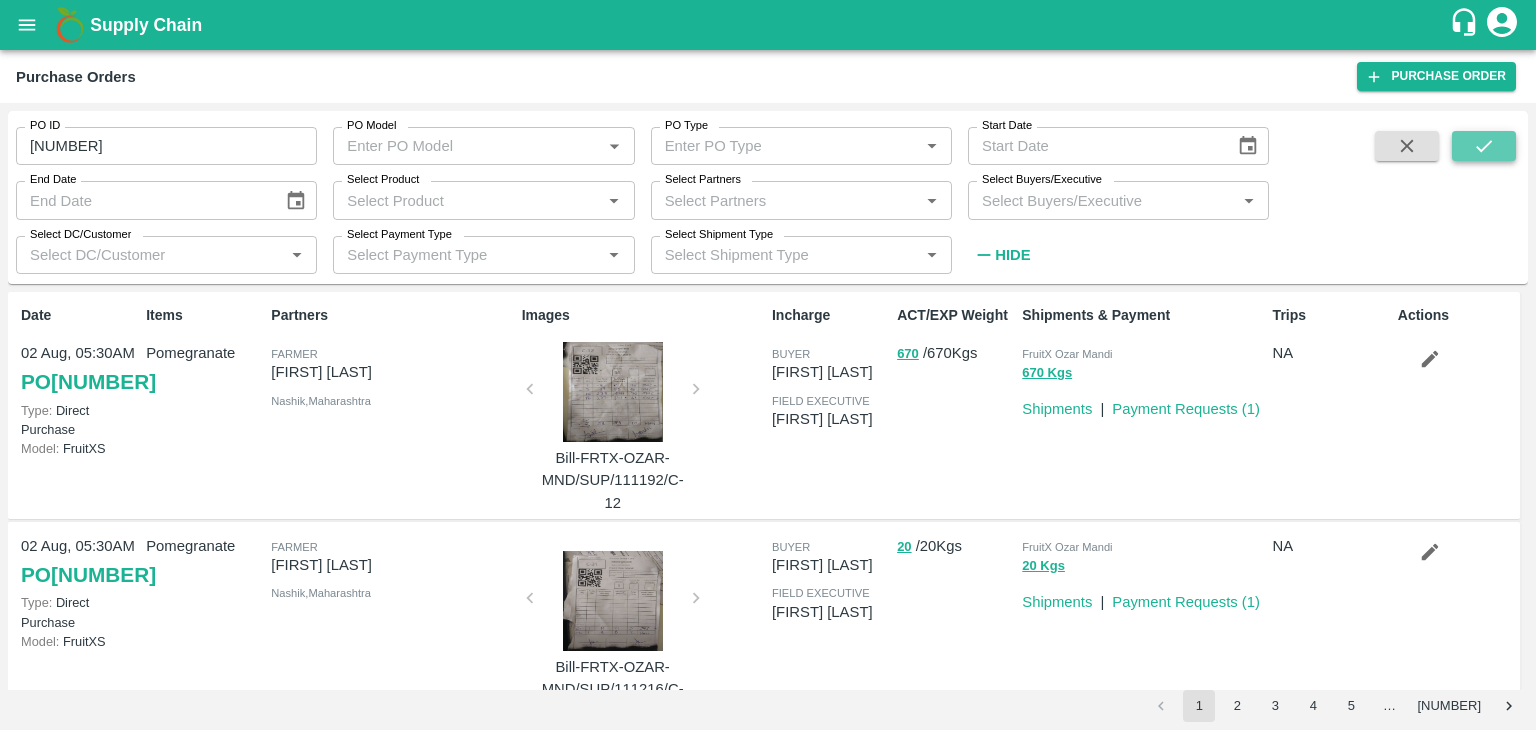 click 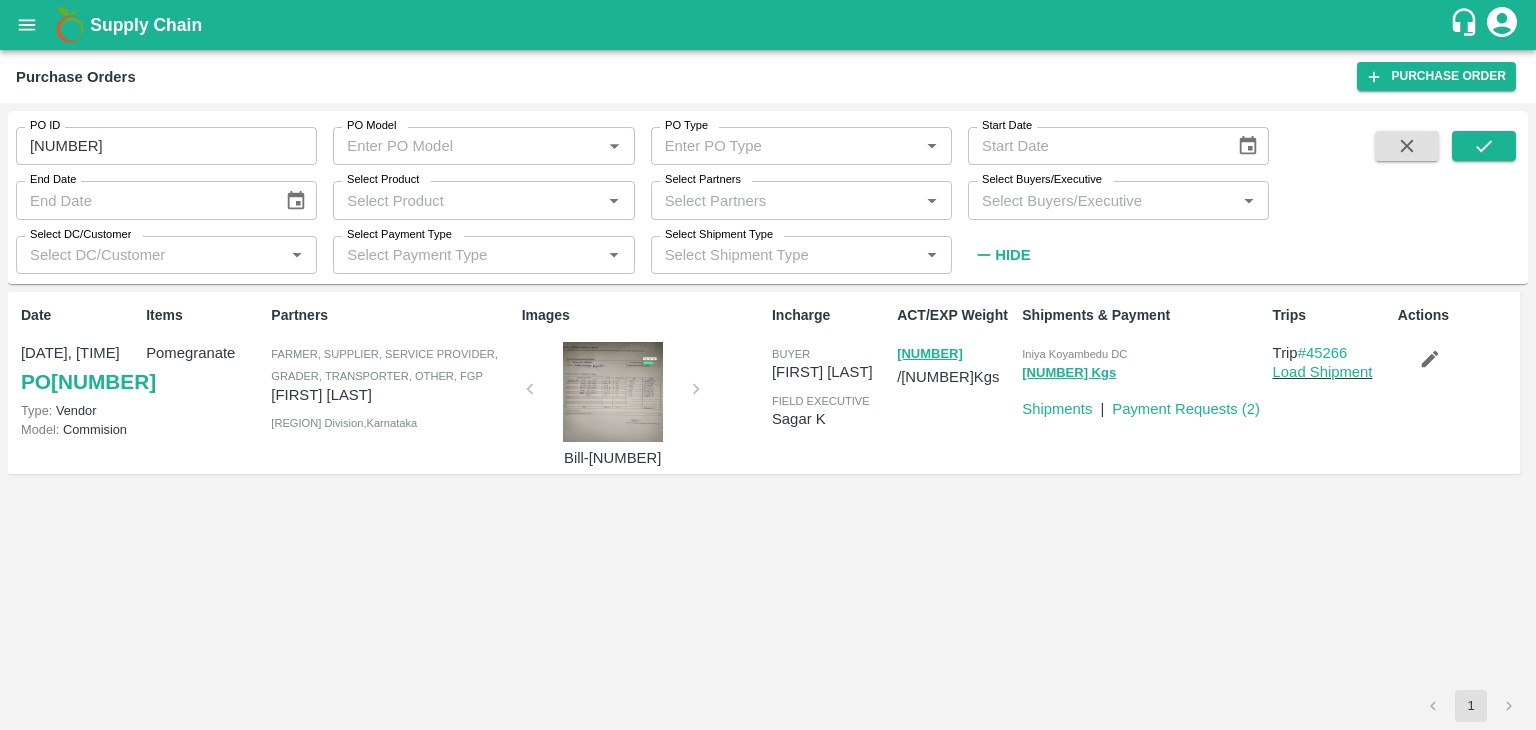 click at bounding box center [613, 392] 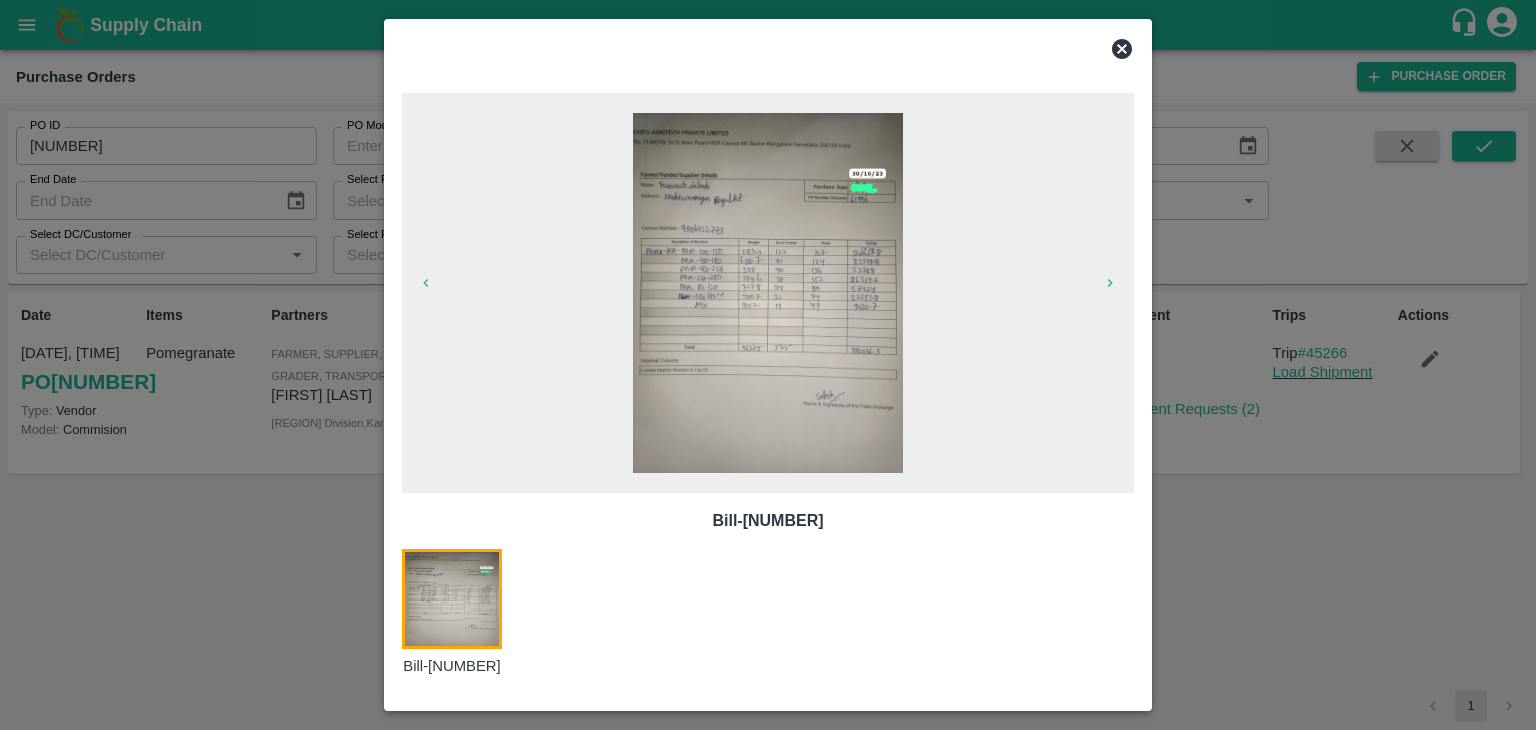click 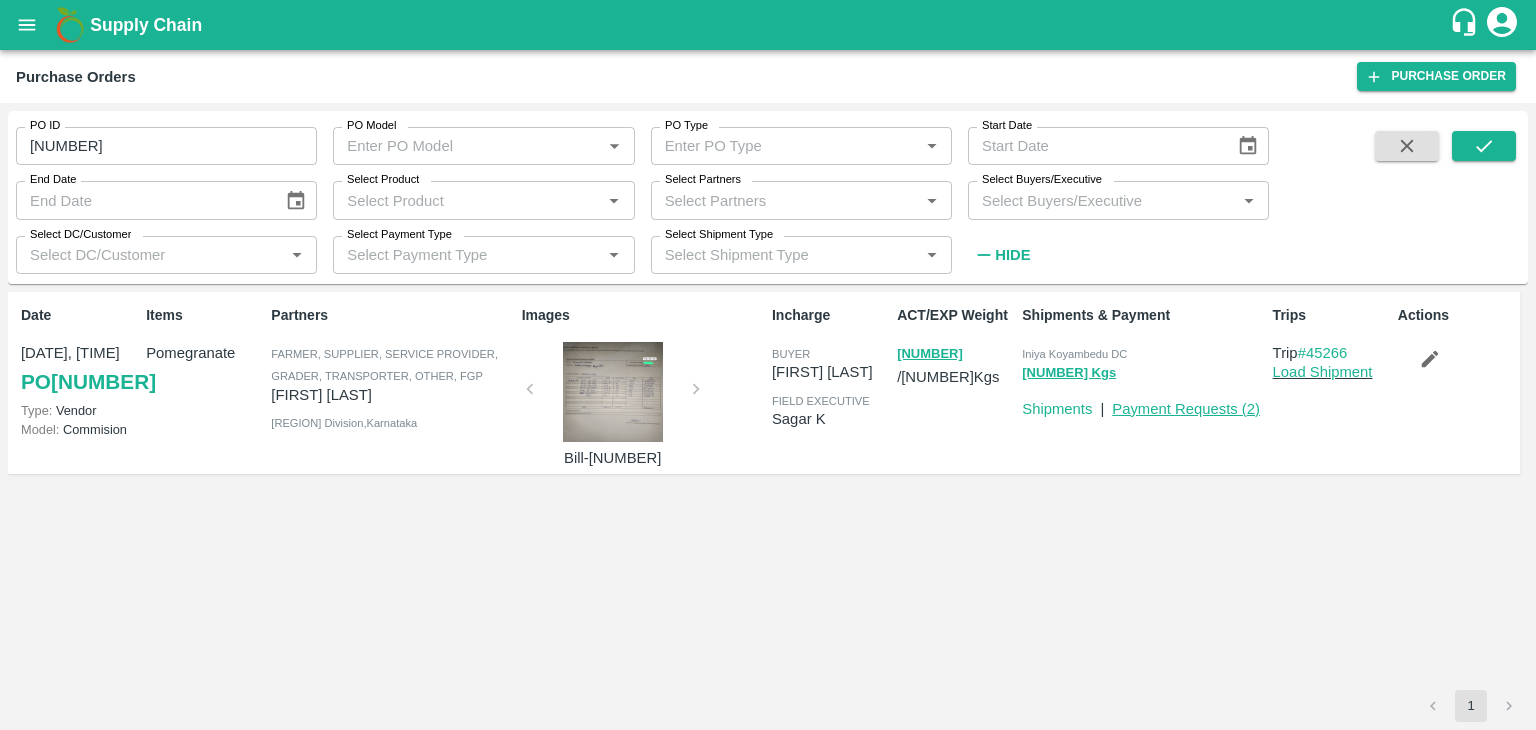 click on "Payment Requests ( 2 )" at bounding box center (1186, 409) 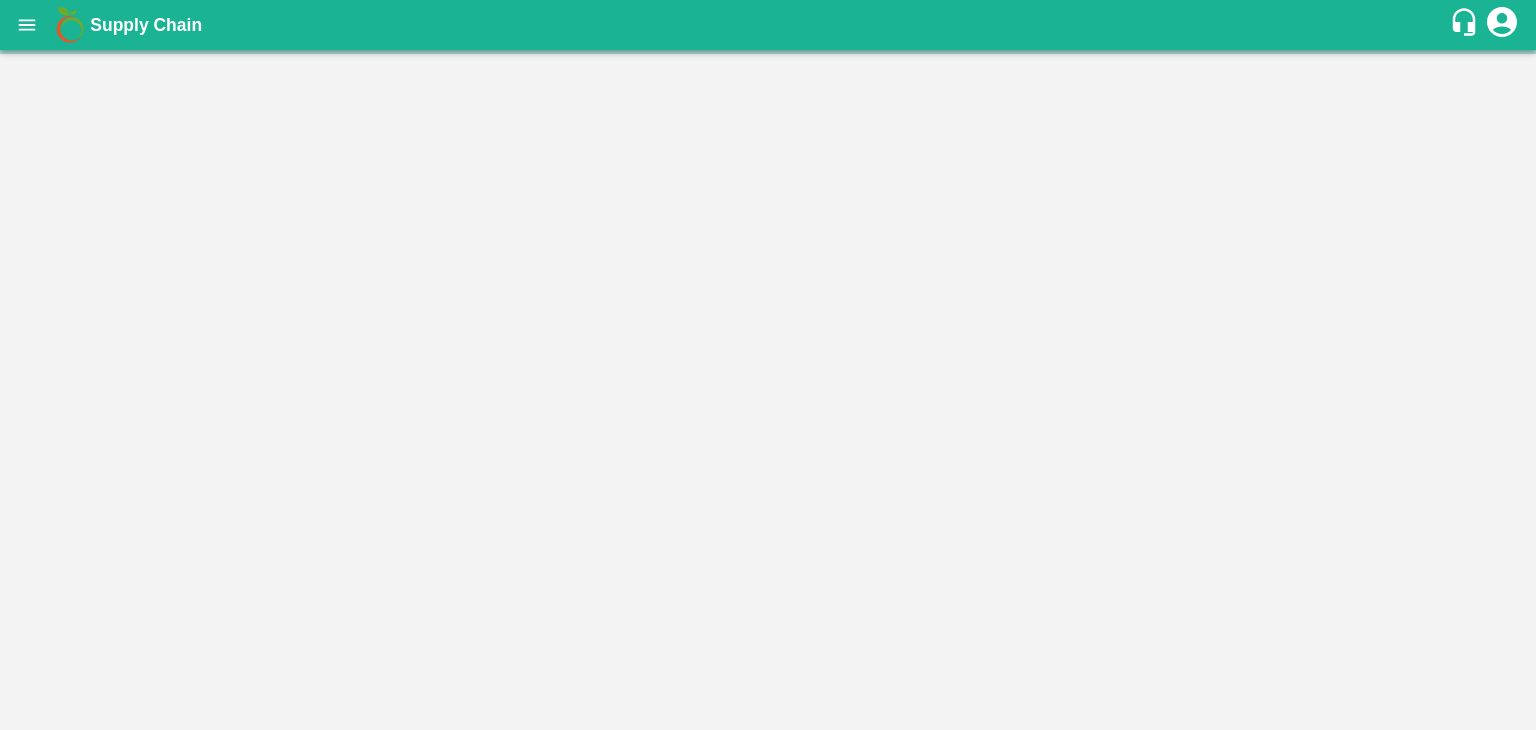 scroll, scrollTop: 0, scrollLeft: 0, axis: both 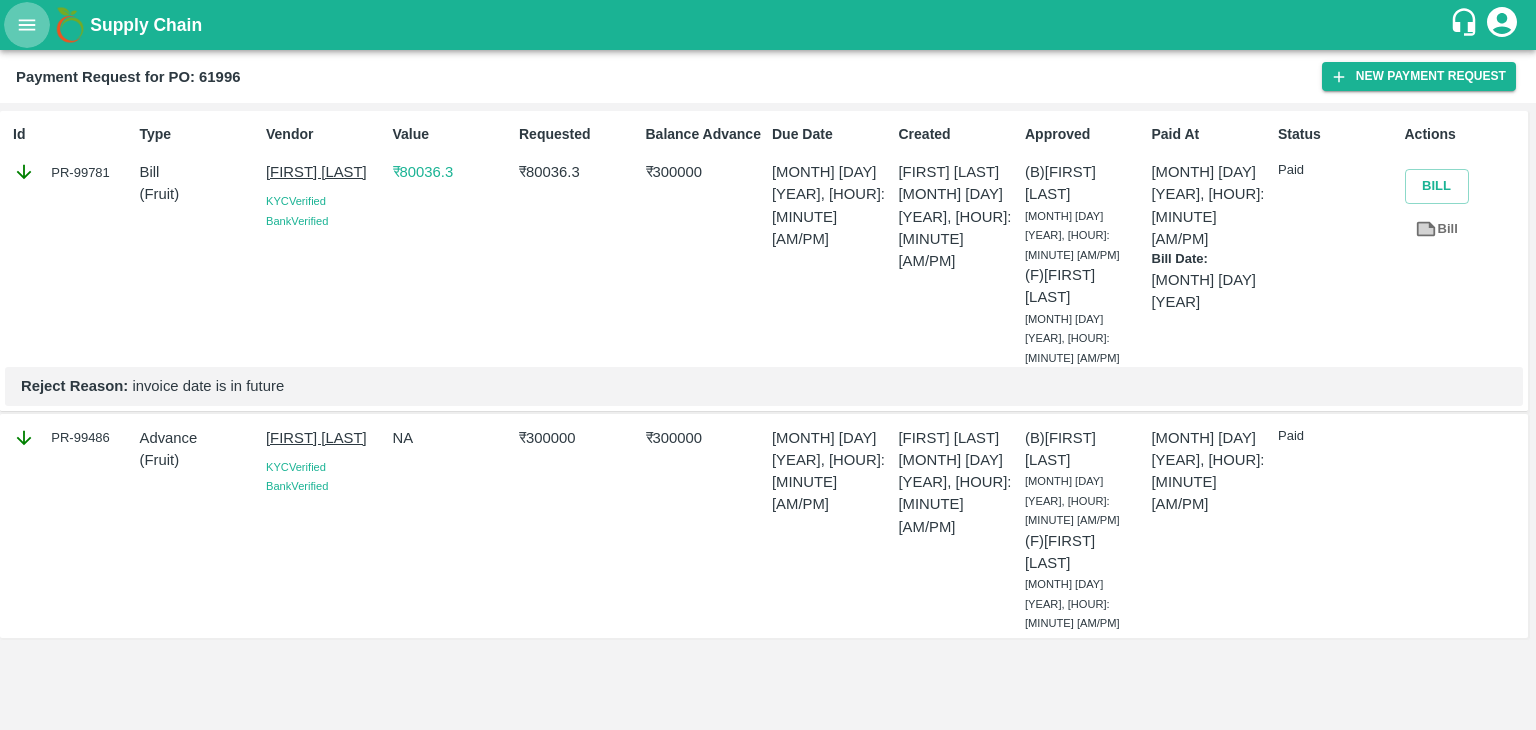 click 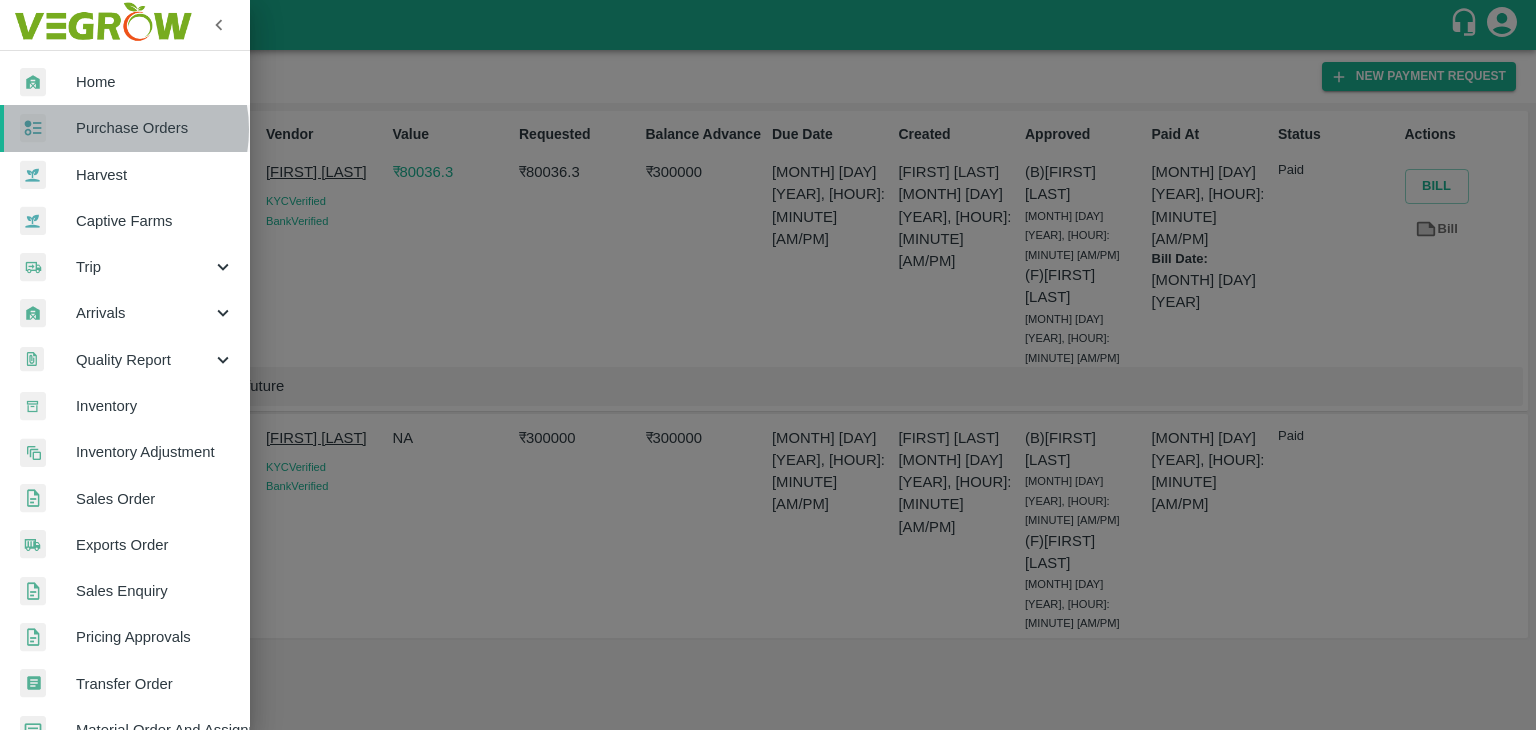 click on "Purchase Orders" at bounding box center (155, 128) 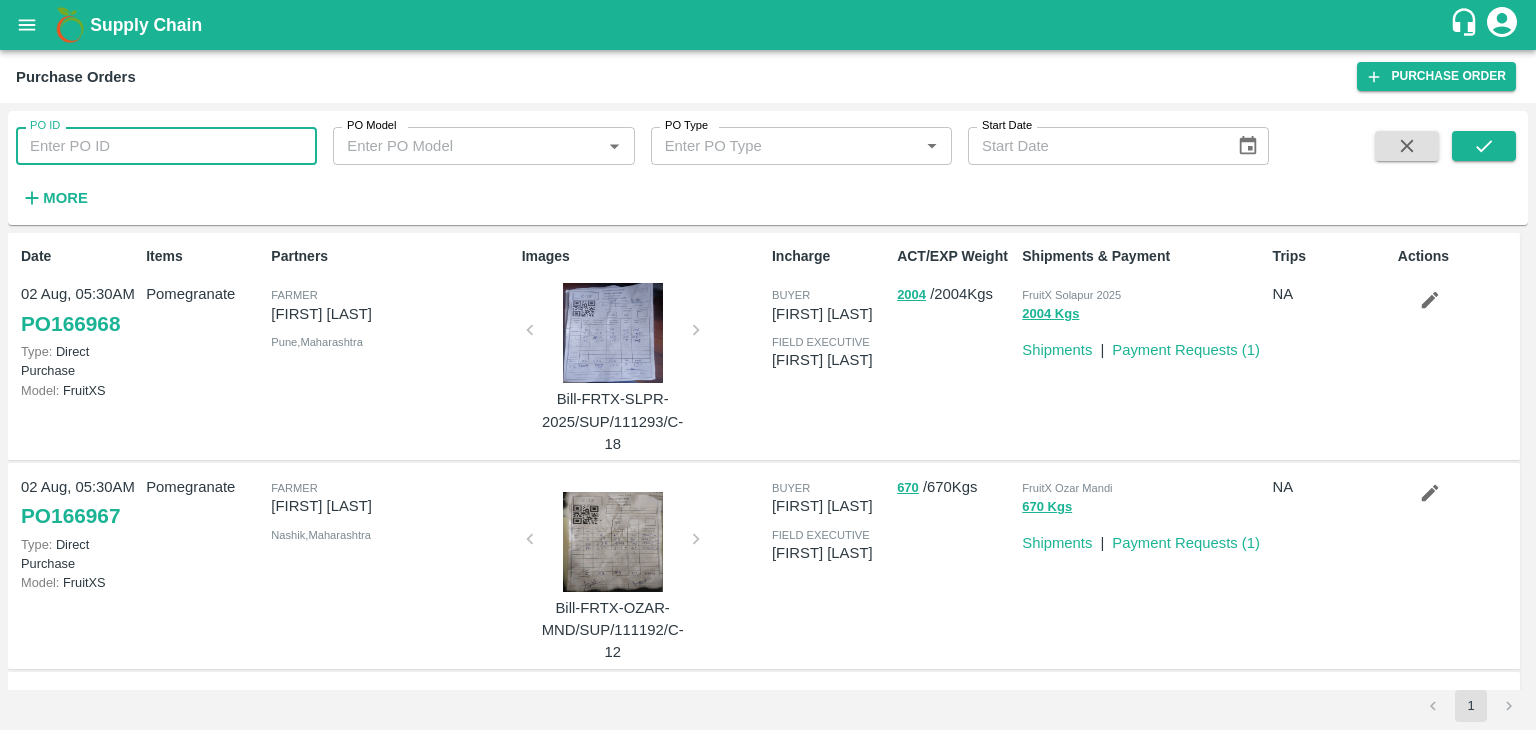 click on "PO ID" at bounding box center [166, 146] 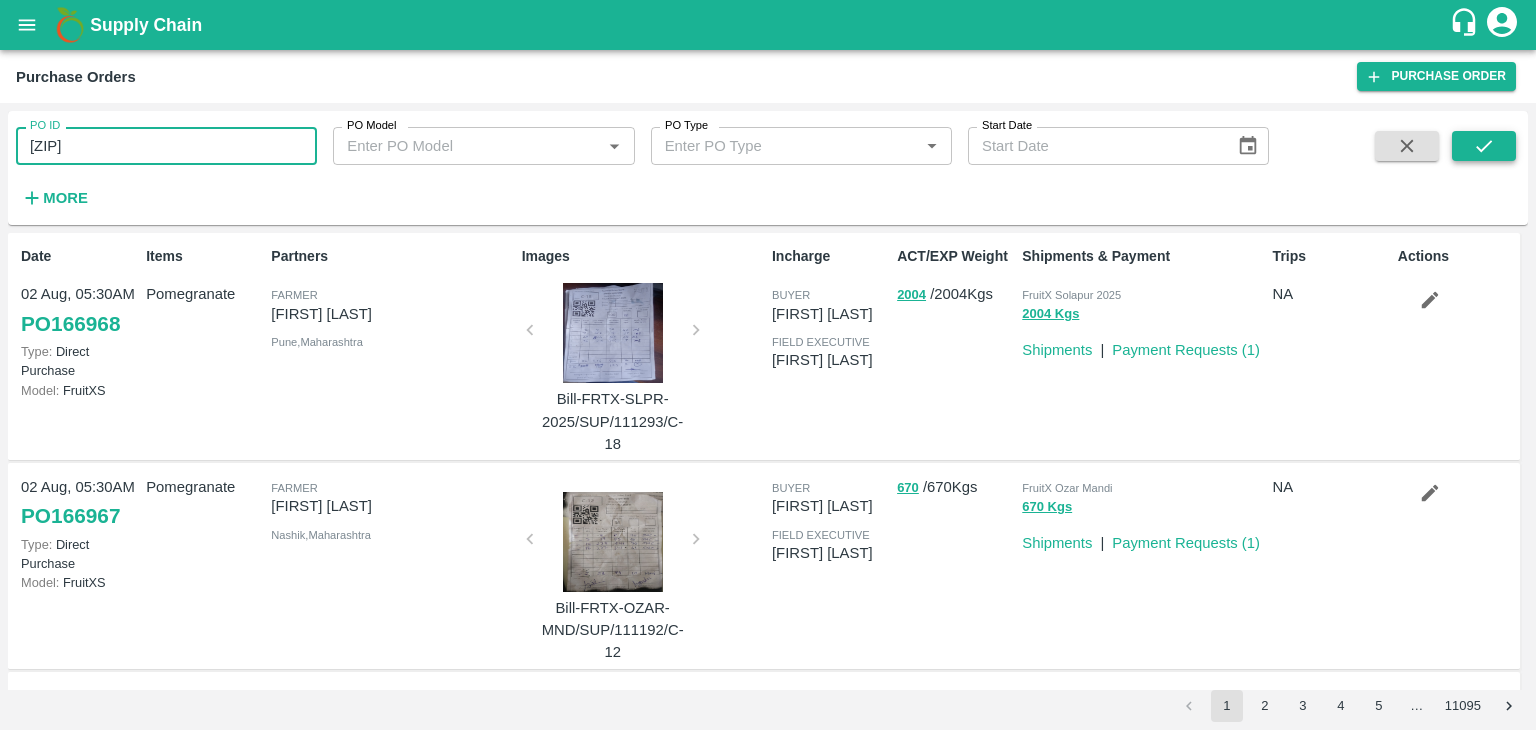 type on "[ZIP]" 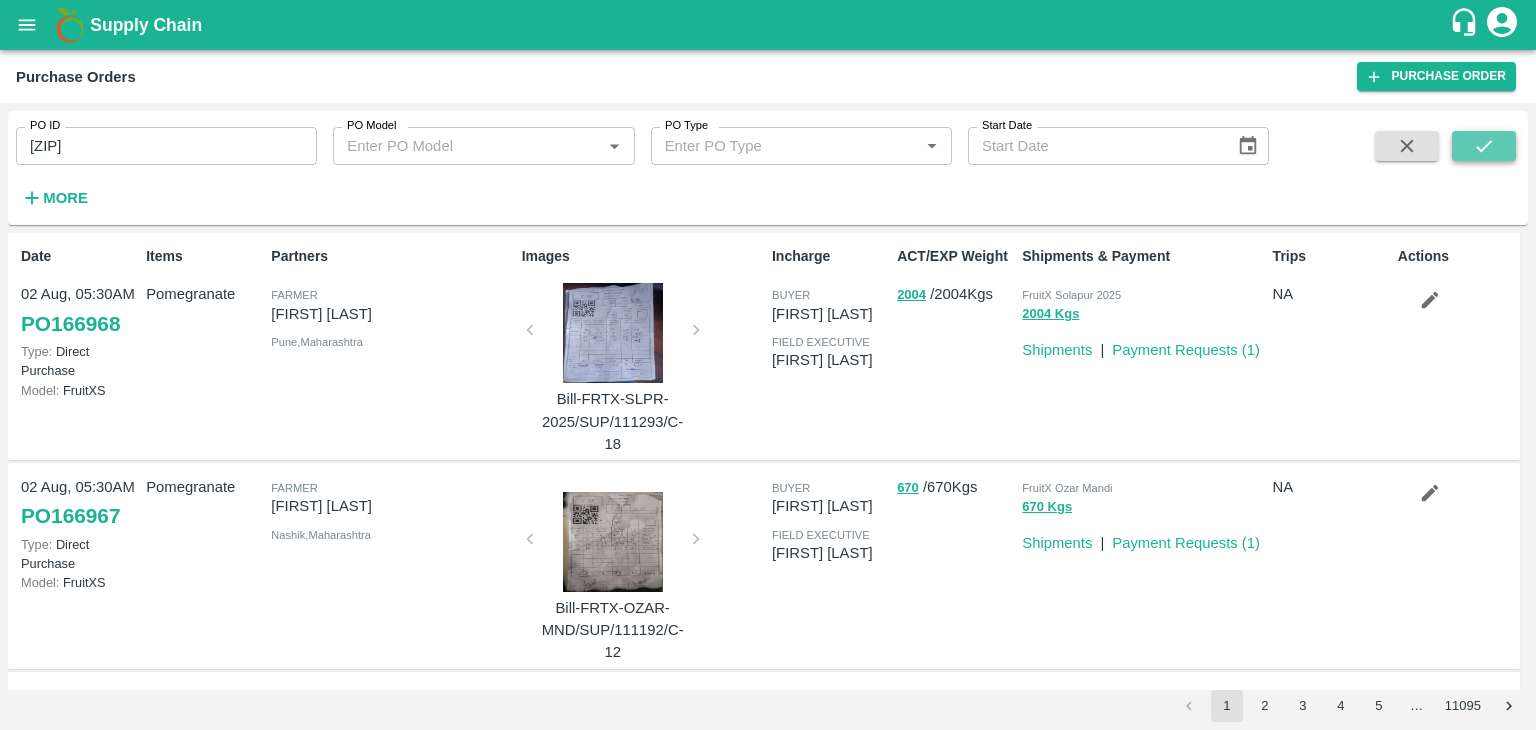 click 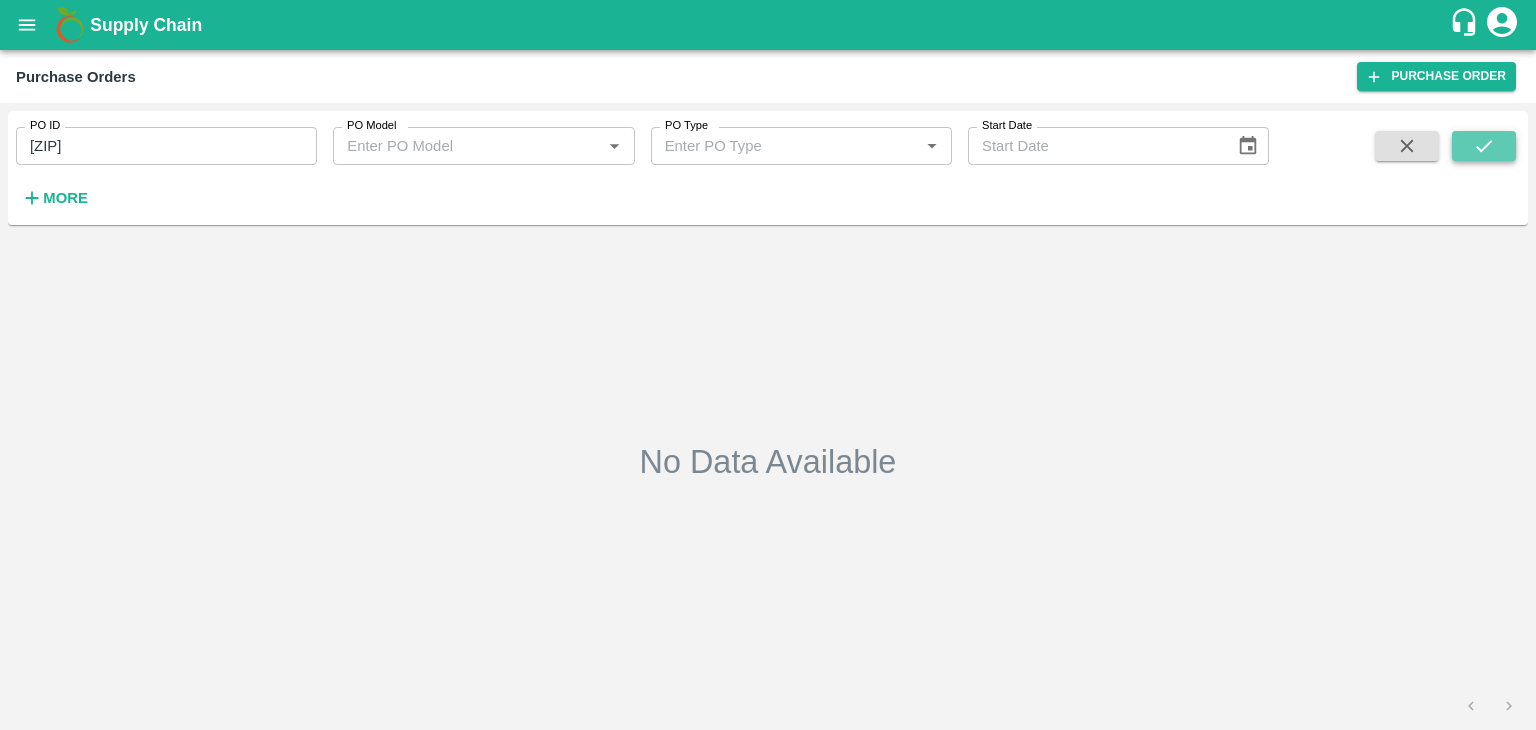 click 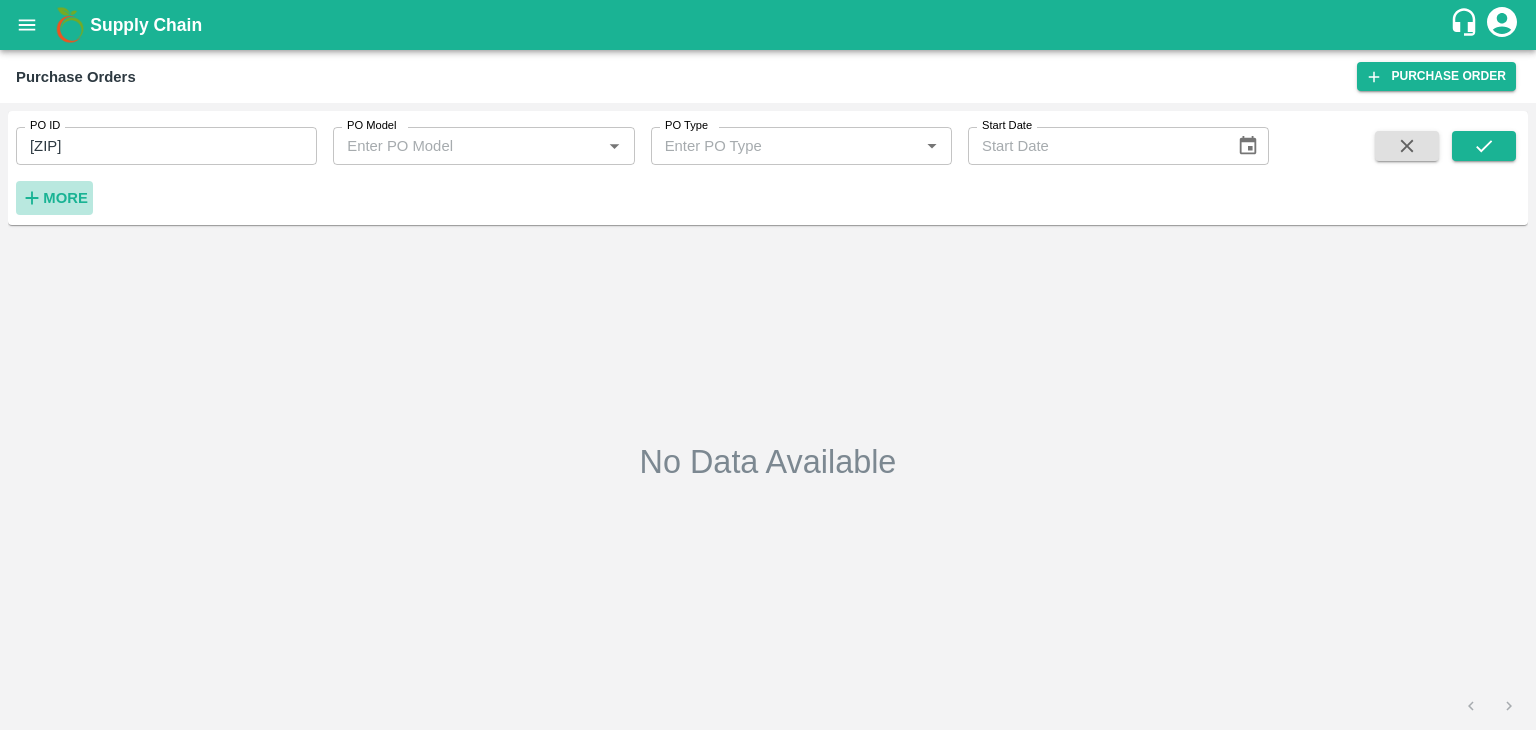 click on "More" at bounding box center (65, 198) 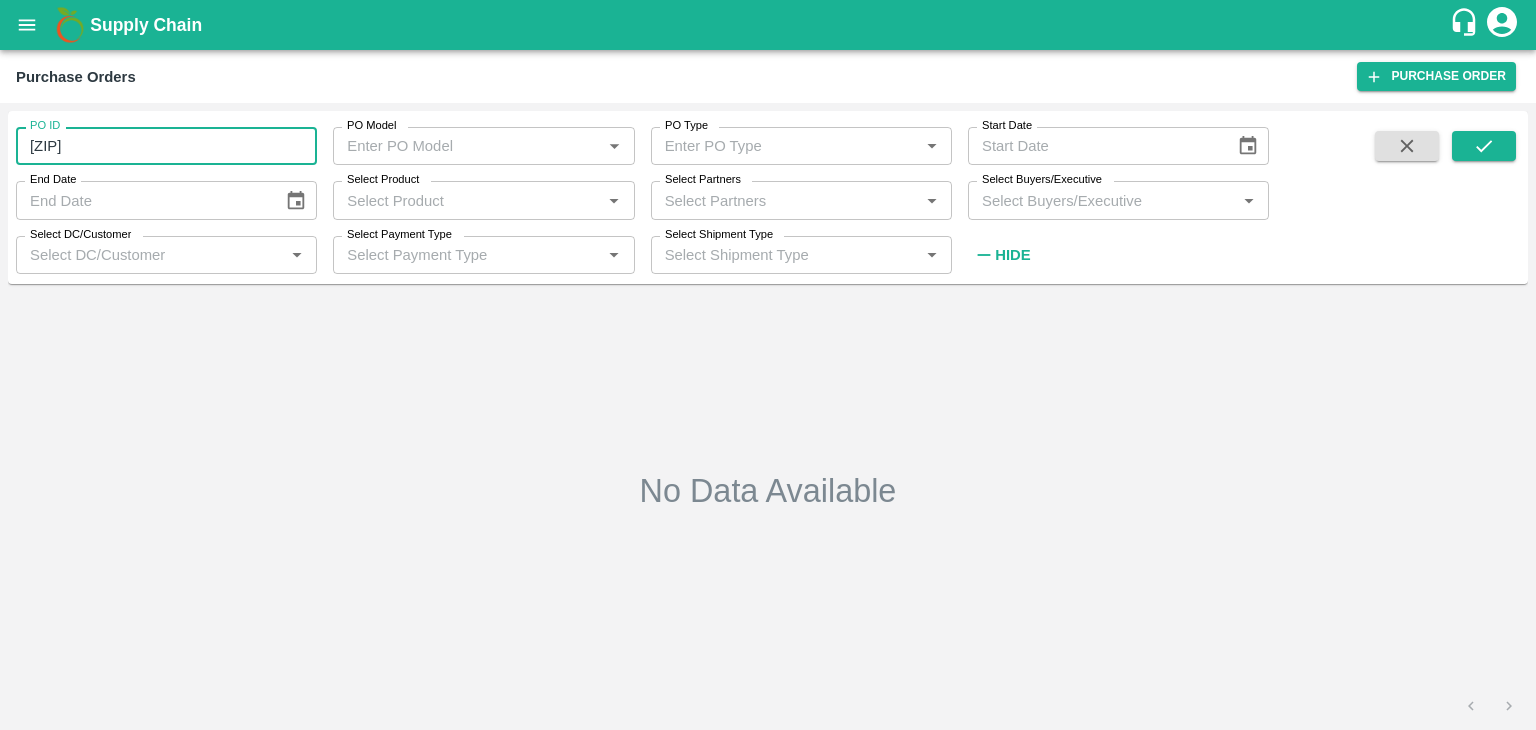 click on "[ZIP]" at bounding box center [166, 146] 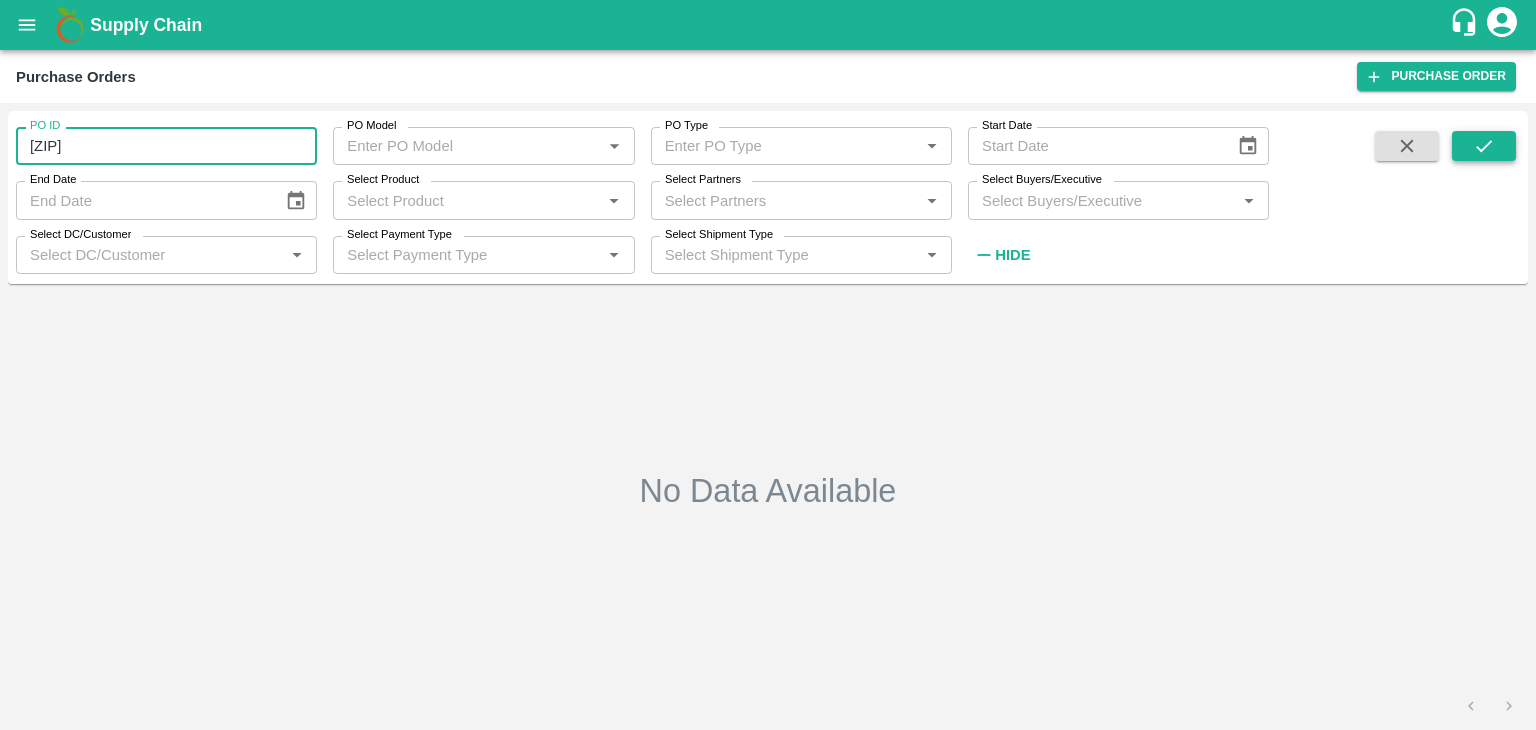 click 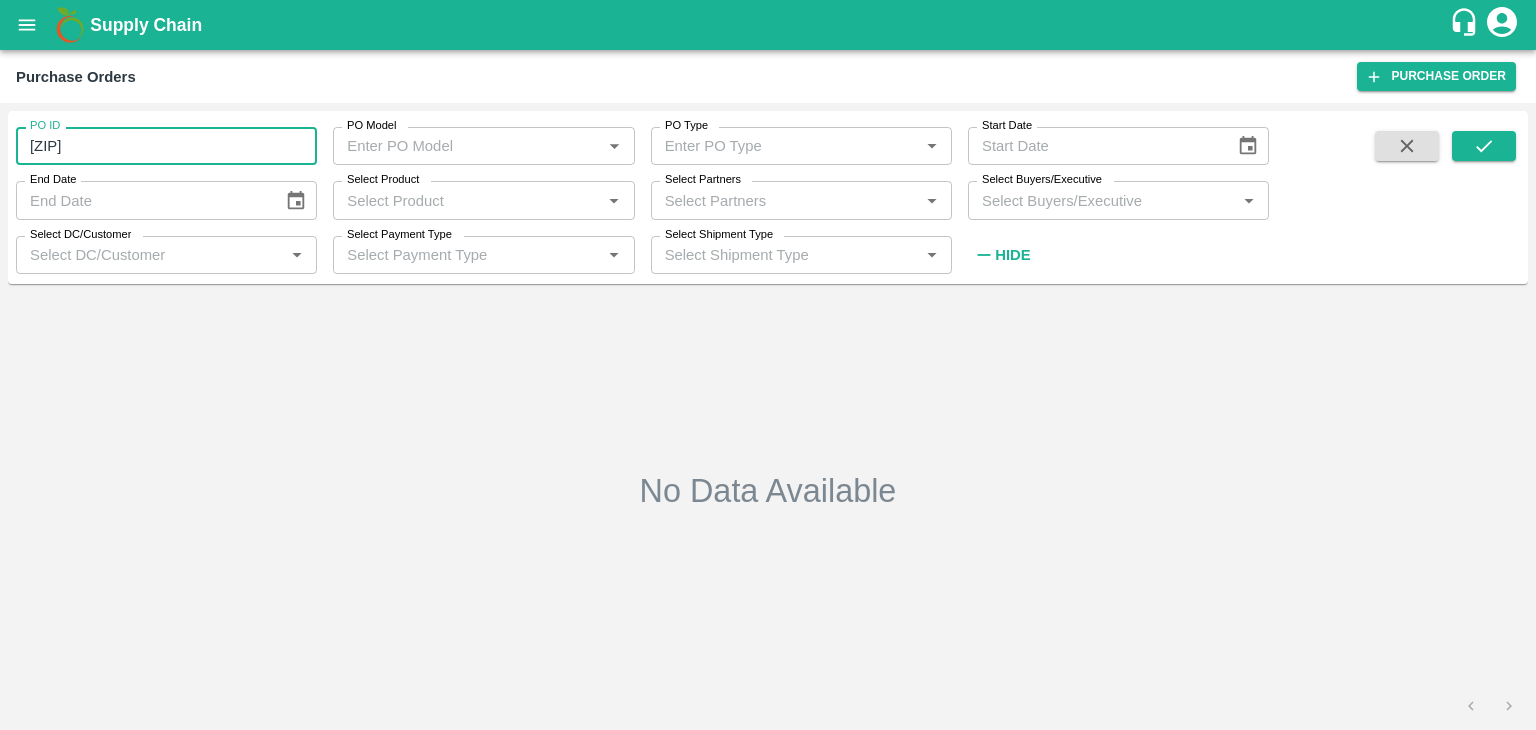 click on "[ZIP]" at bounding box center (166, 146) 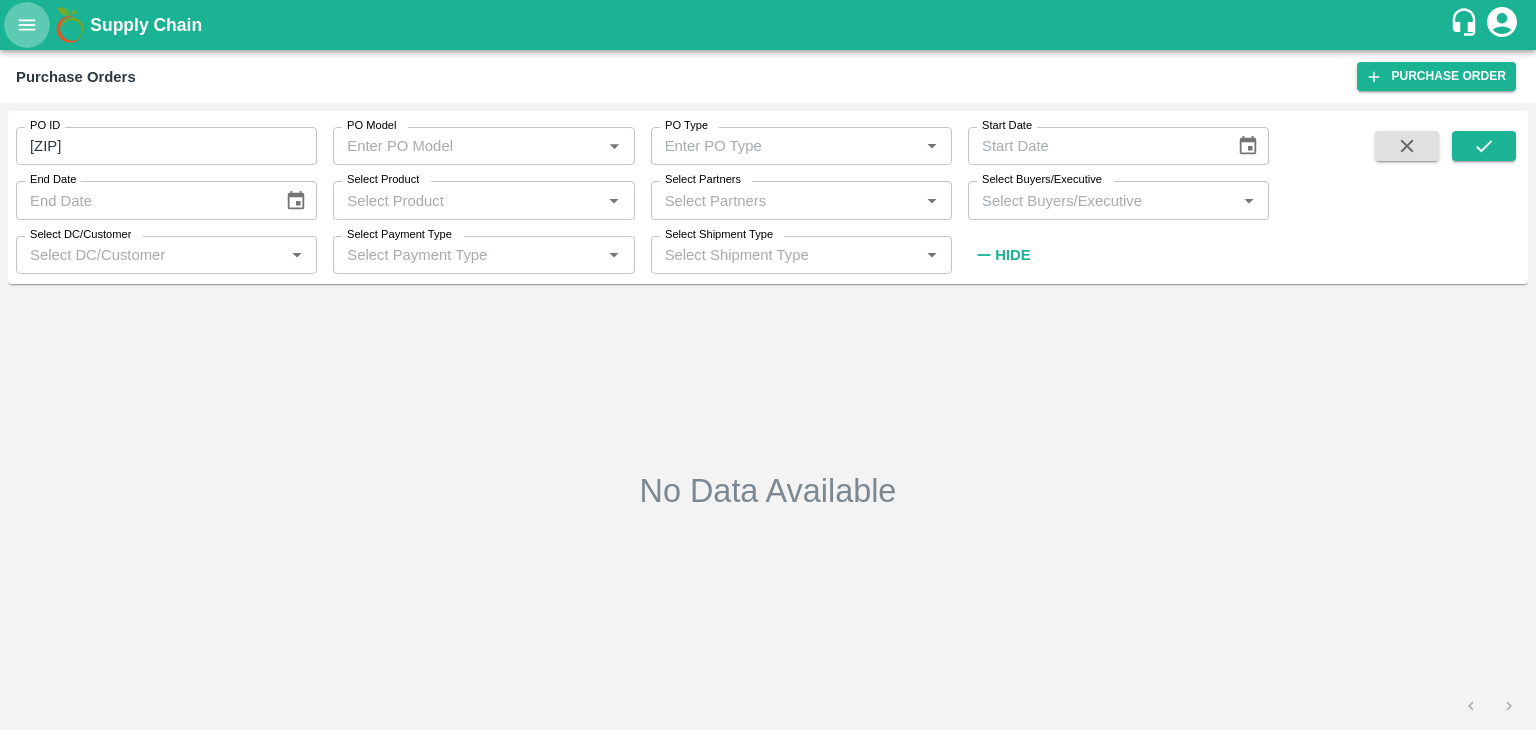 click 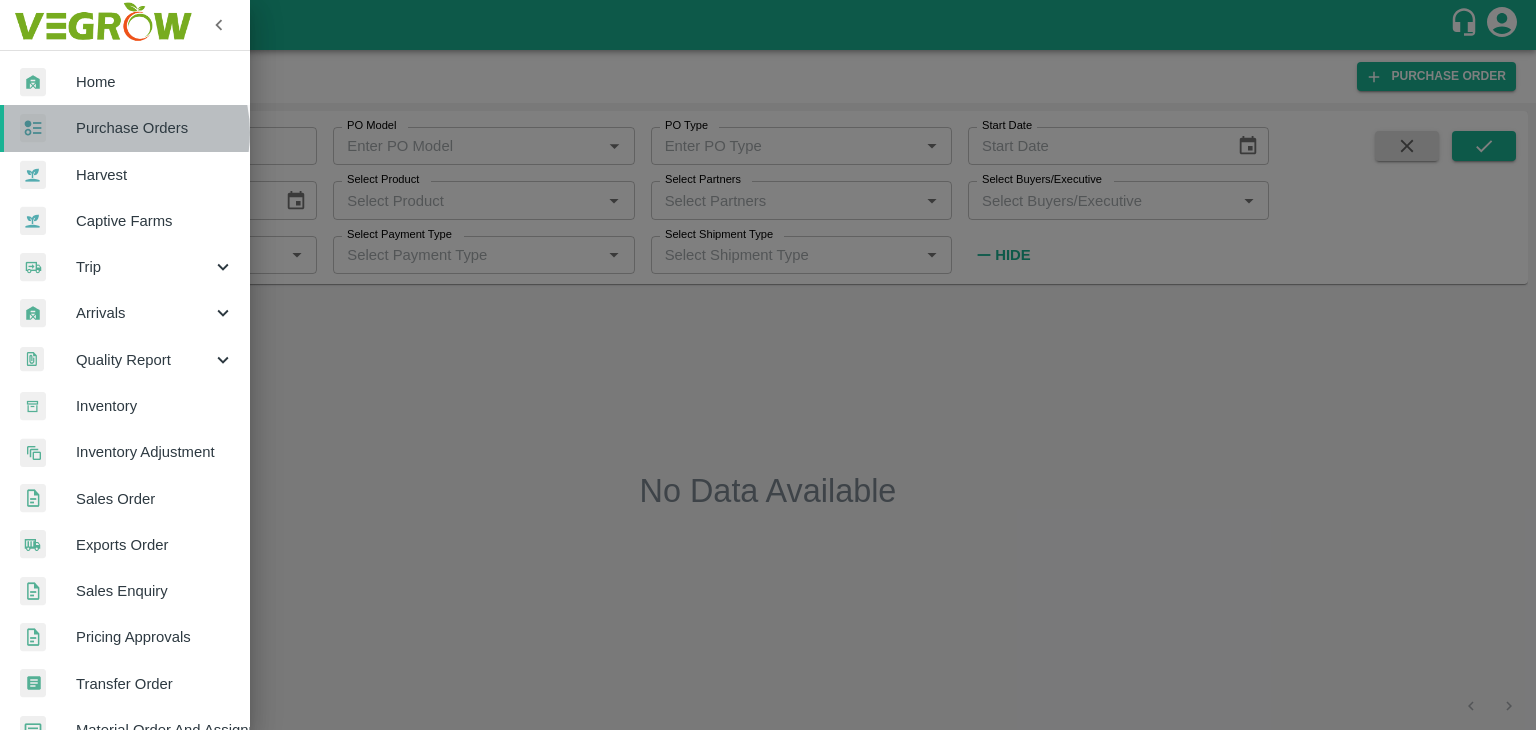 click on "Purchase Orders" at bounding box center [155, 128] 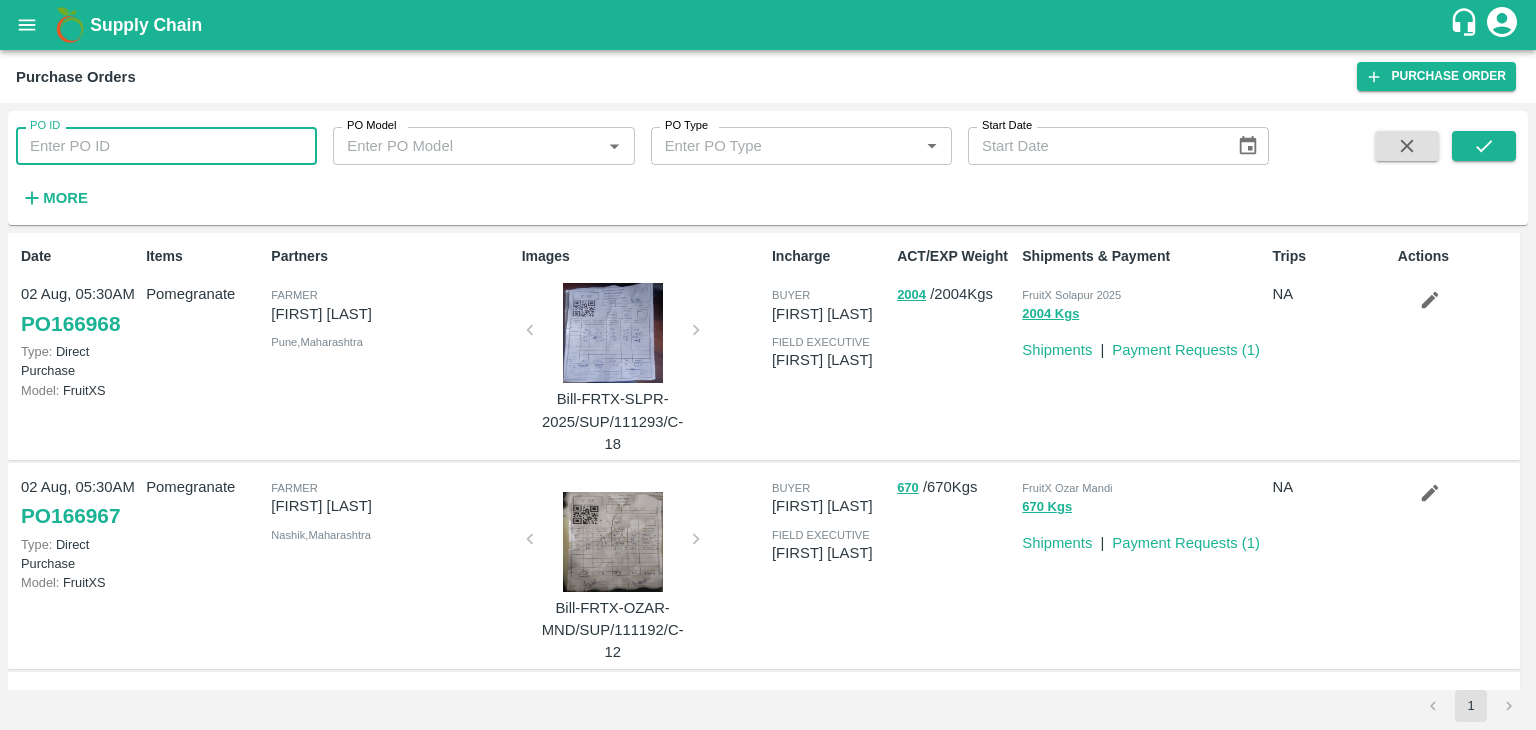 click on "PO ID" at bounding box center (166, 146) 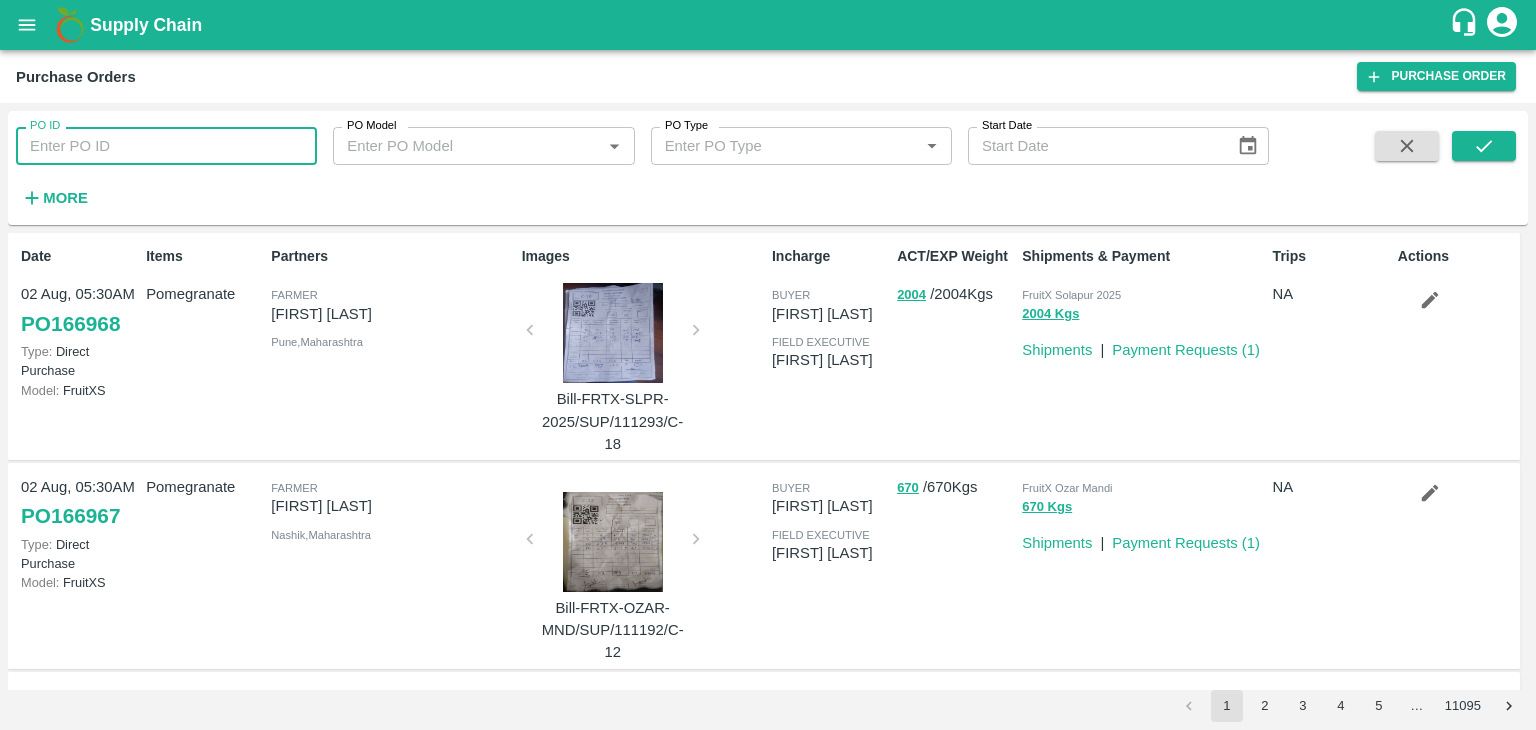 click on "PO ID" at bounding box center [166, 146] 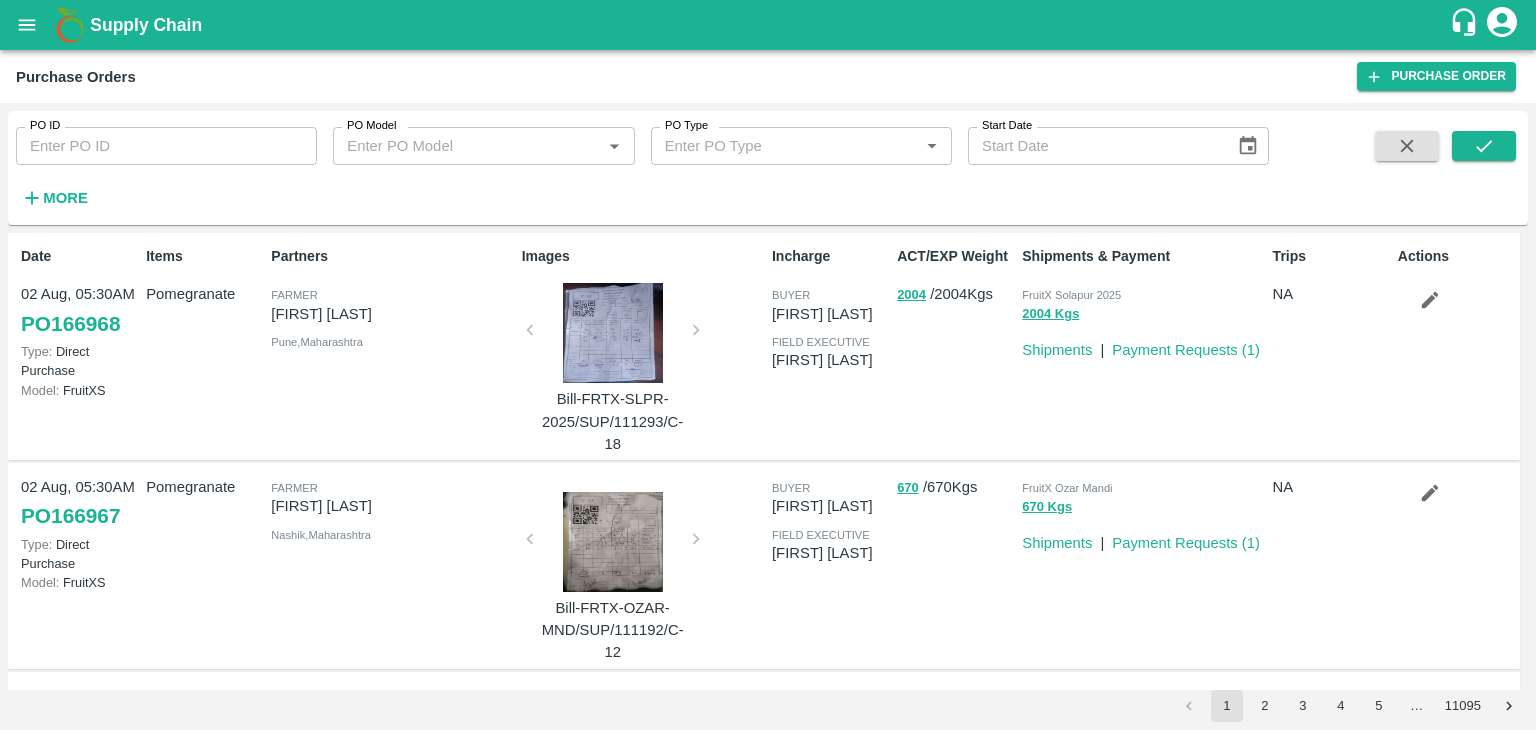 click on "PO ID PO ID PO Model PO Model   * PO Type PO Type   * Start Date Start Date More" at bounding box center [634, 163] 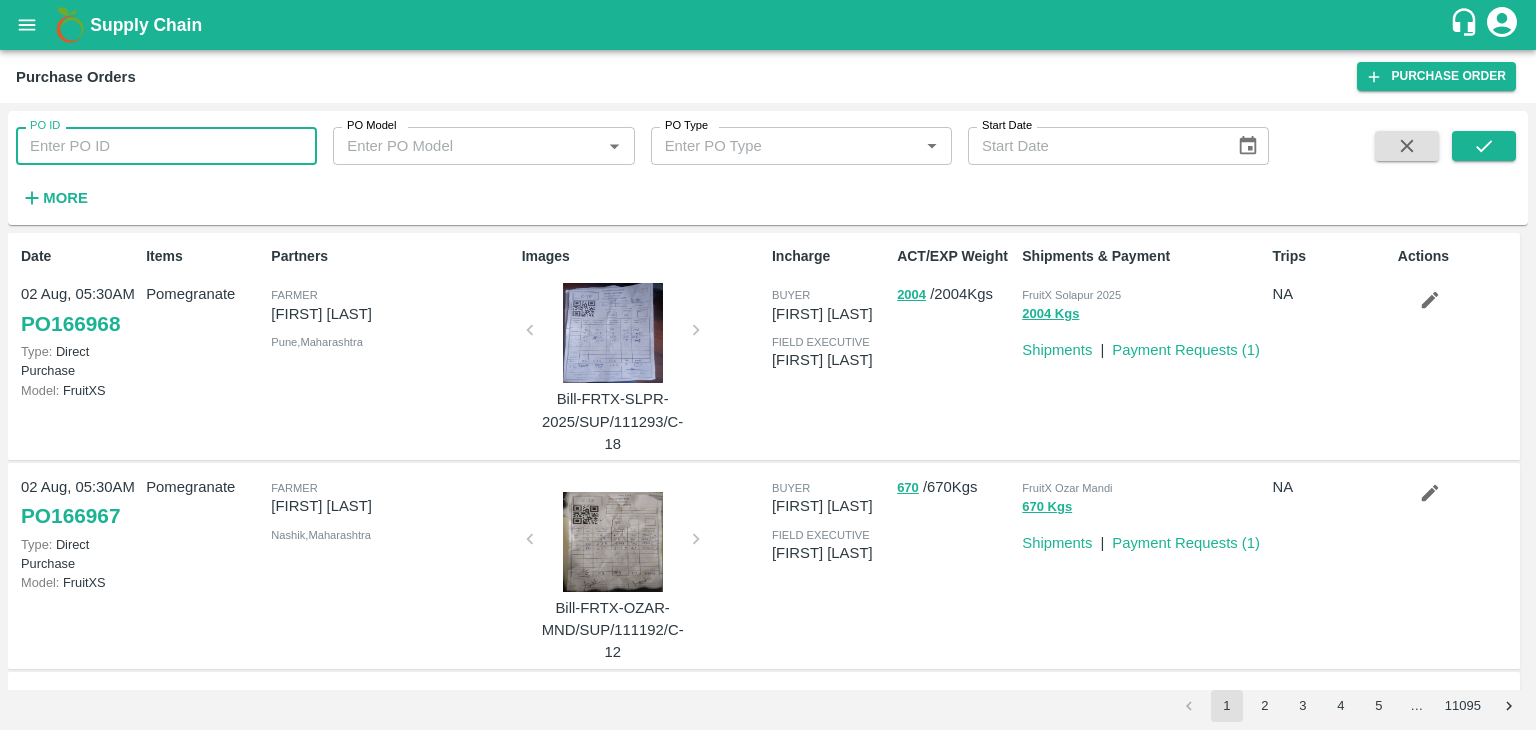 click on "PO ID" at bounding box center (166, 146) 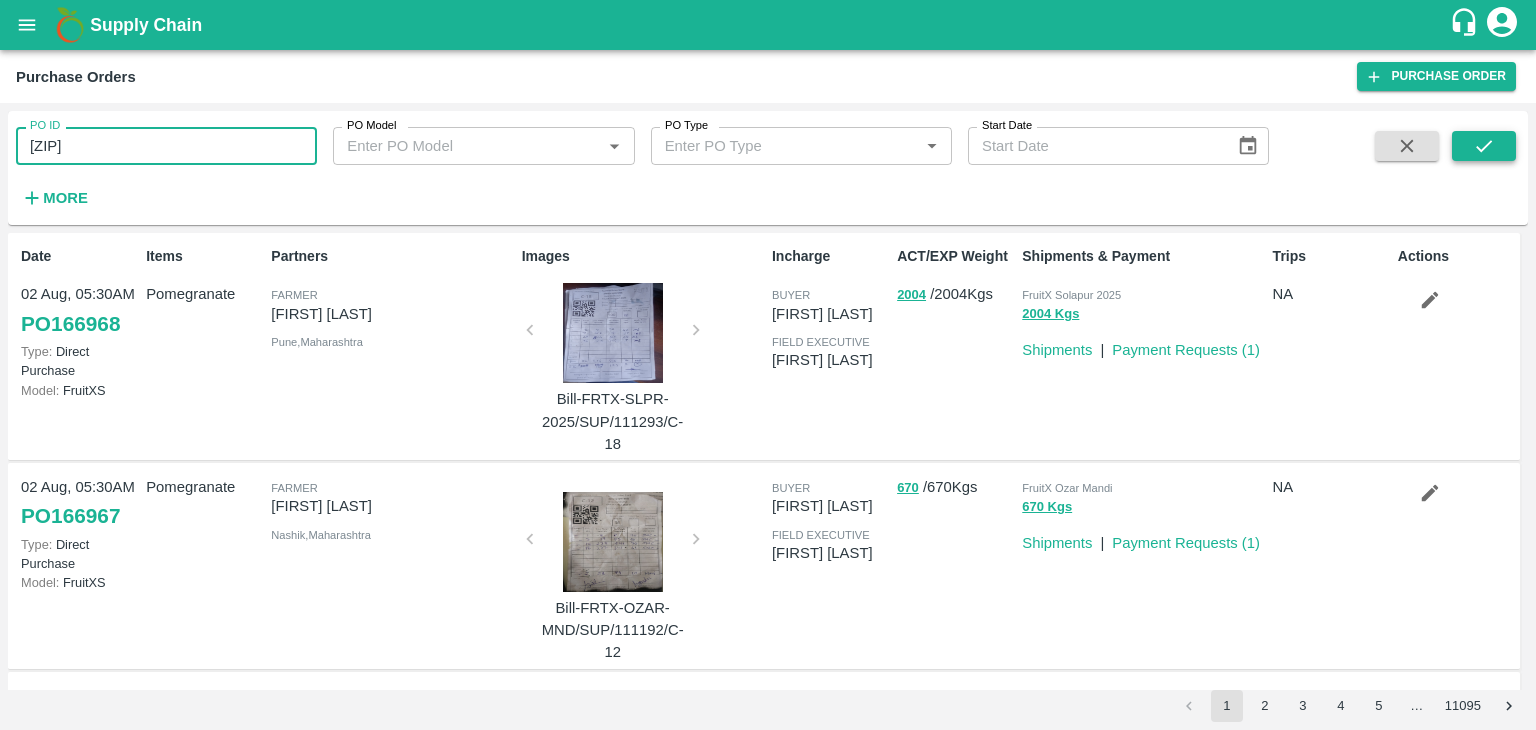click at bounding box center [1484, 146] 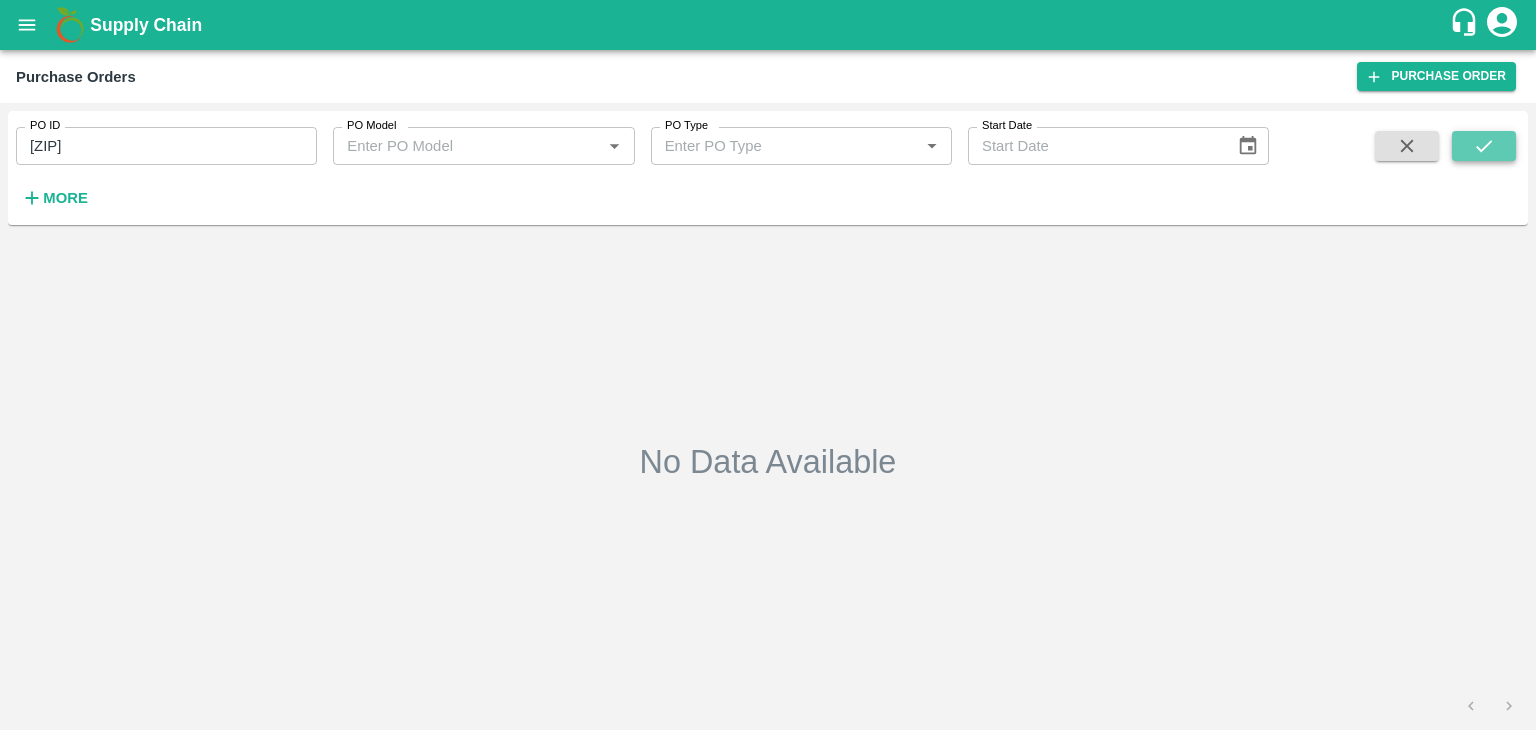 click at bounding box center (1484, 146) 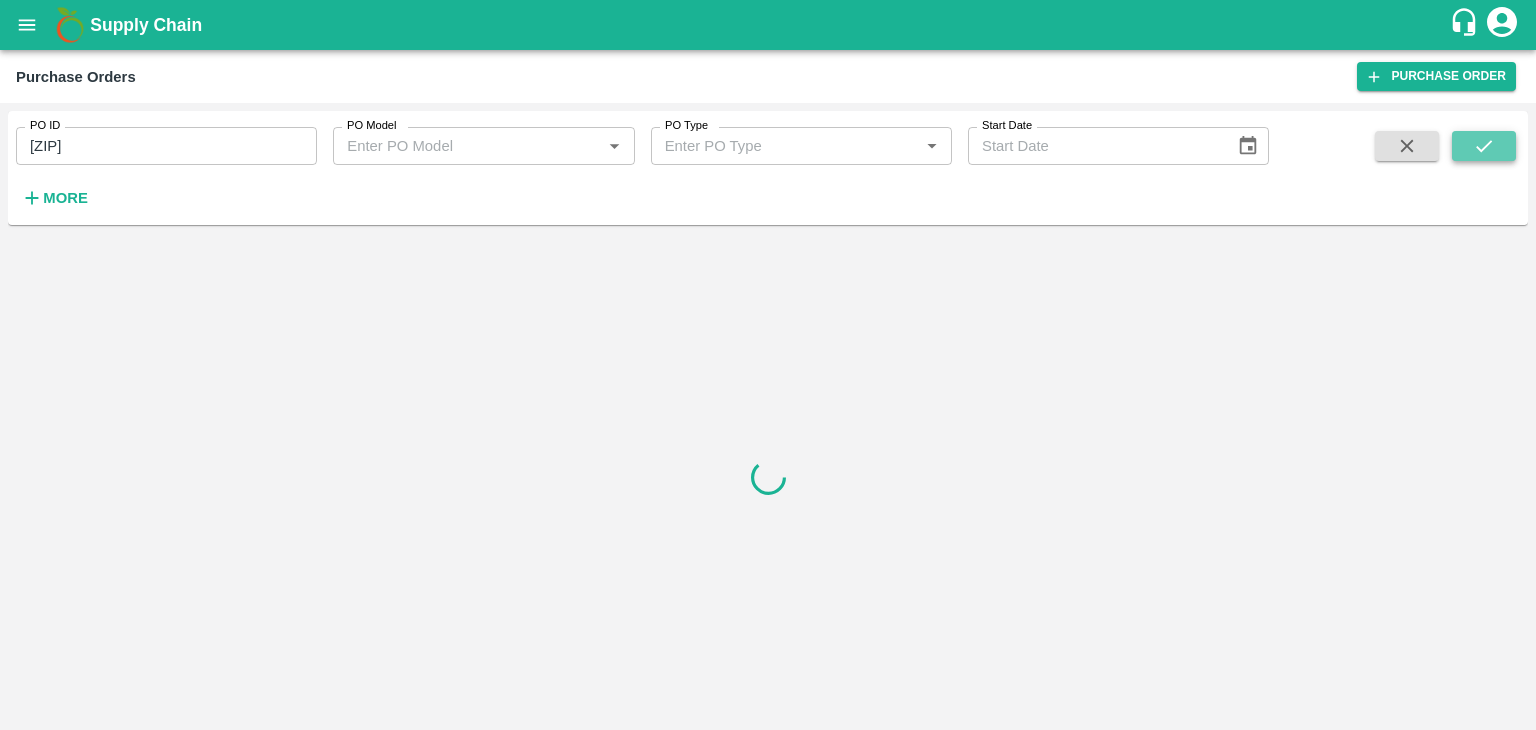 click at bounding box center (1484, 146) 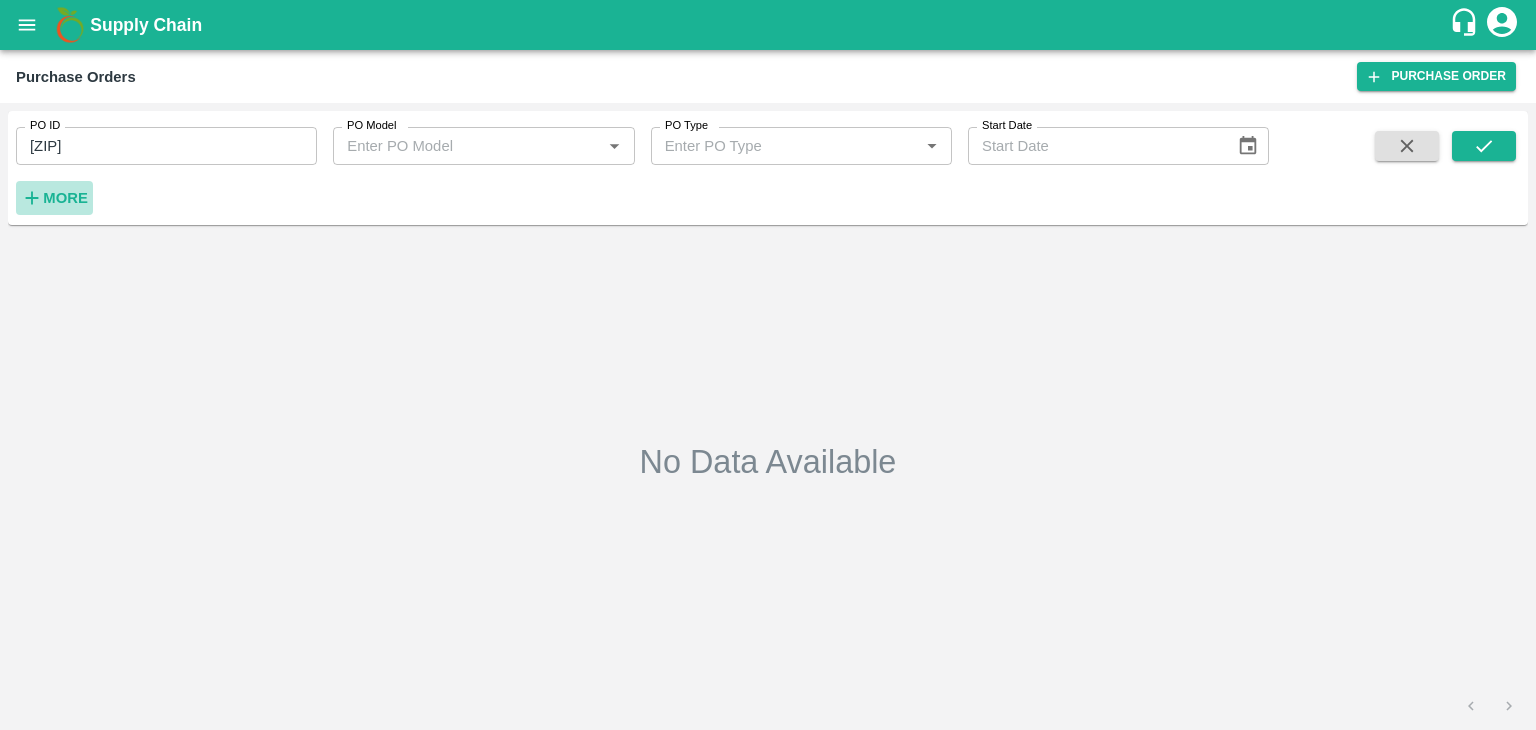 click on "More" at bounding box center (65, 198) 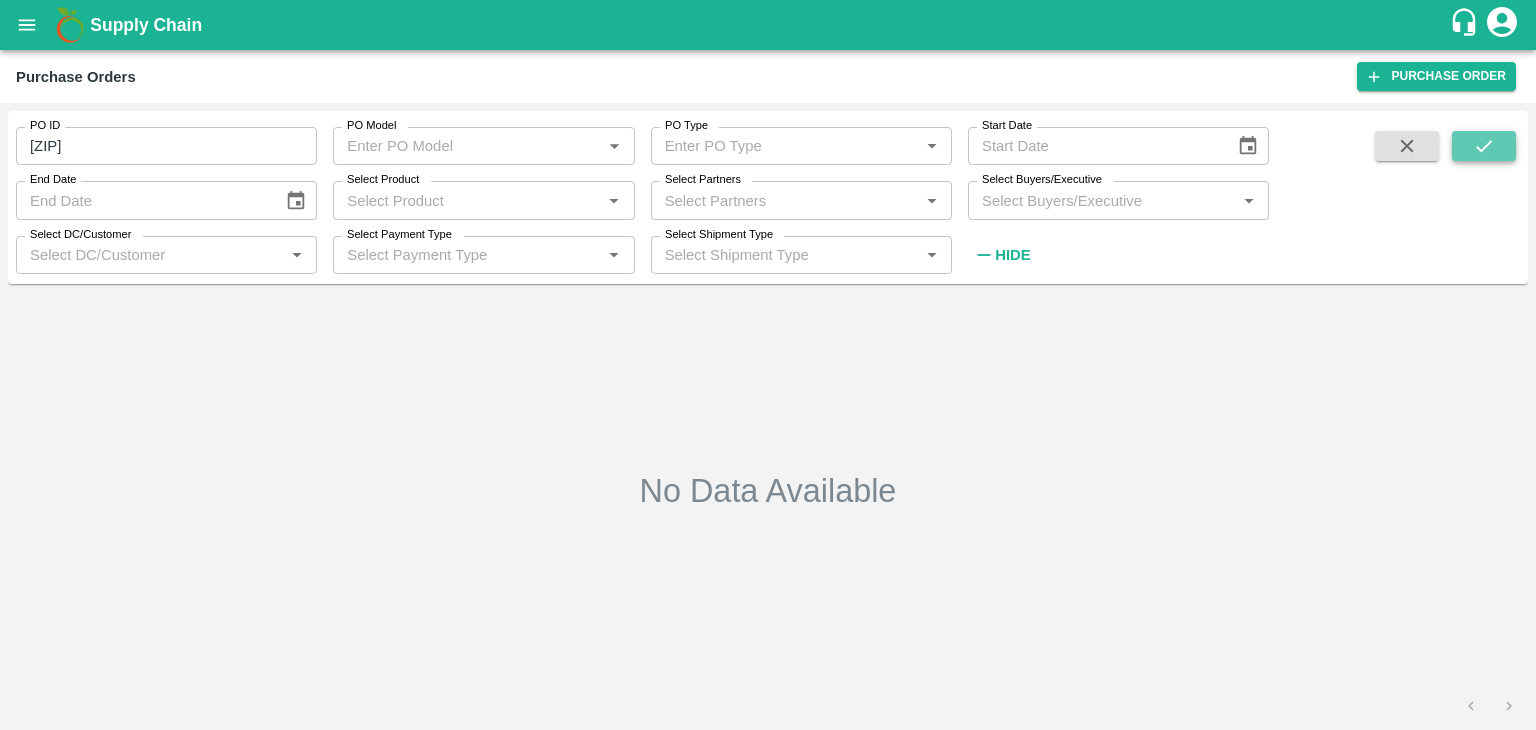 click at bounding box center (1484, 146) 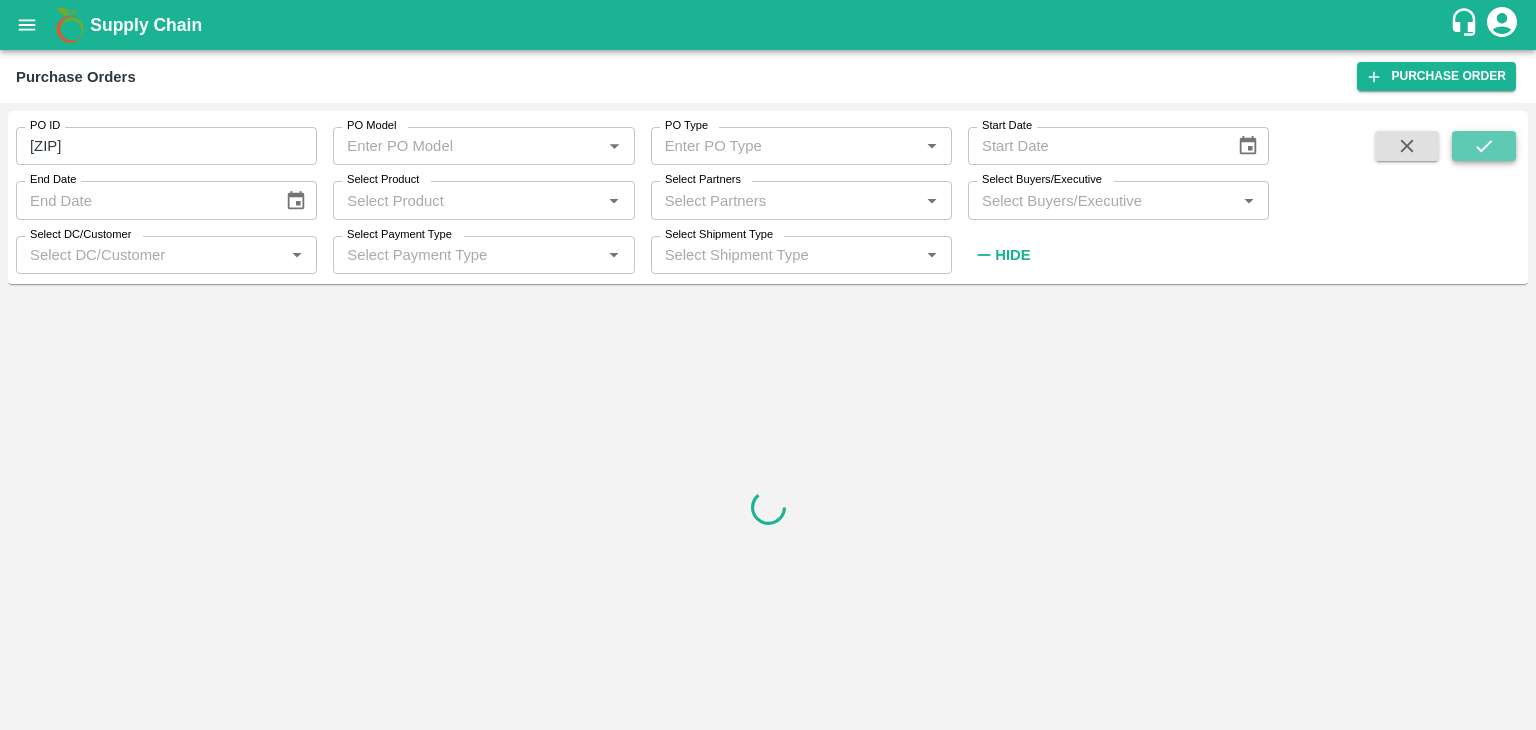 click at bounding box center [1484, 146] 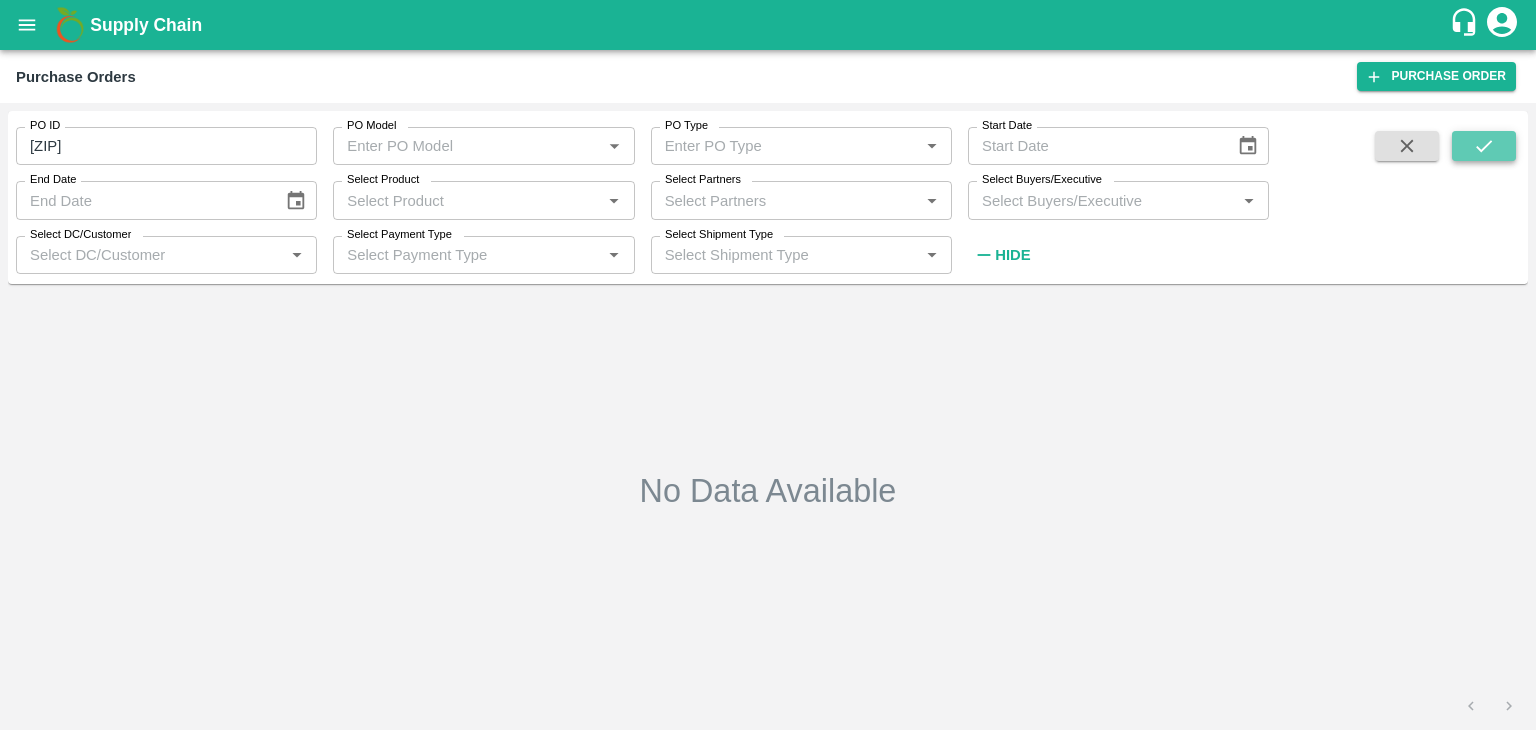 click at bounding box center [1484, 146] 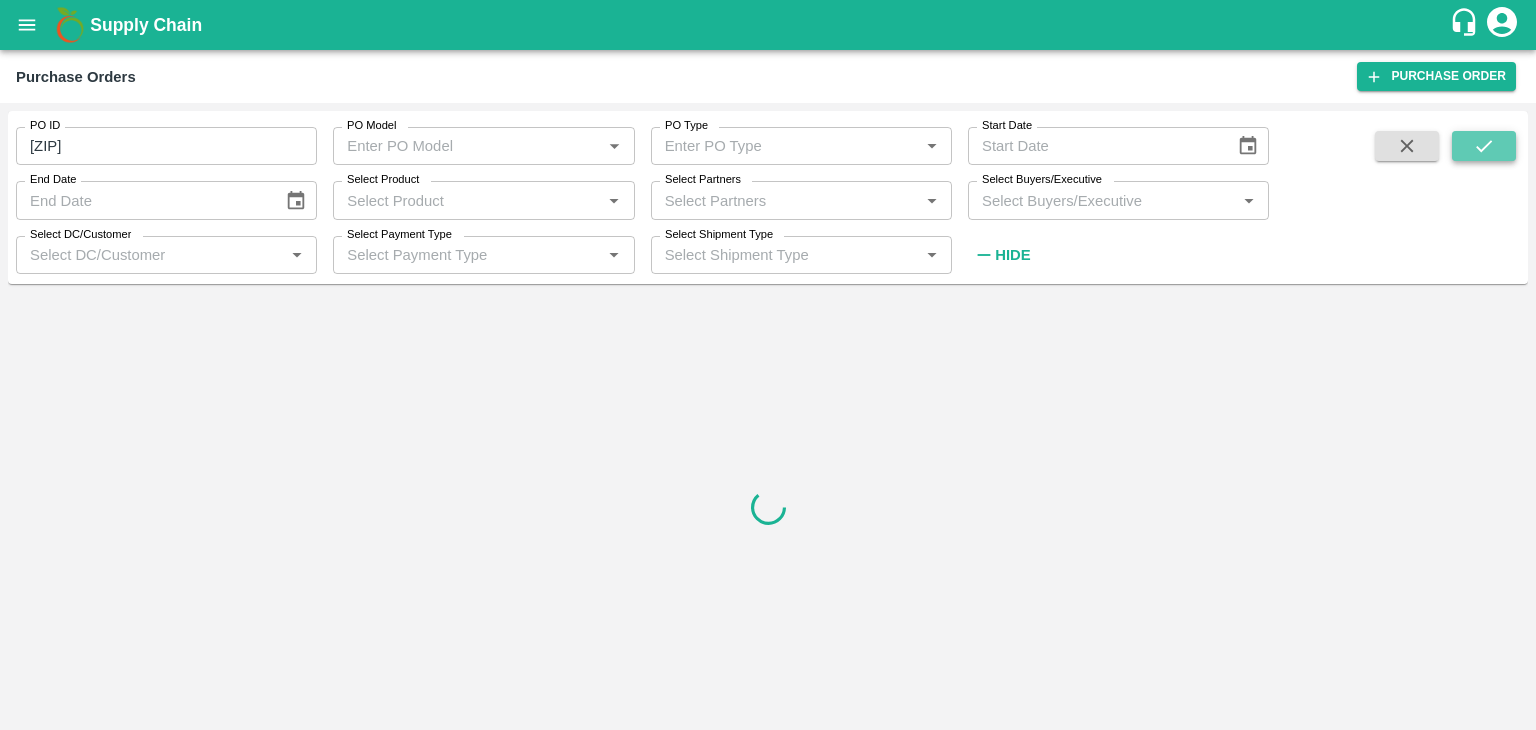 click at bounding box center (1484, 146) 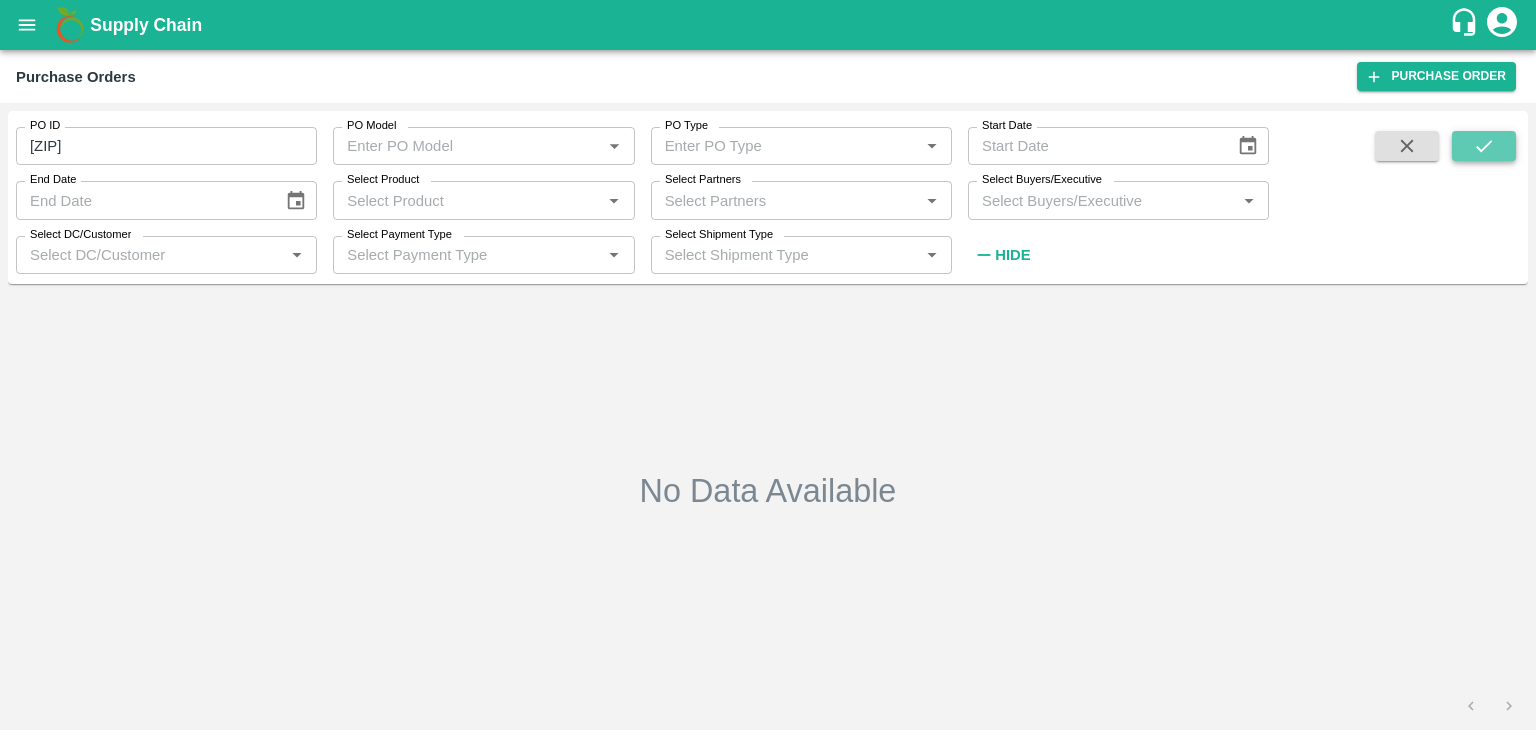 click at bounding box center (1484, 146) 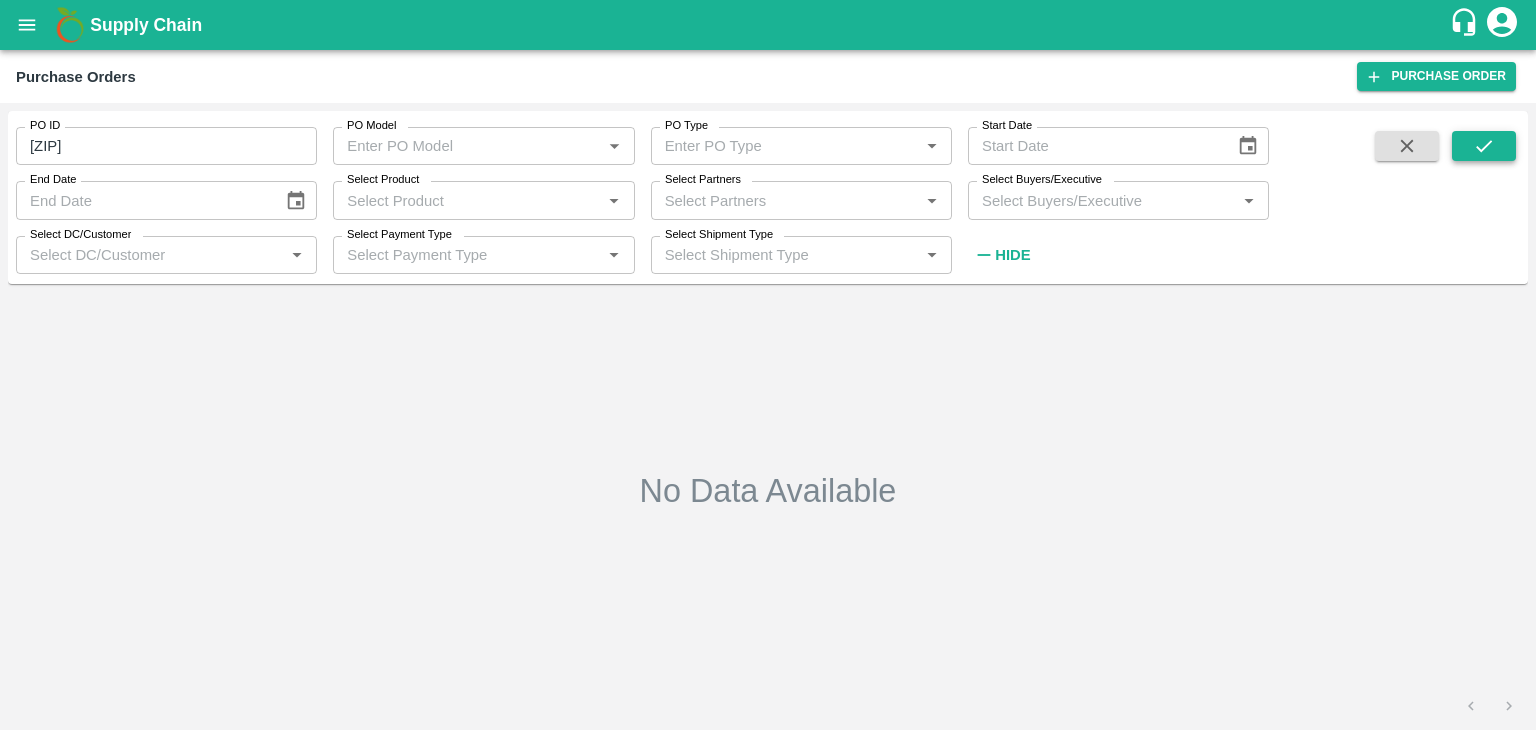 click at bounding box center [1484, 146] 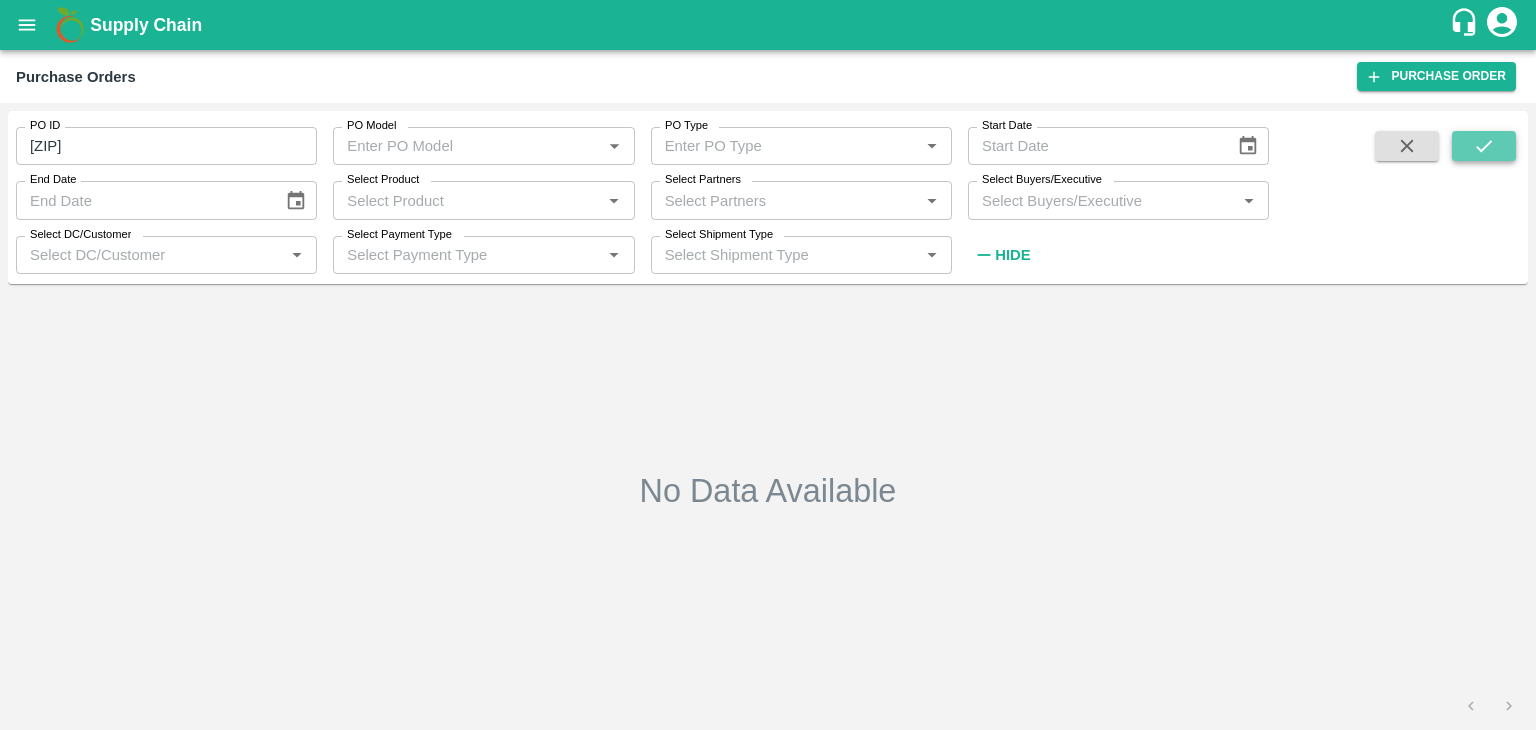 click at bounding box center [1484, 146] 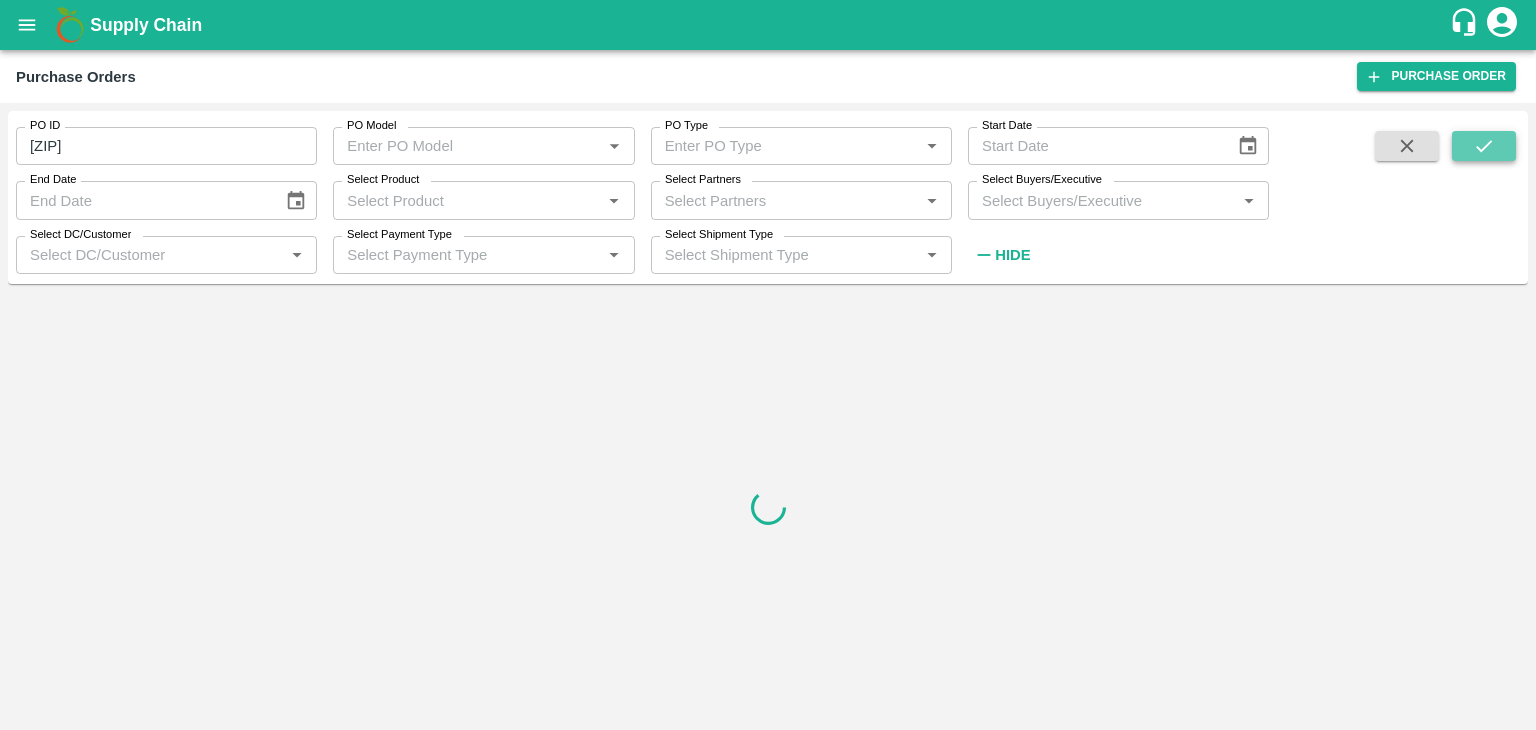 click at bounding box center (1484, 146) 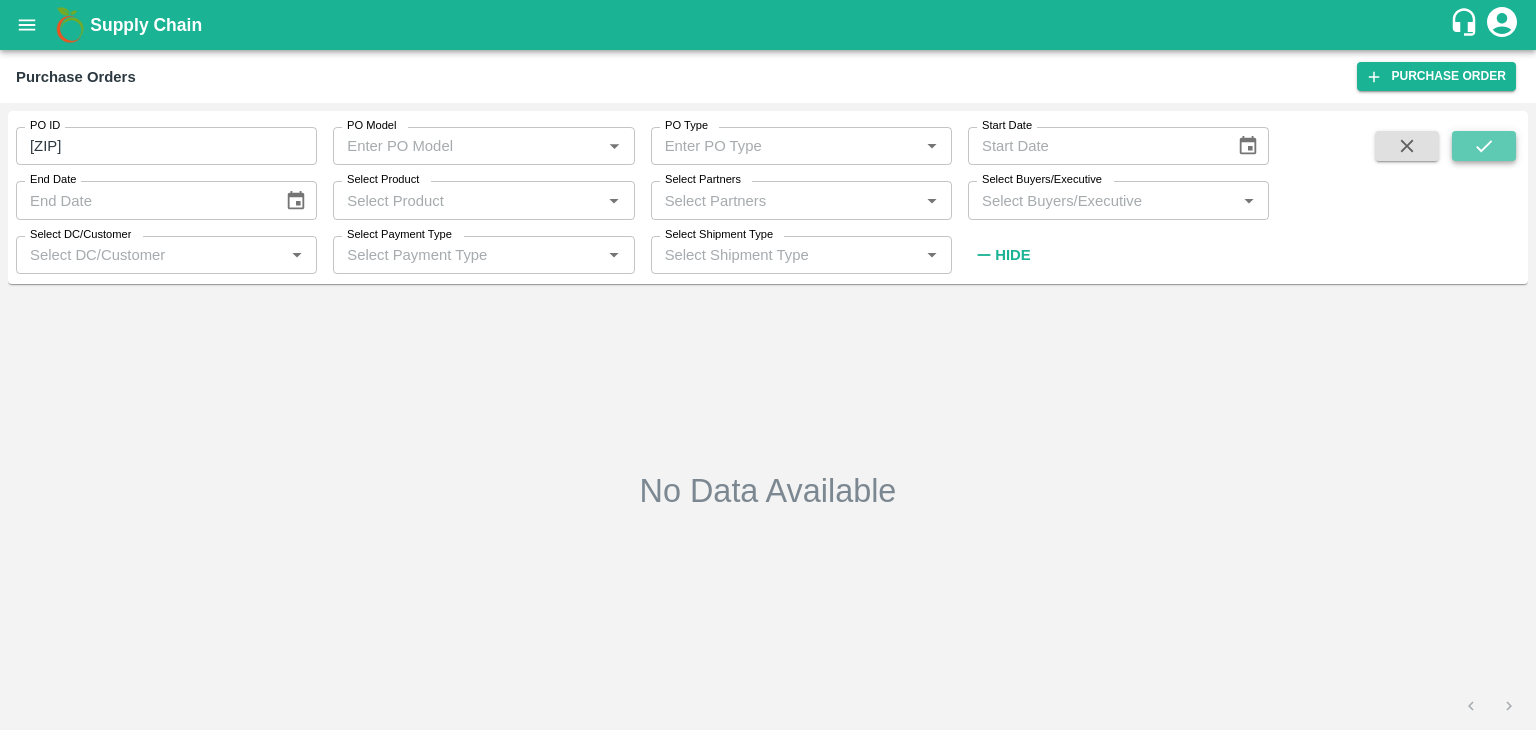 click at bounding box center (1484, 146) 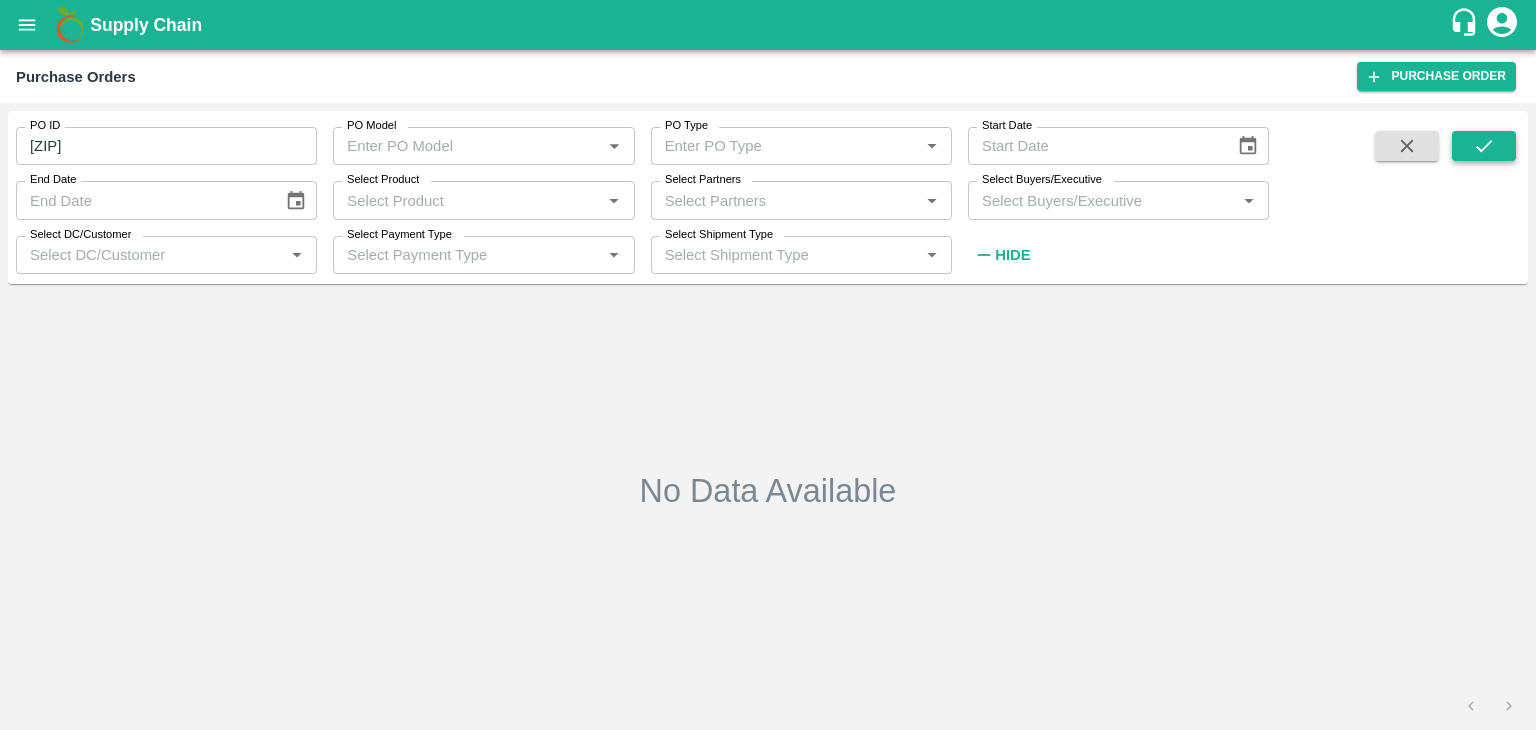 click at bounding box center (1484, 146) 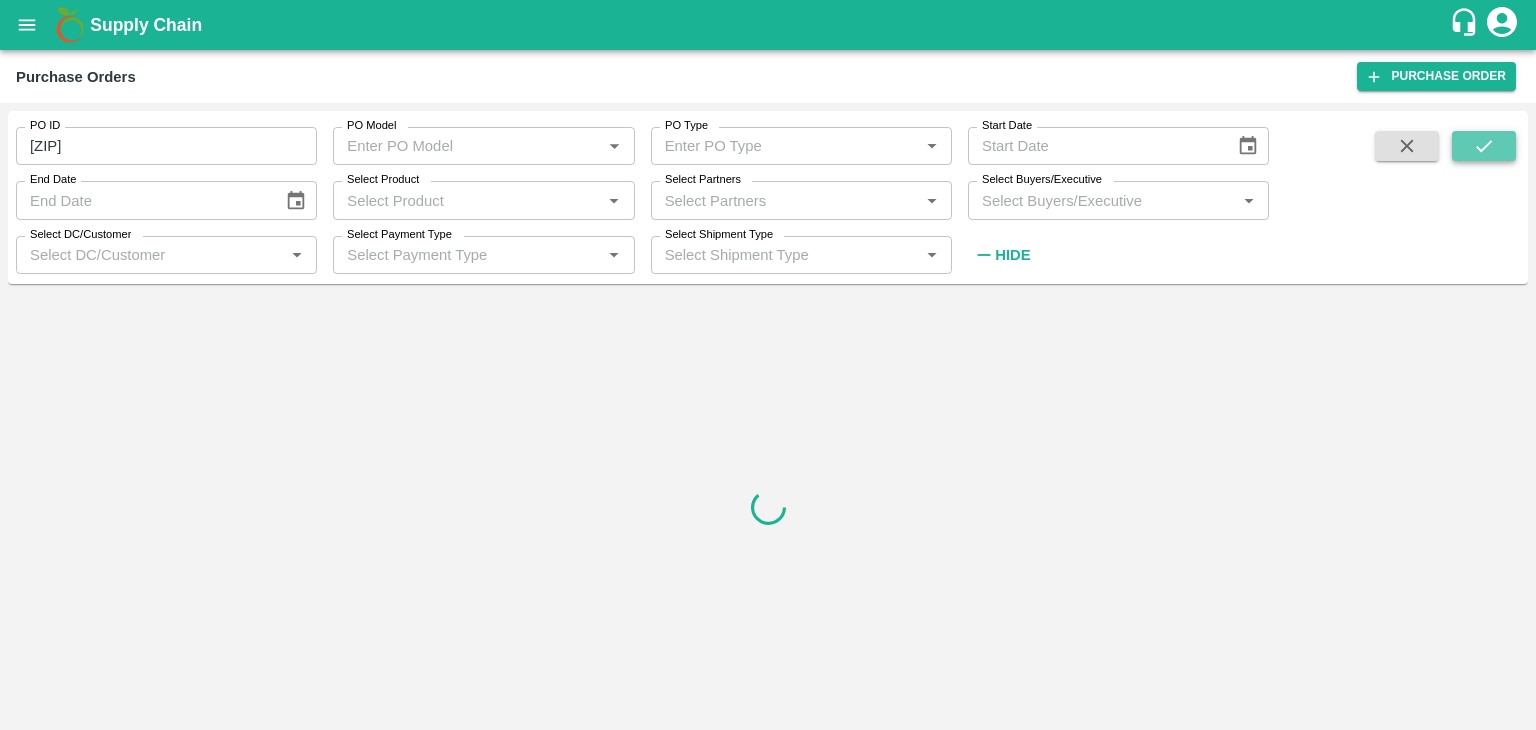 click at bounding box center (1484, 146) 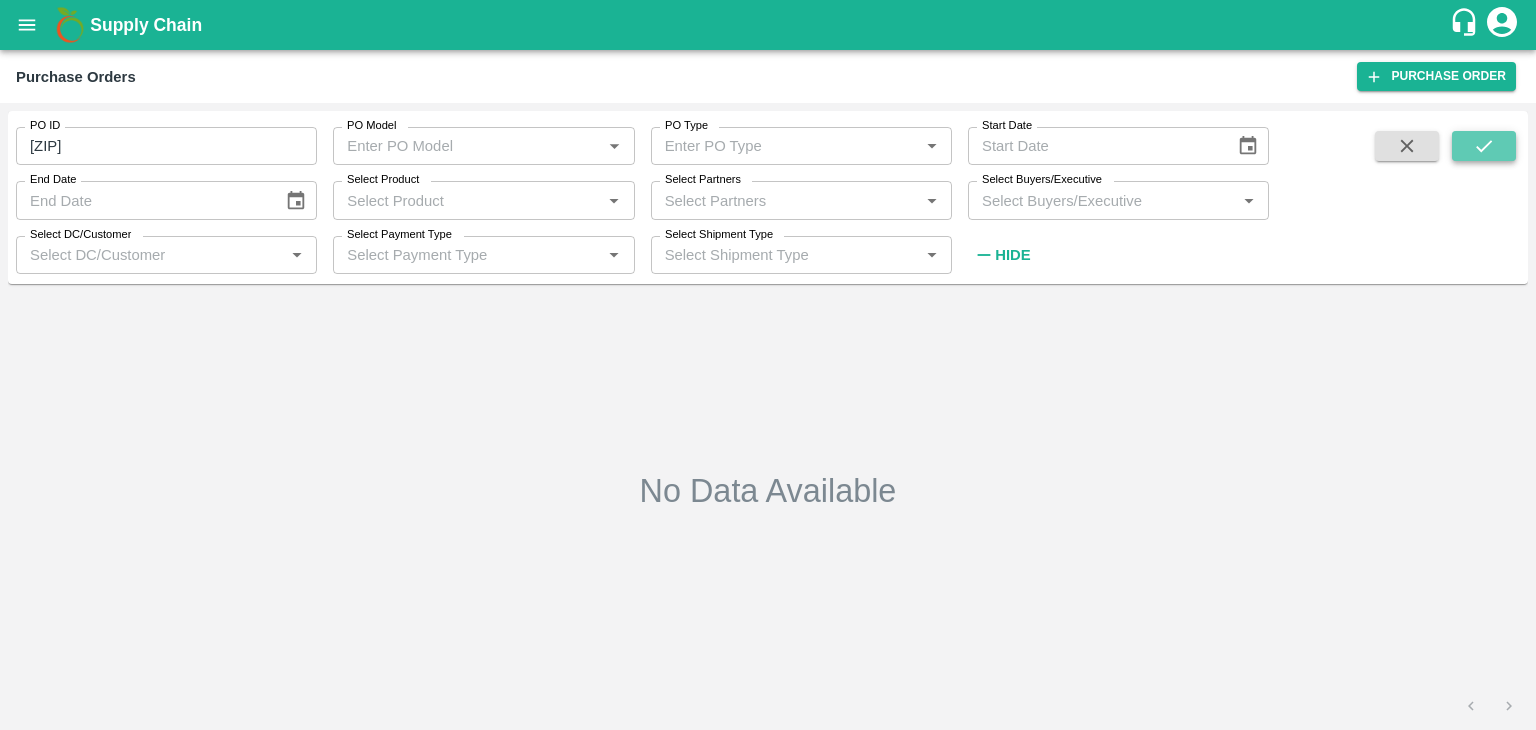 click at bounding box center (1484, 146) 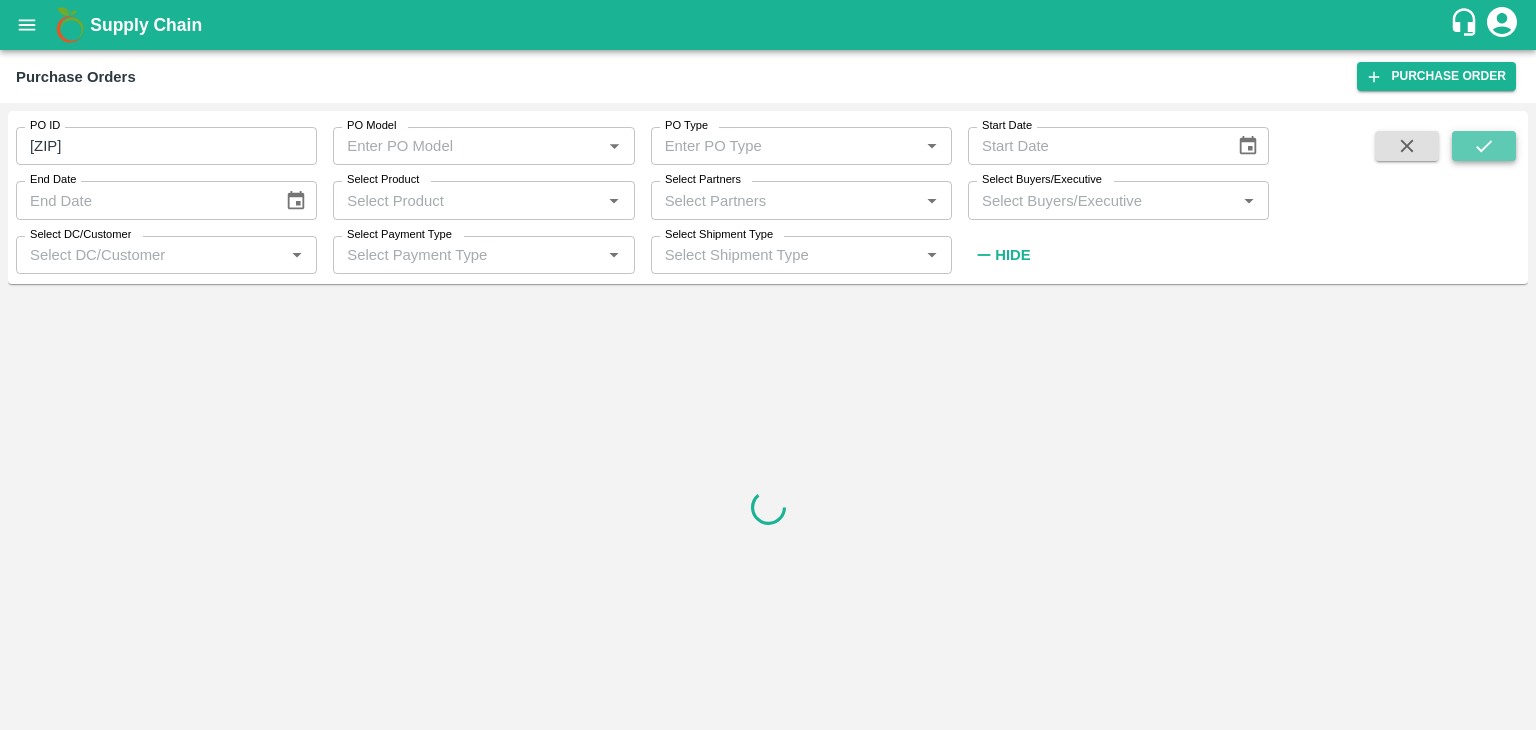 click at bounding box center [1484, 146] 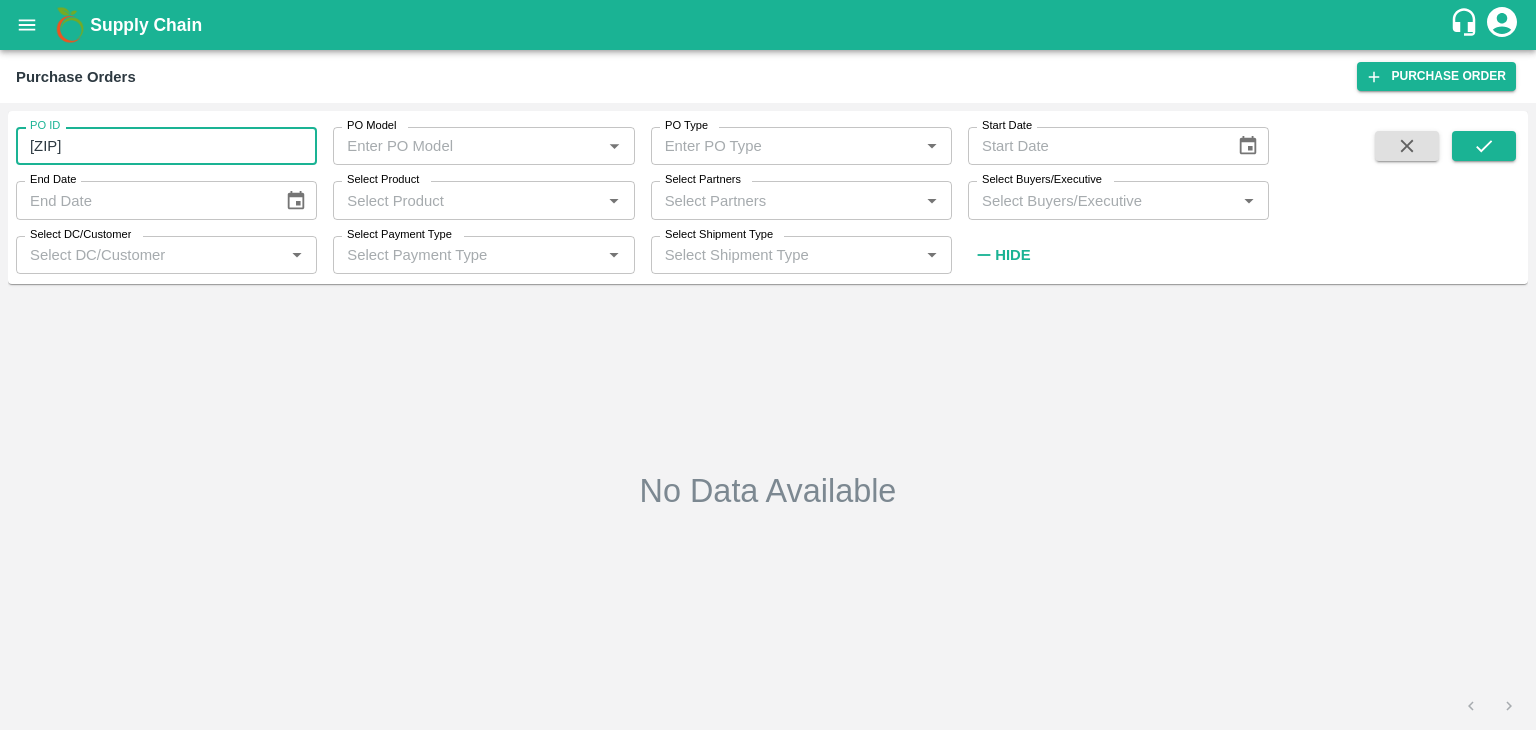 click on "64065" at bounding box center [166, 146] 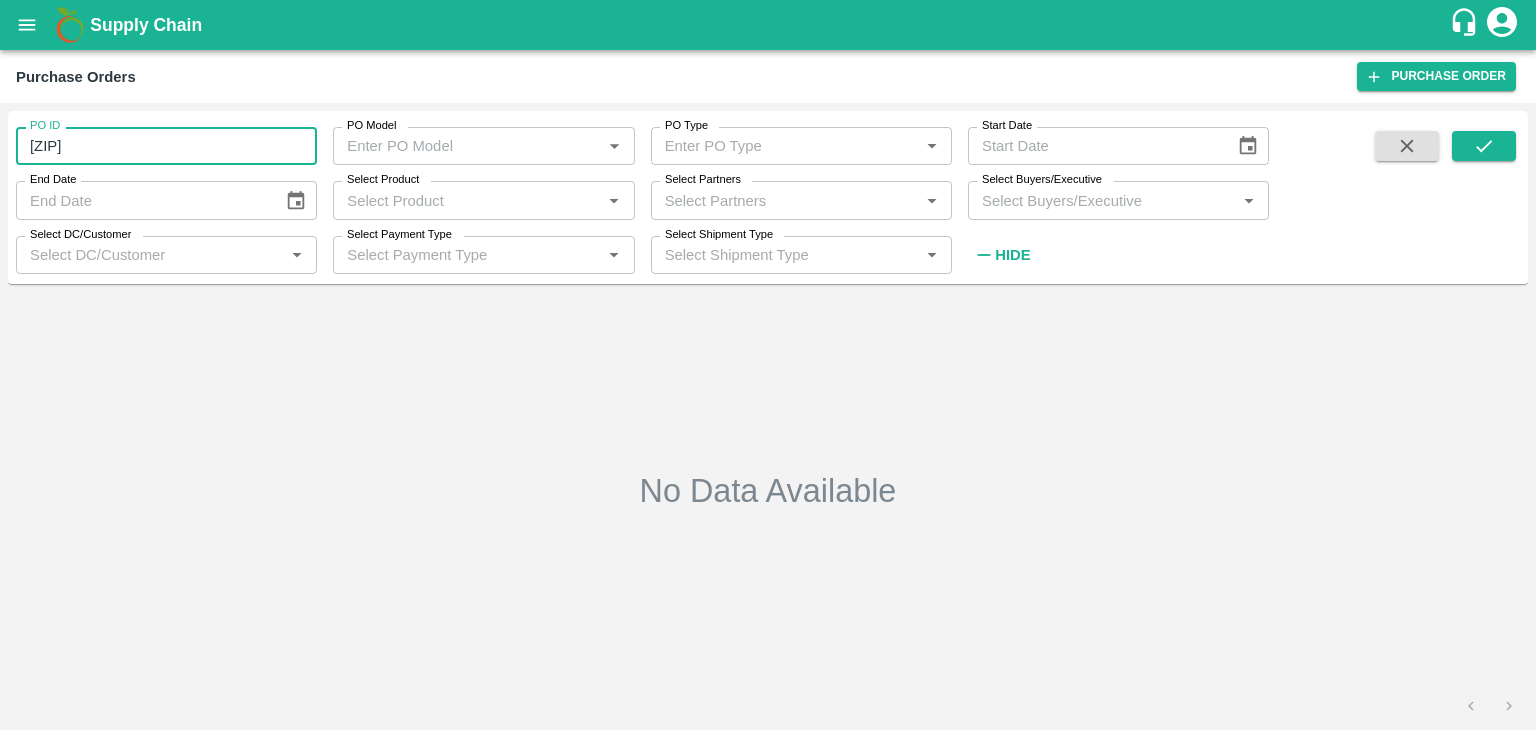 click on "64065" at bounding box center (166, 146) 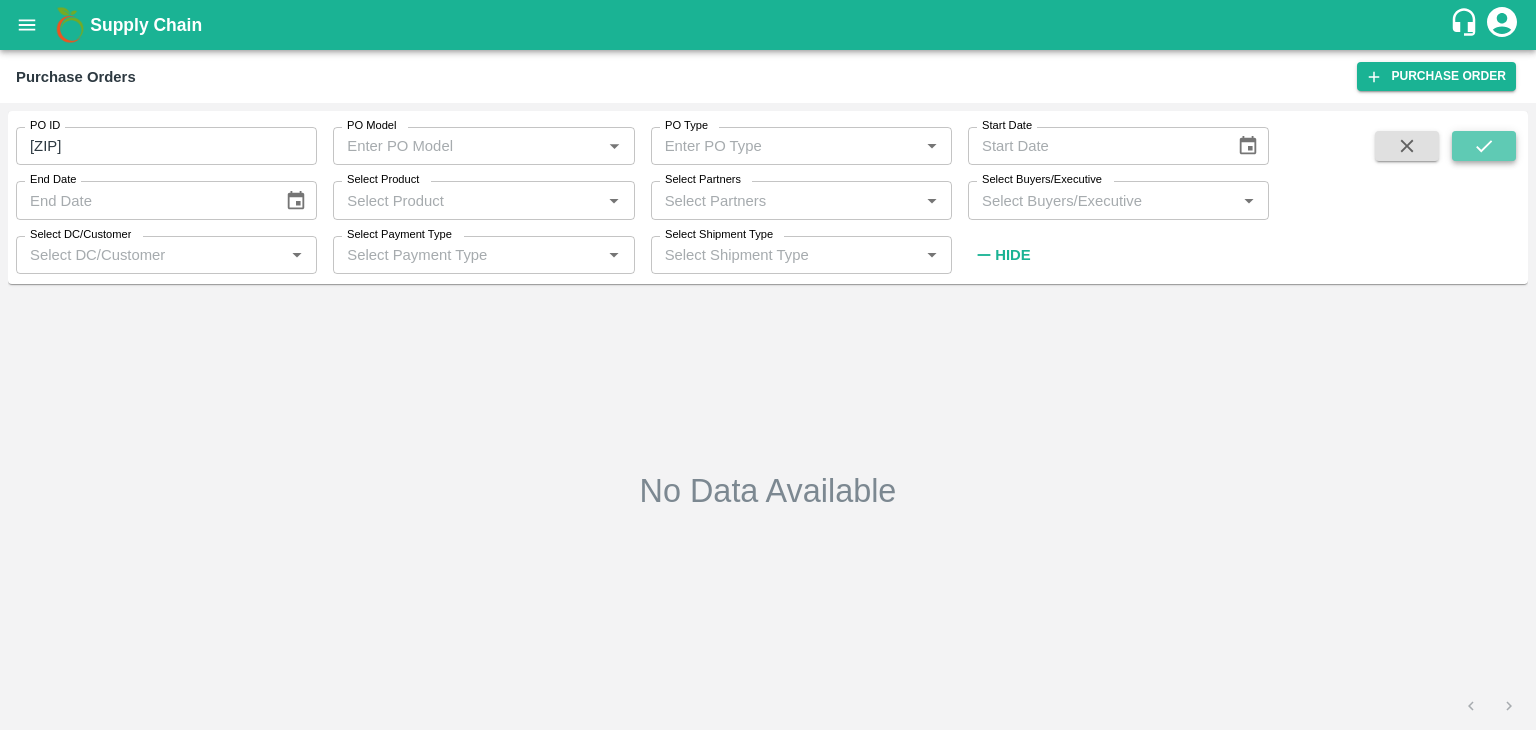 click 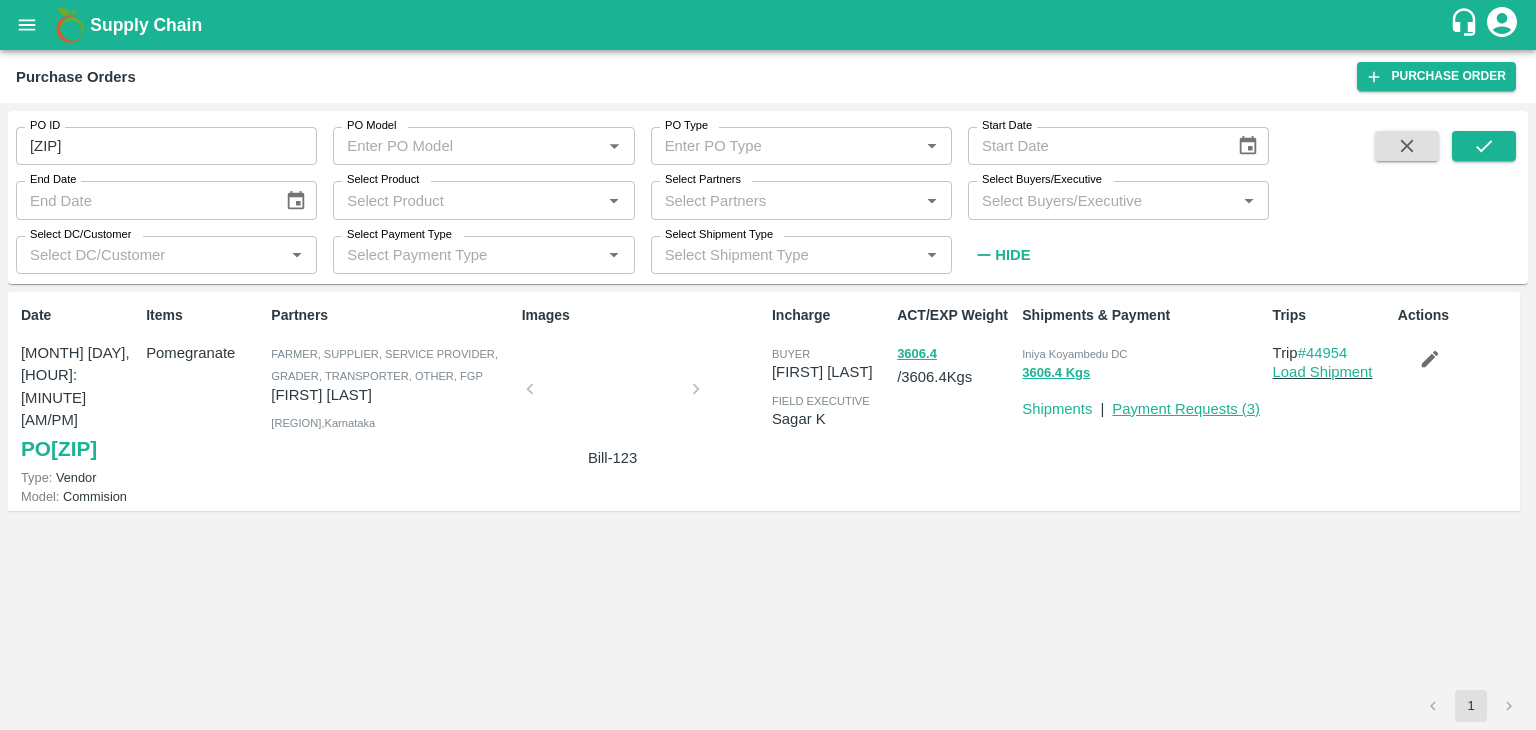 click on "Payment Requests ( 3 )" at bounding box center [1186, 409] 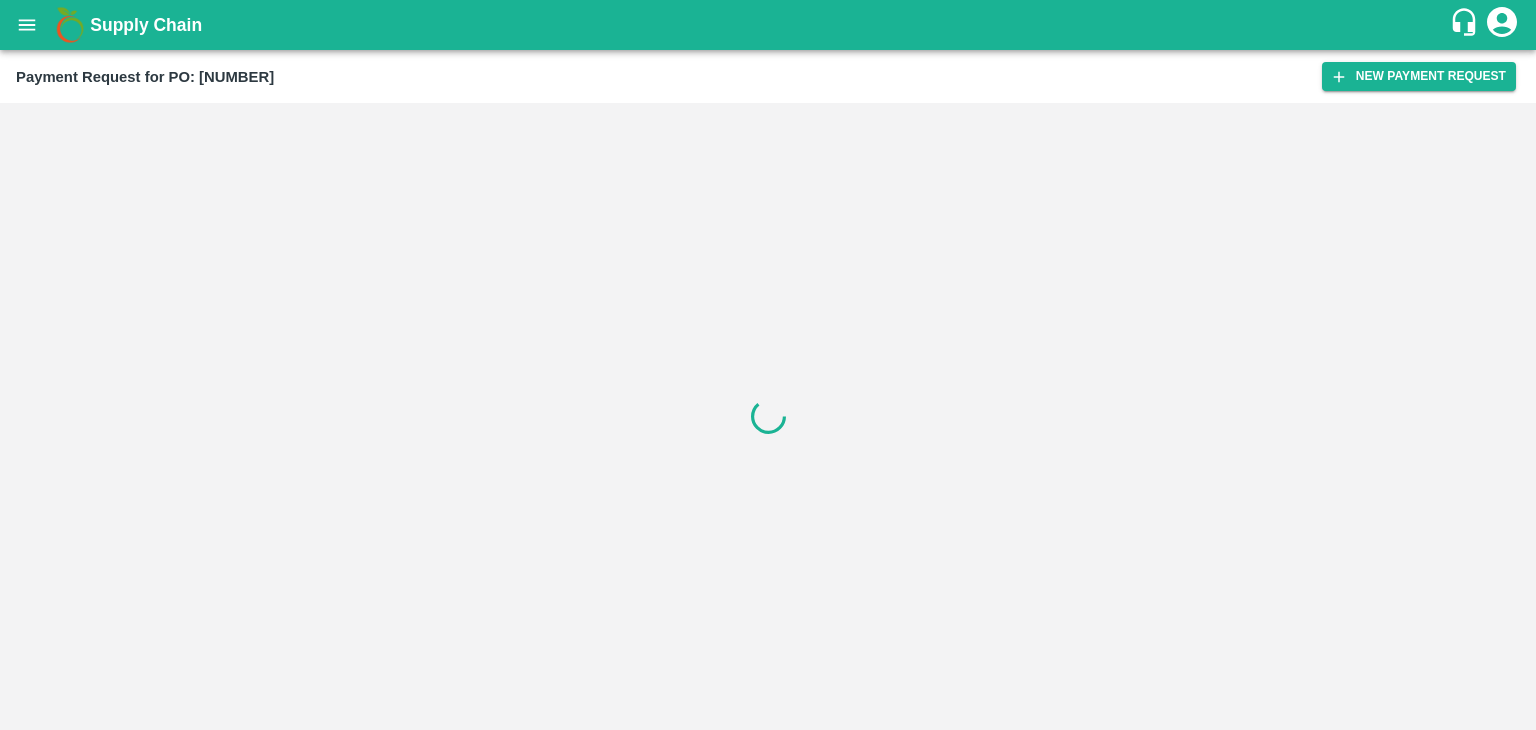 scroll, scrollTop: 0, scrollLeft: 0, axis: both 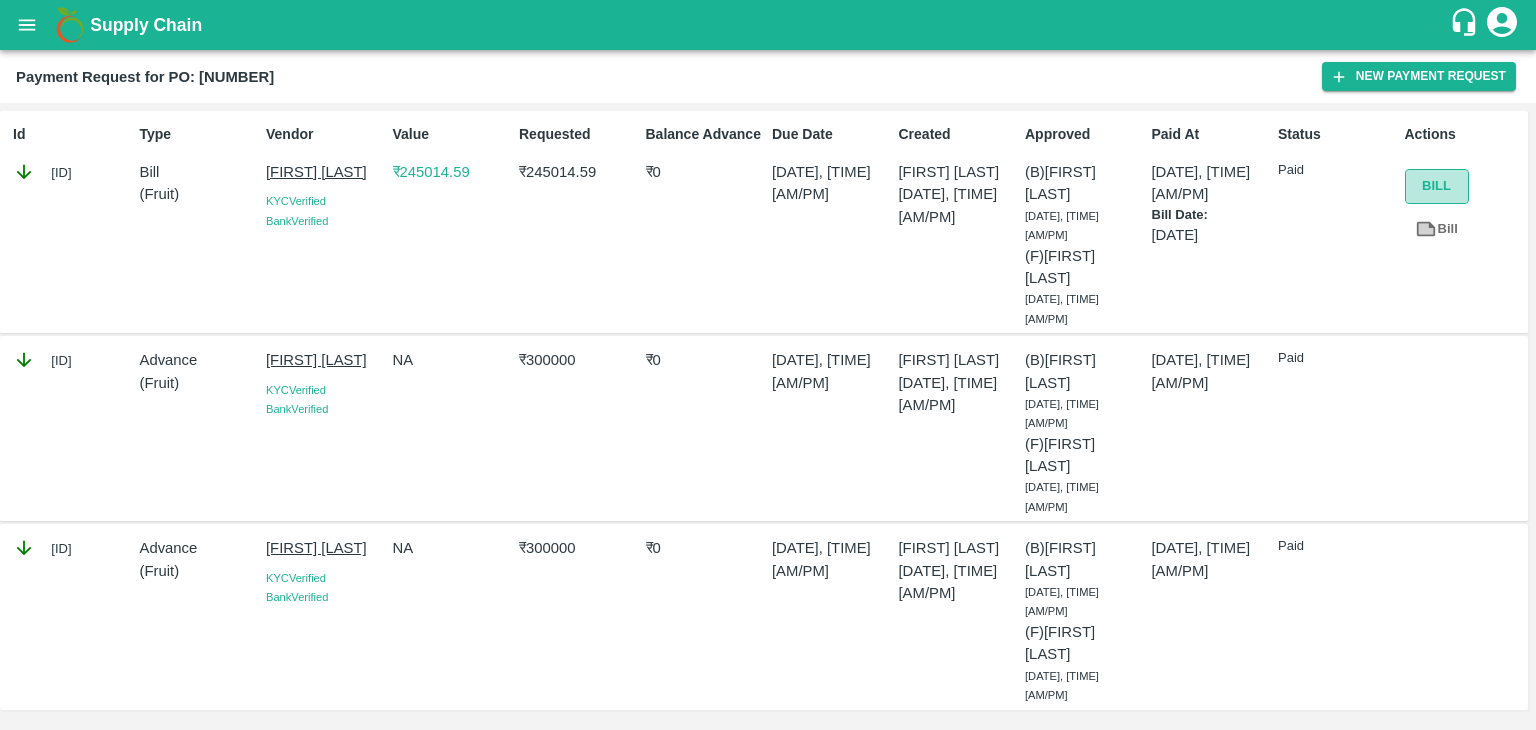 click on "Bill" at bounding box center (1437, 186) 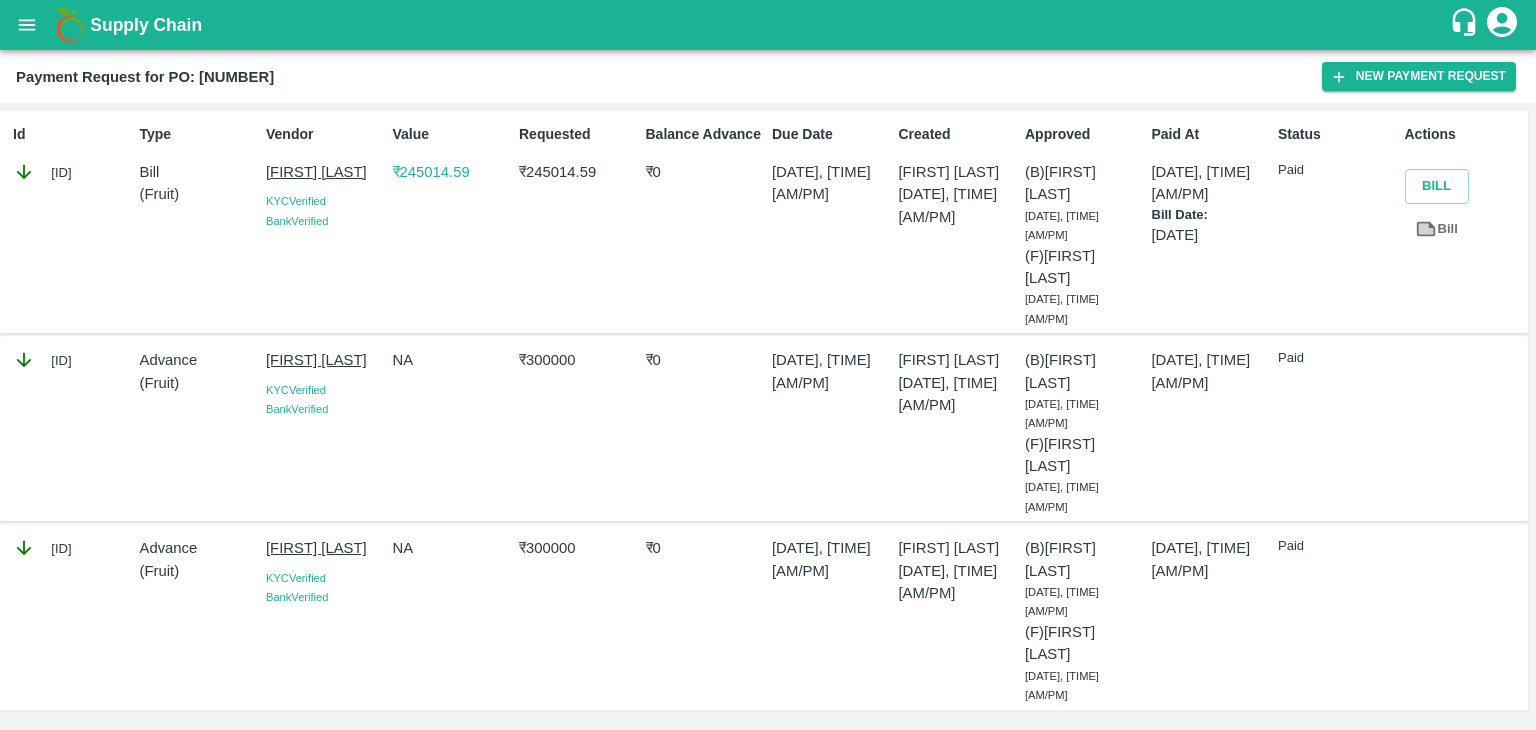 click on "₹  245014.59" at bounding box center [452, 172] 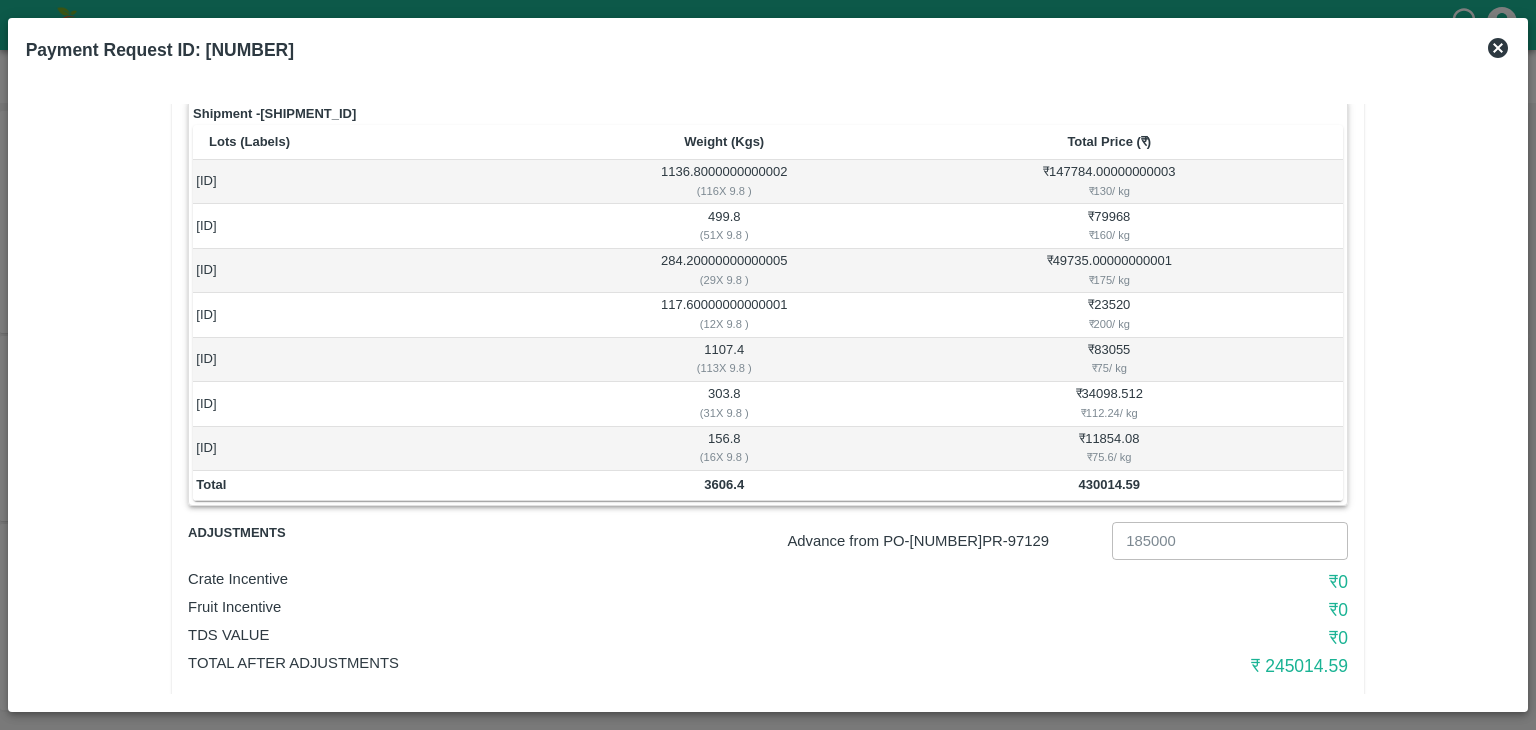 scroll, scrollTop: 168, scrollLeft: 0, axis: vertical 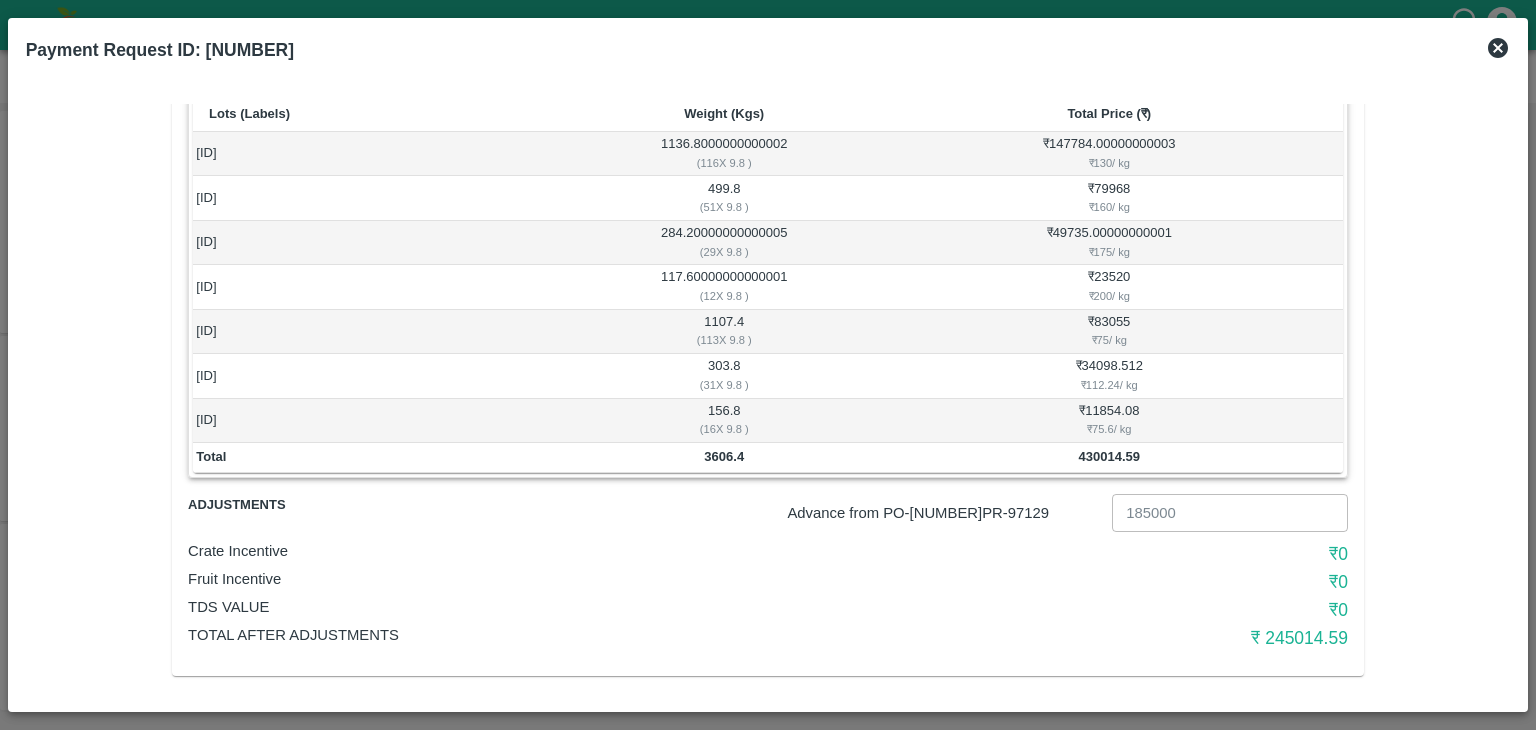 click 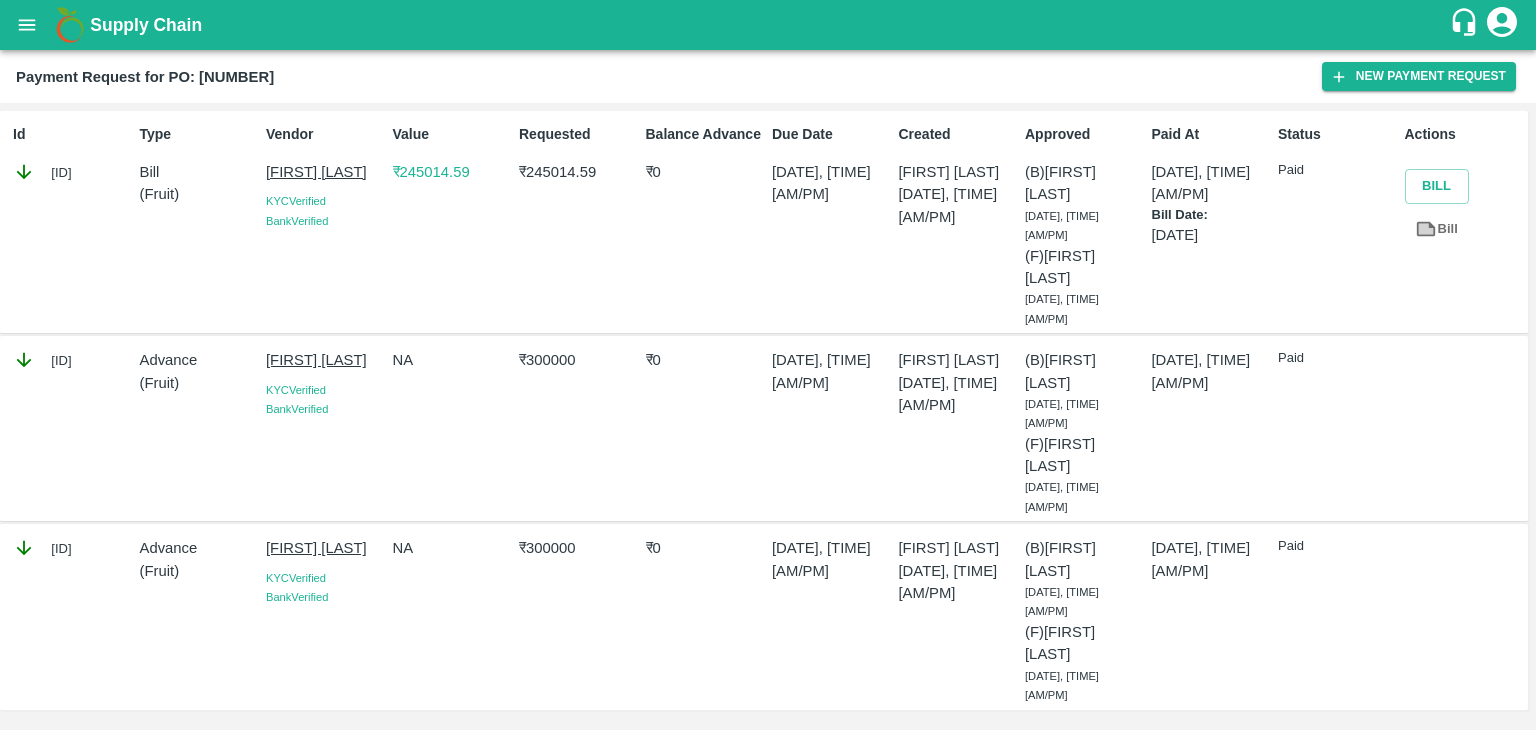 drag, startPoint x: 446, startPoint y: 176, endPoint x: 438, endPoint y: 224, distance: 48.6621 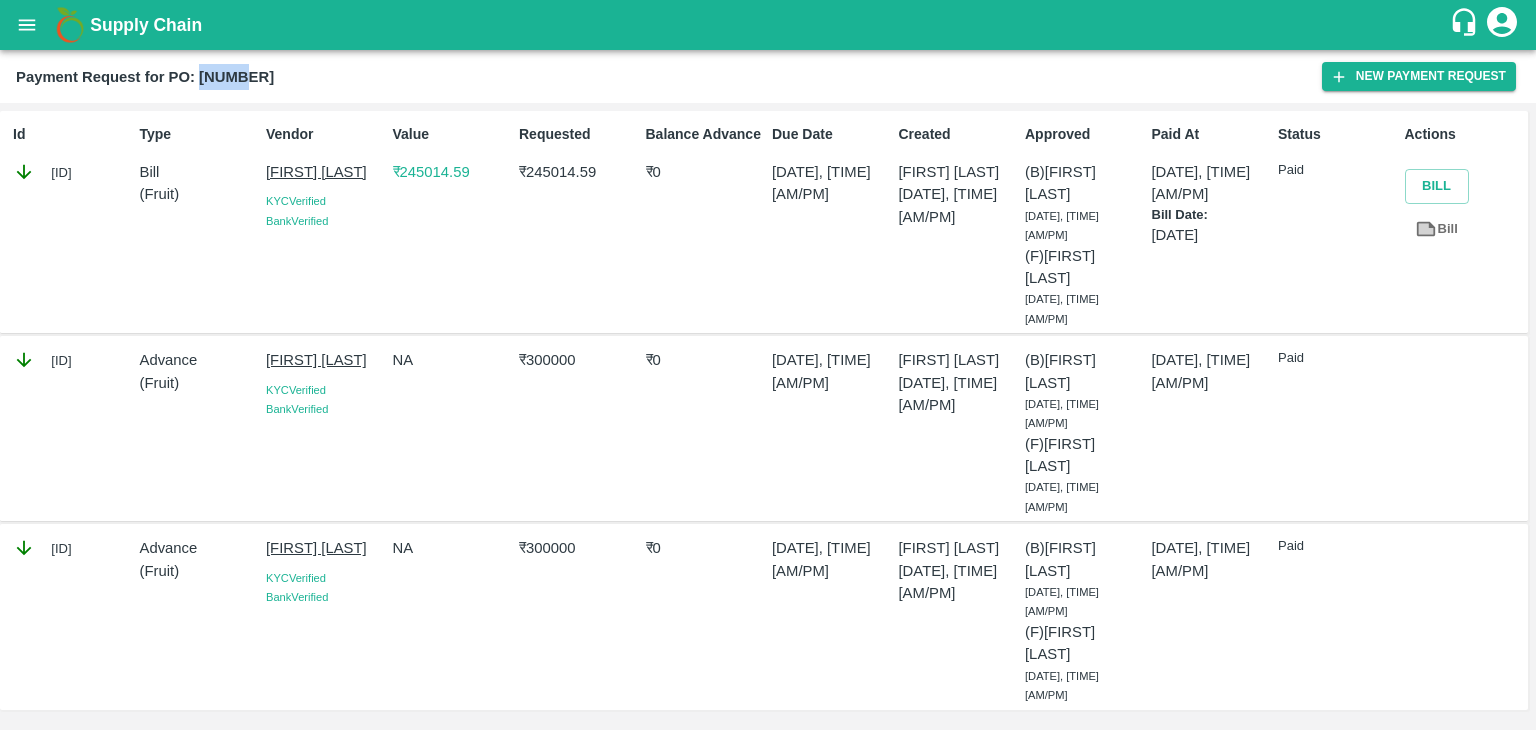 drag, startPoint x: 200, startPoint y: 73, endPoint x: 284, endPoint y: 77, distance: 84.095184 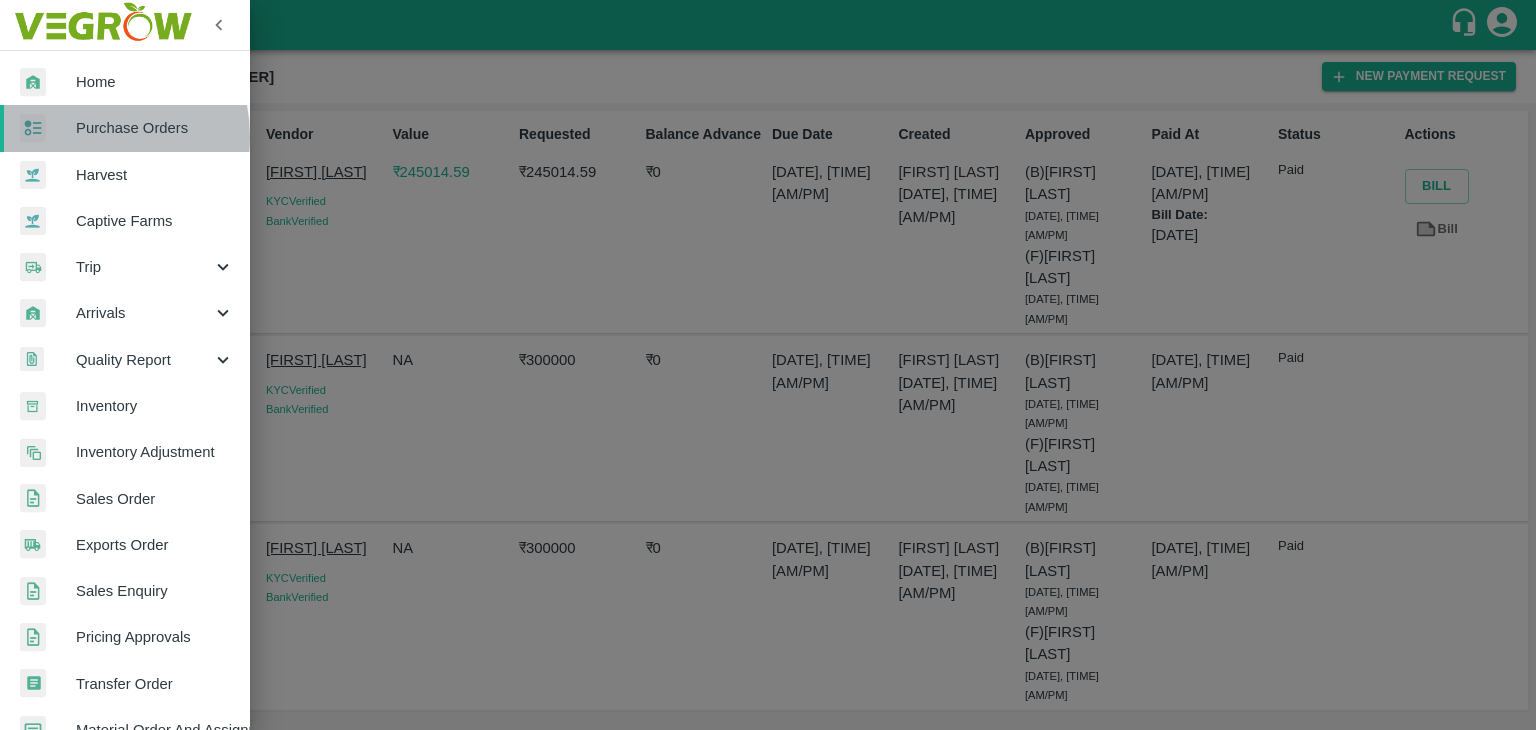 click on "Purchase Orders" at bounding box center [155, 128] 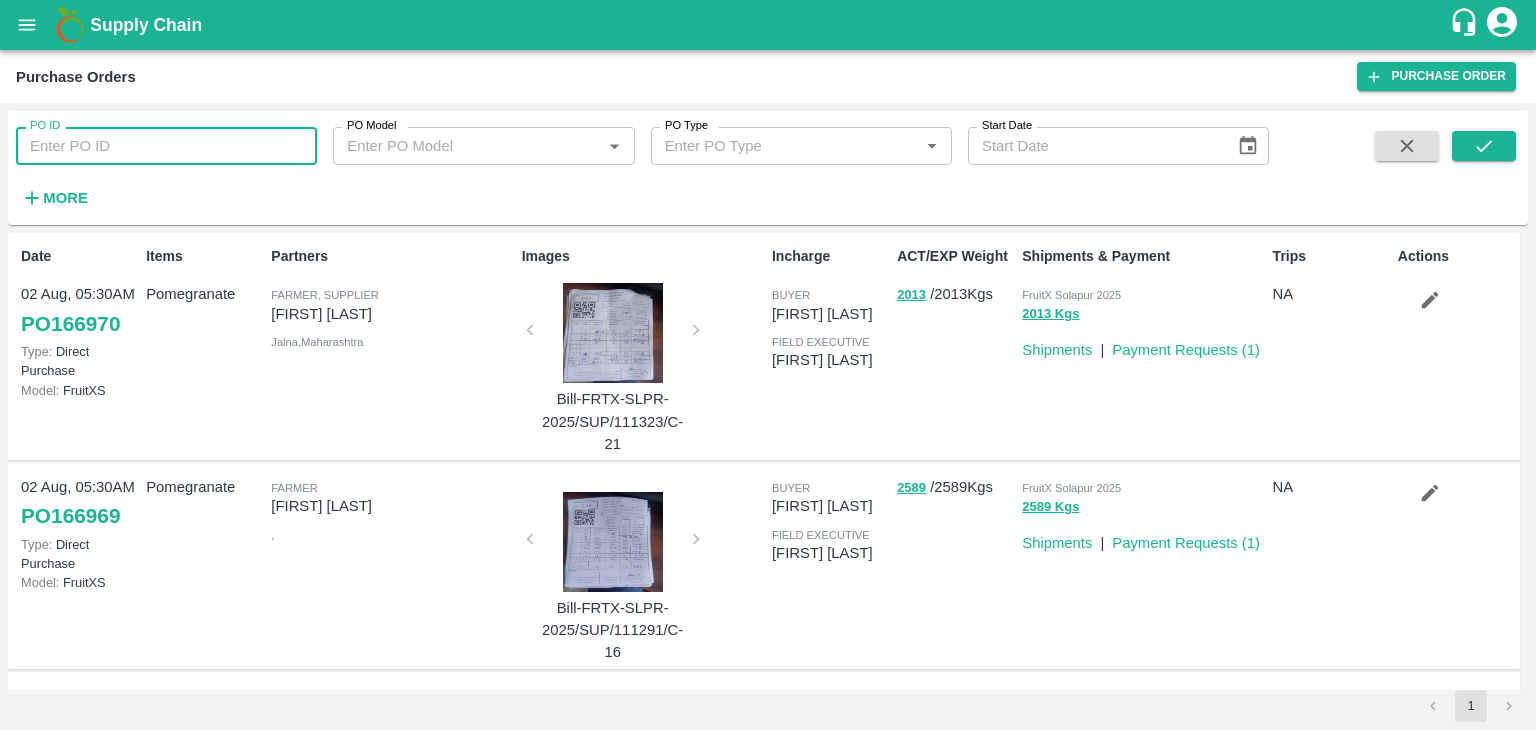 click on "PO ID" at bounding box center [166, 146] 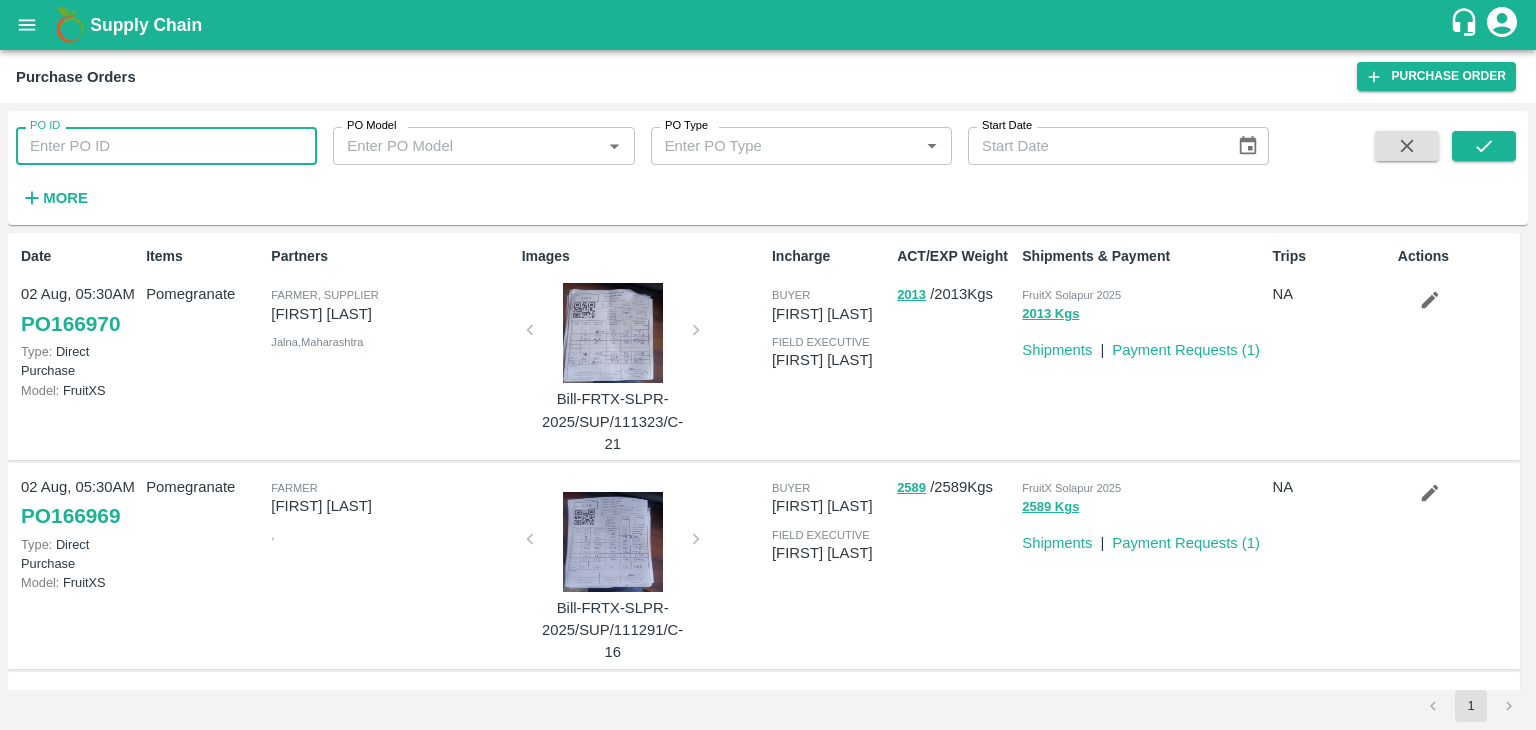 paste on "[NUMBER]" 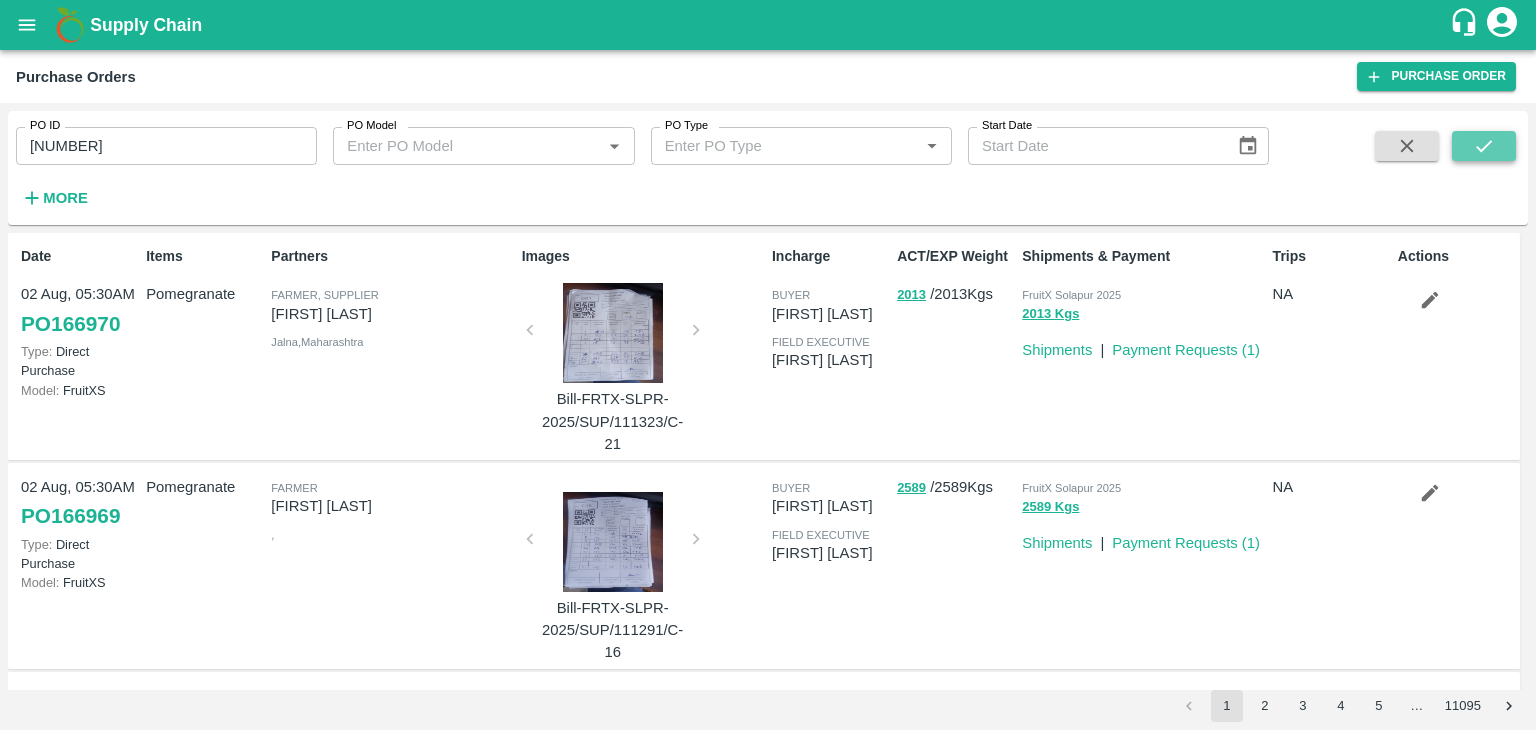 click 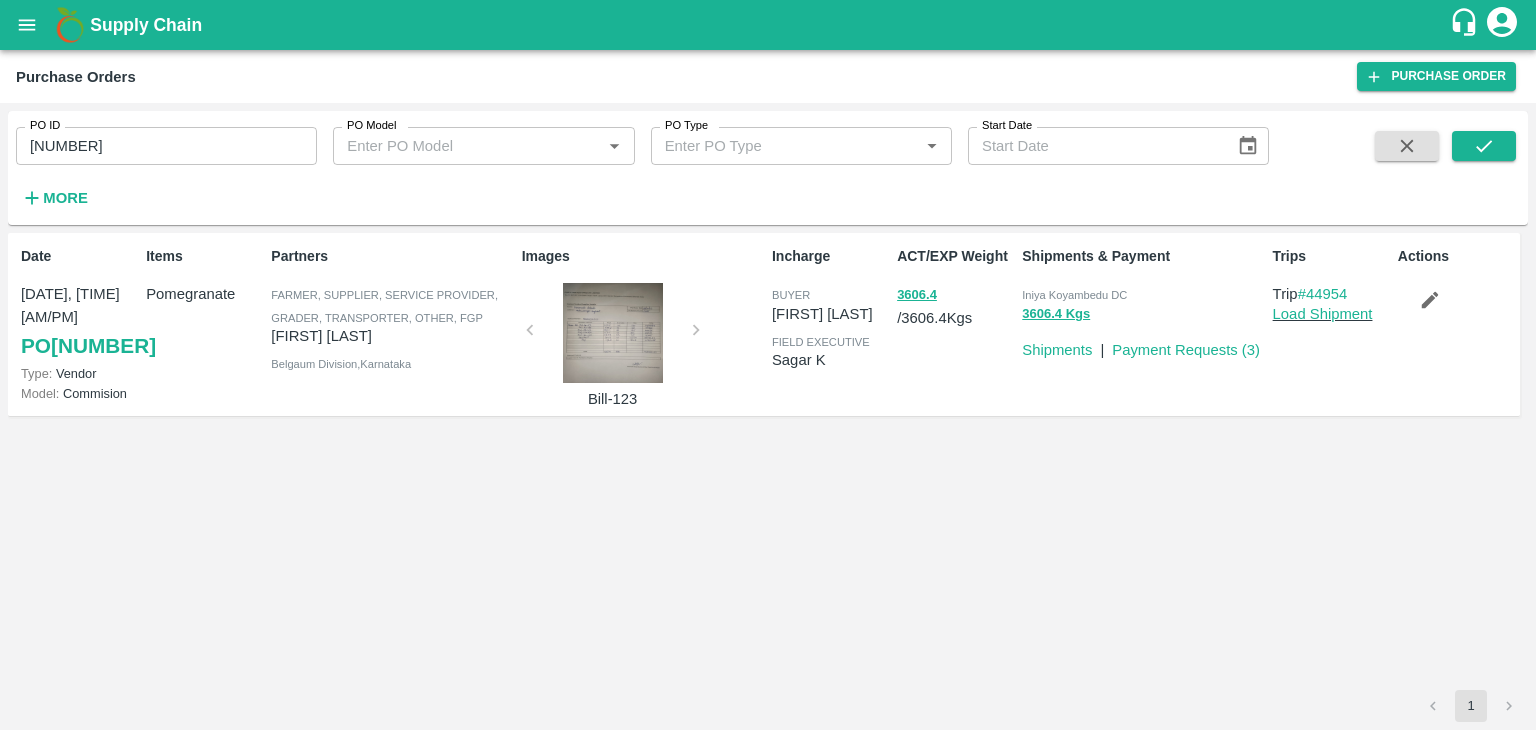 drag, startPoint x: 272, startPoint y: 335, endPoint x: 399, endPoint y: 339, distance: 127.06297 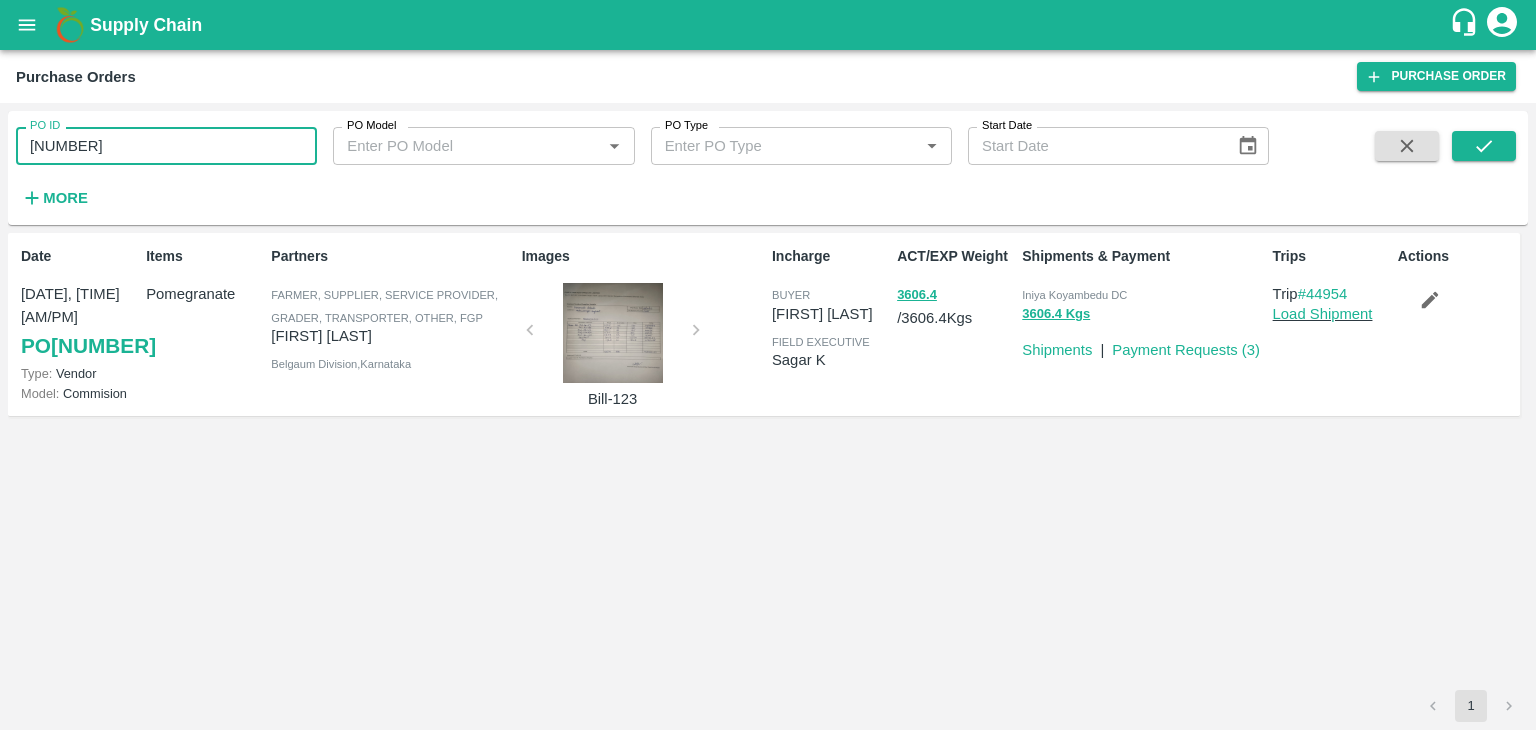 click on "[NUMBER]" at bounding box center [166, 146] 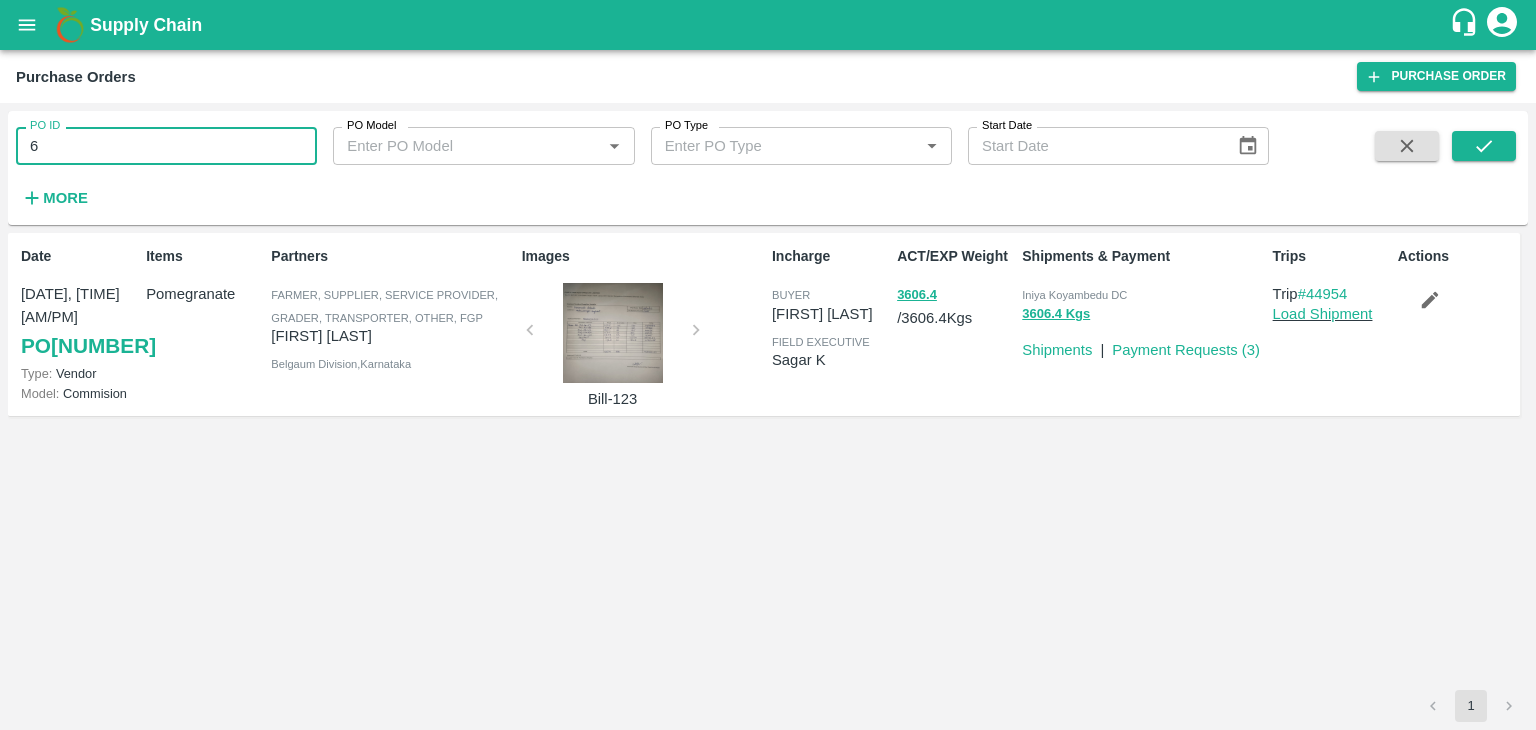 type on "6" 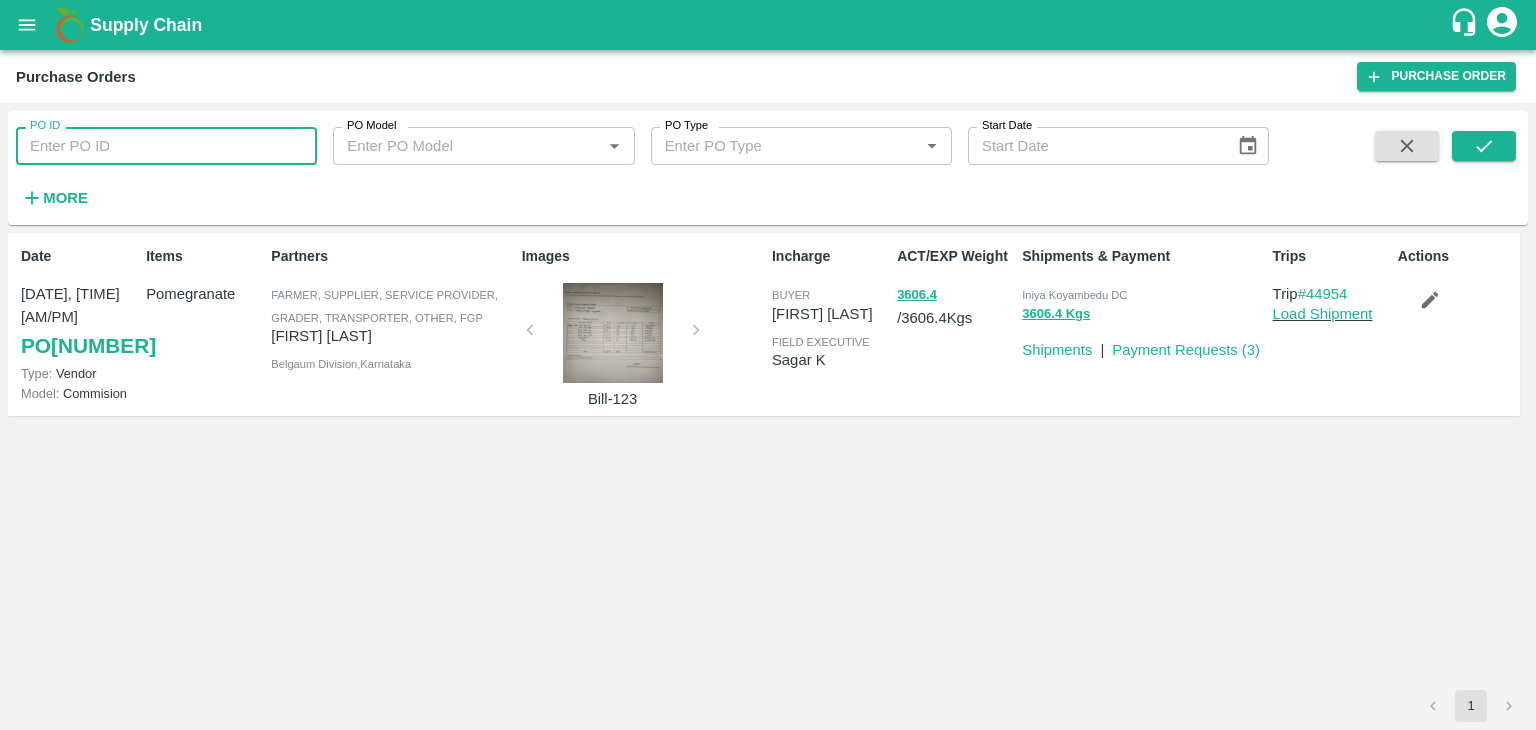 type 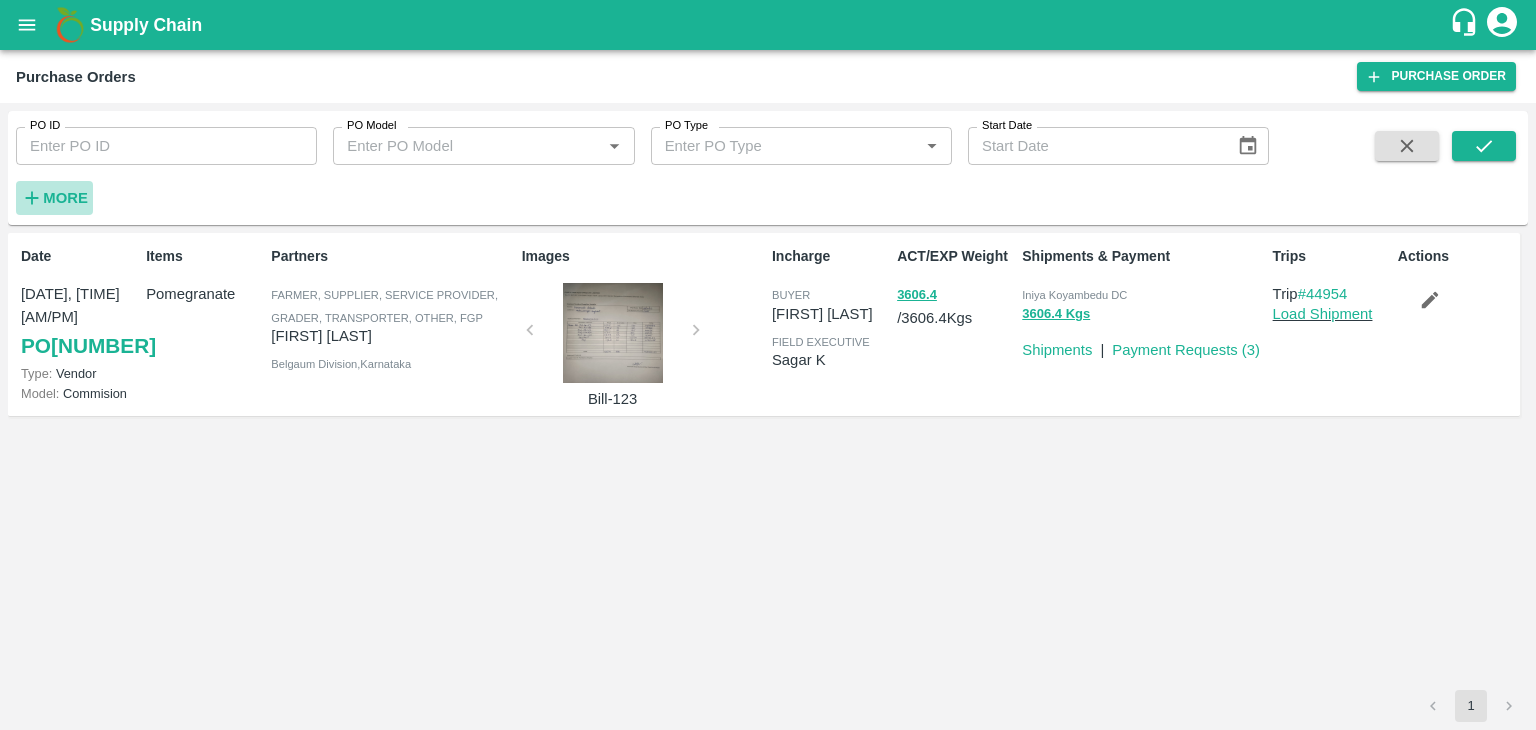 click on "More" at bounding box center (65, 198) 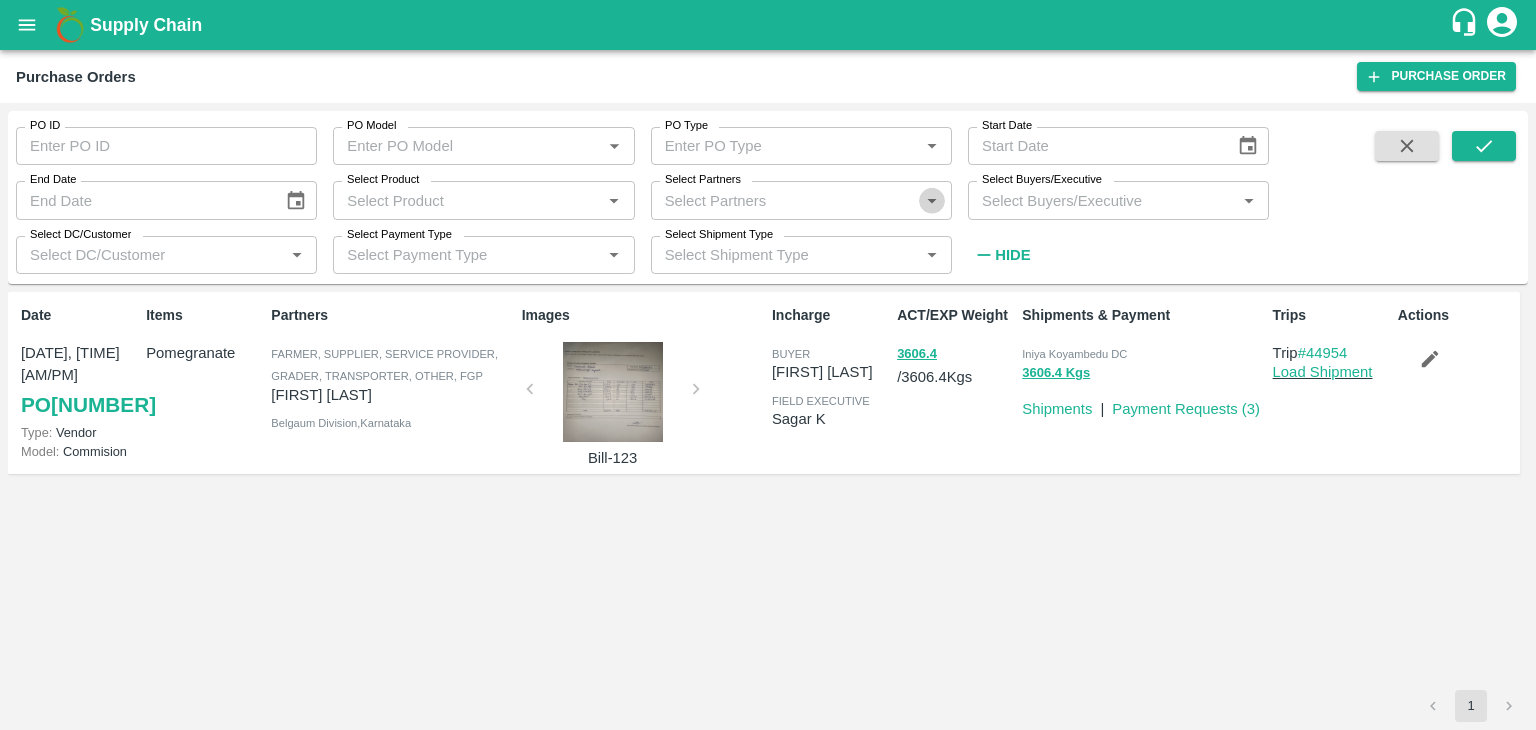 click 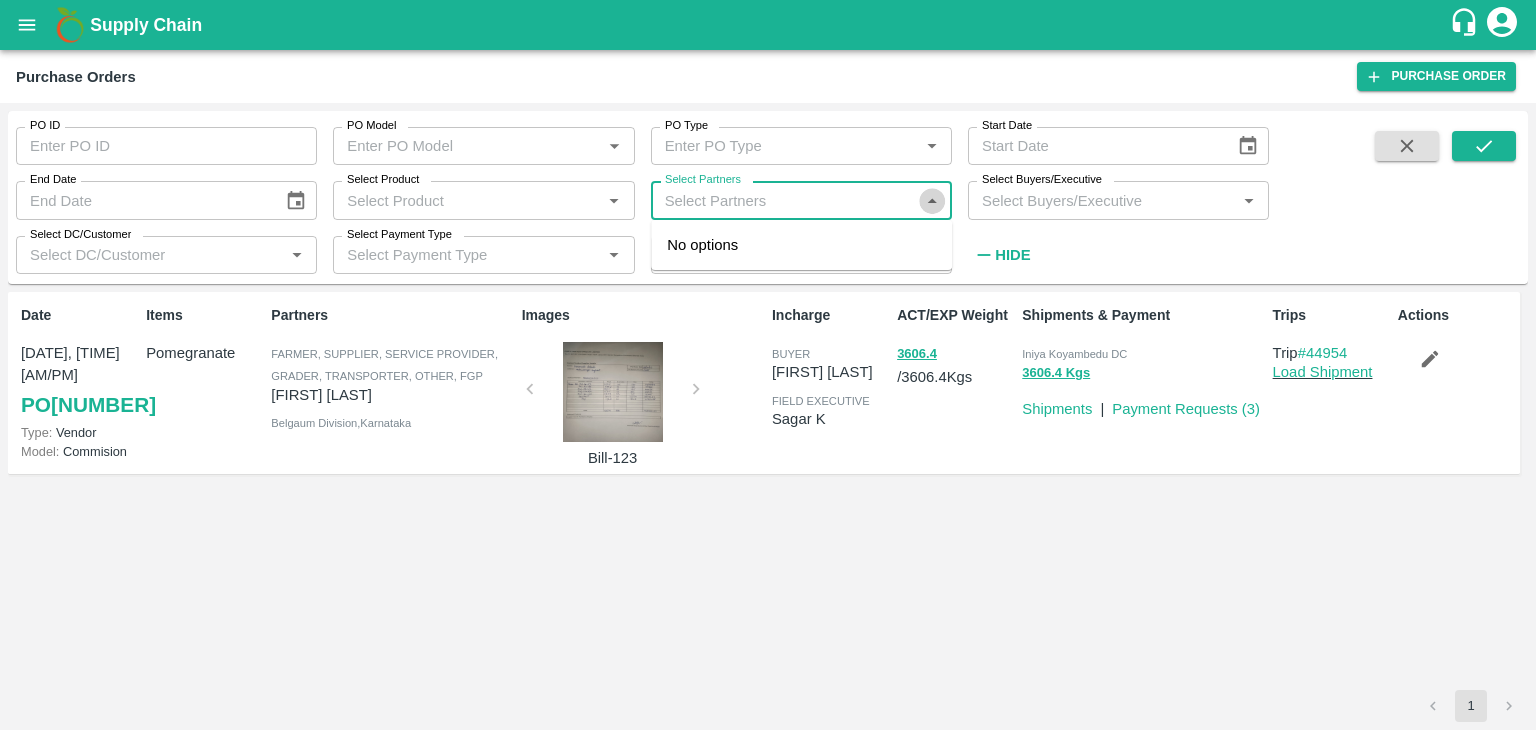 click 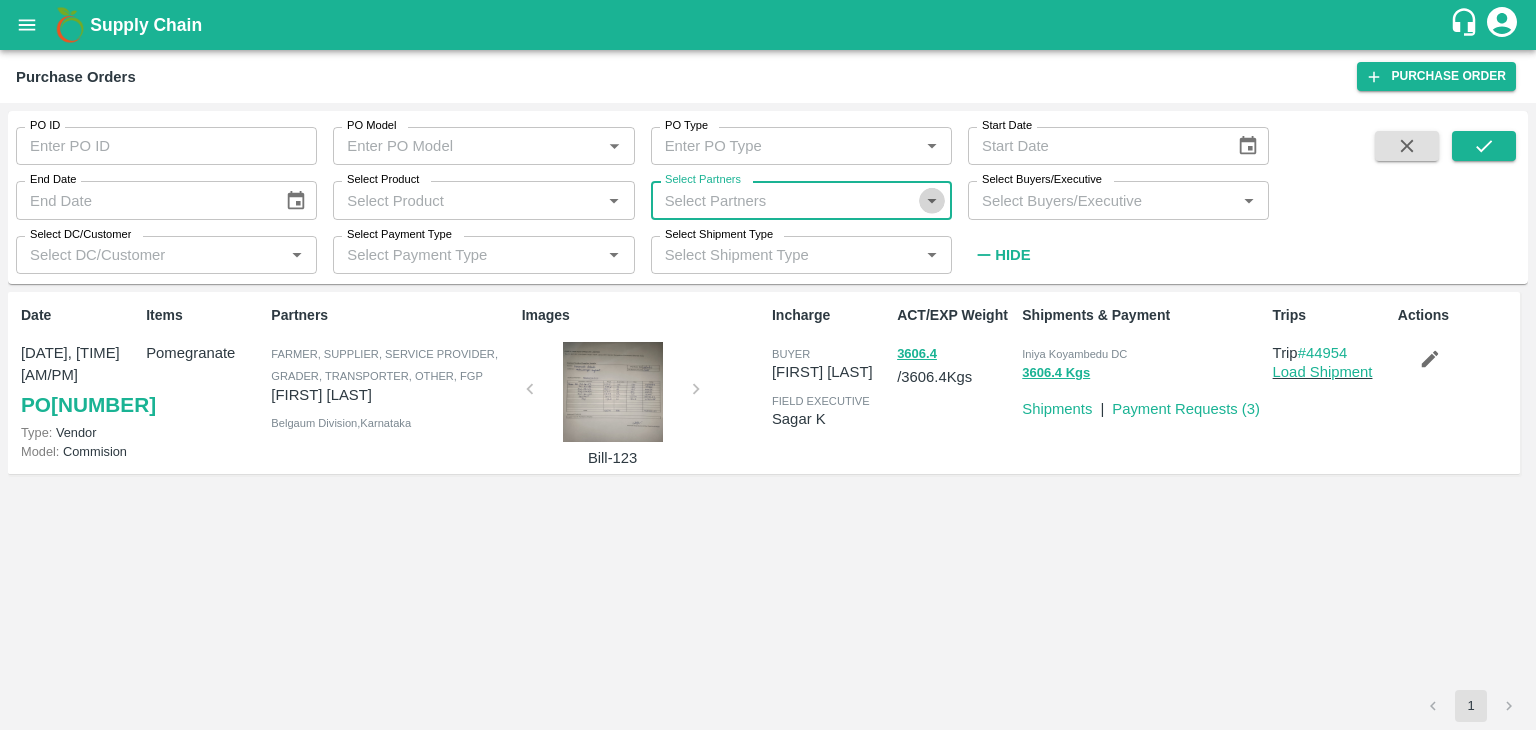 click 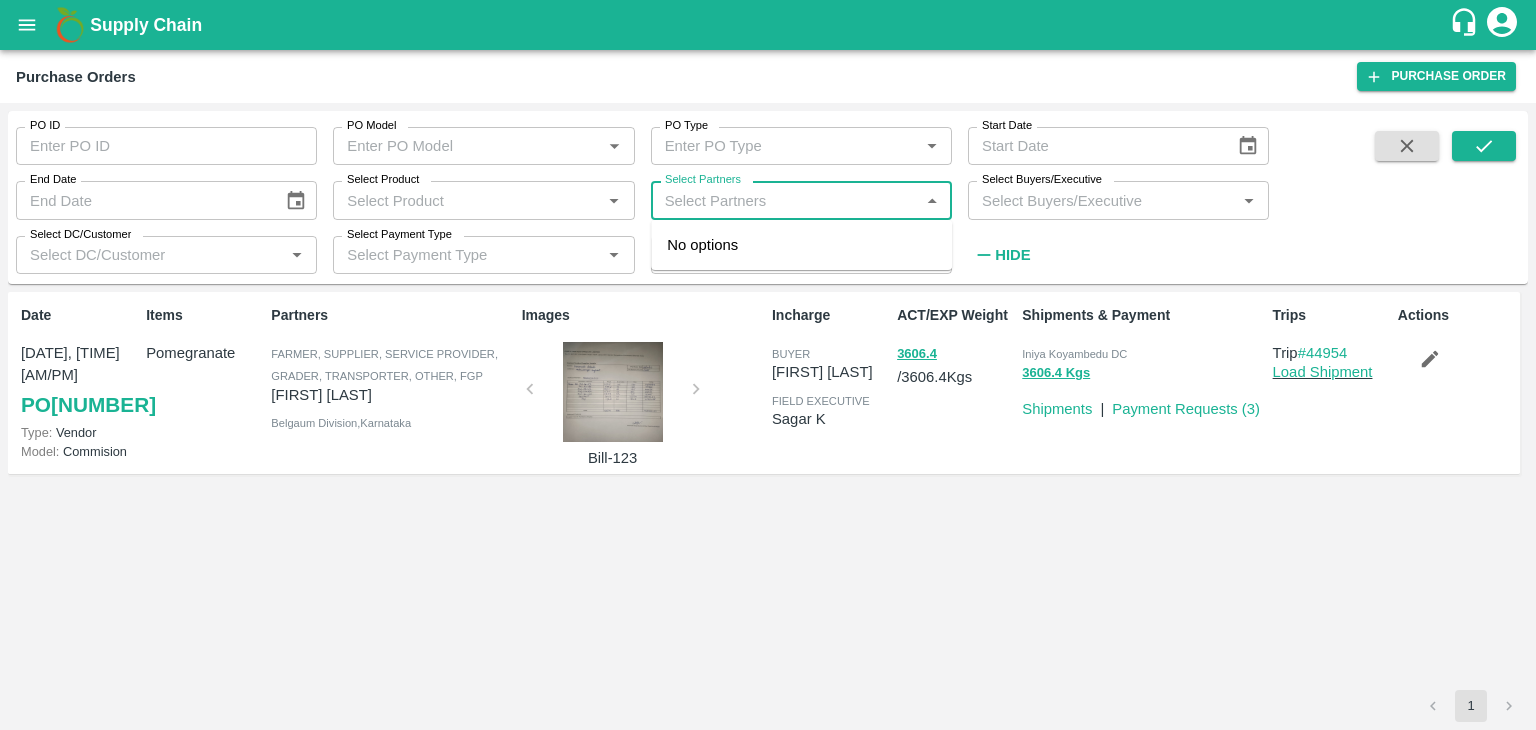 click 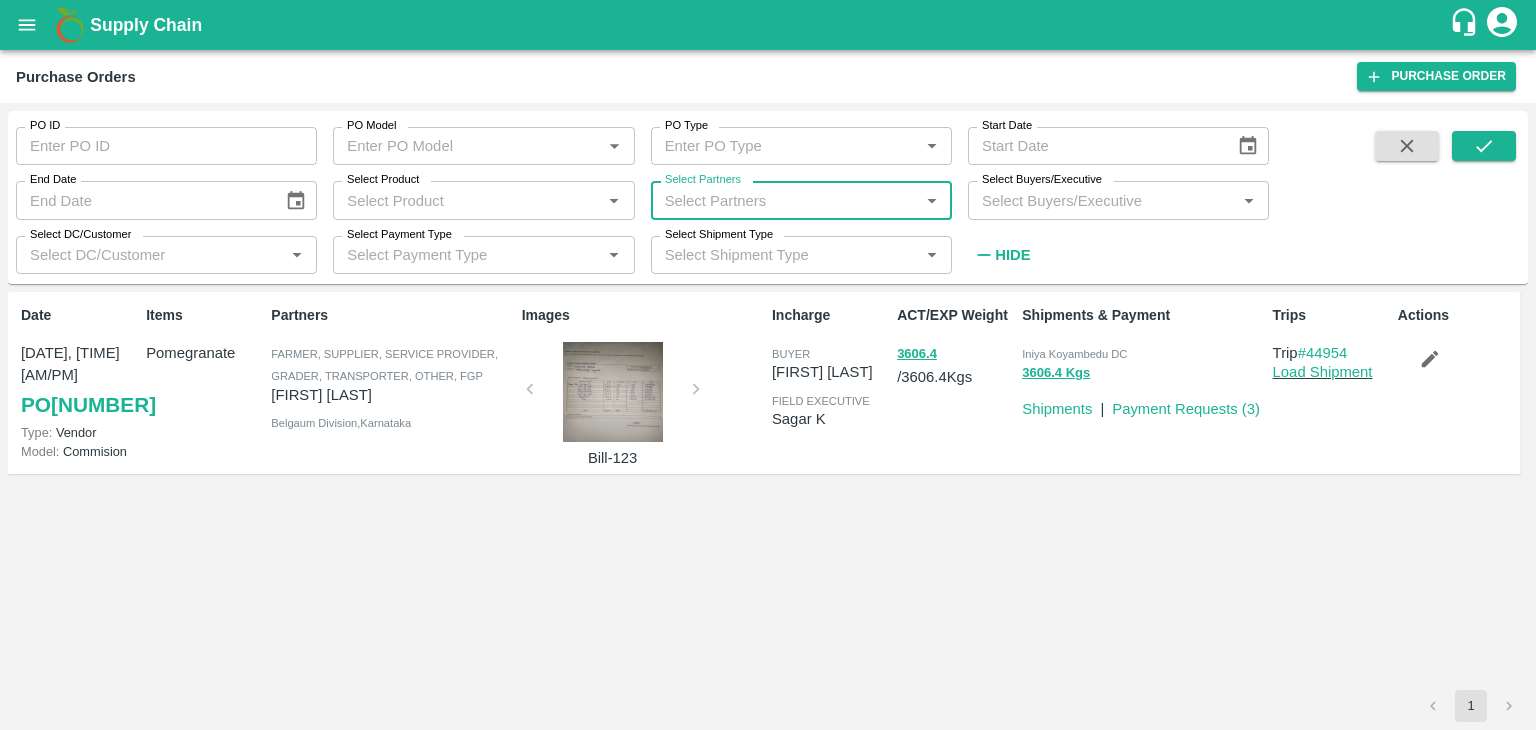 paste on "[FIRST] [LAST]" 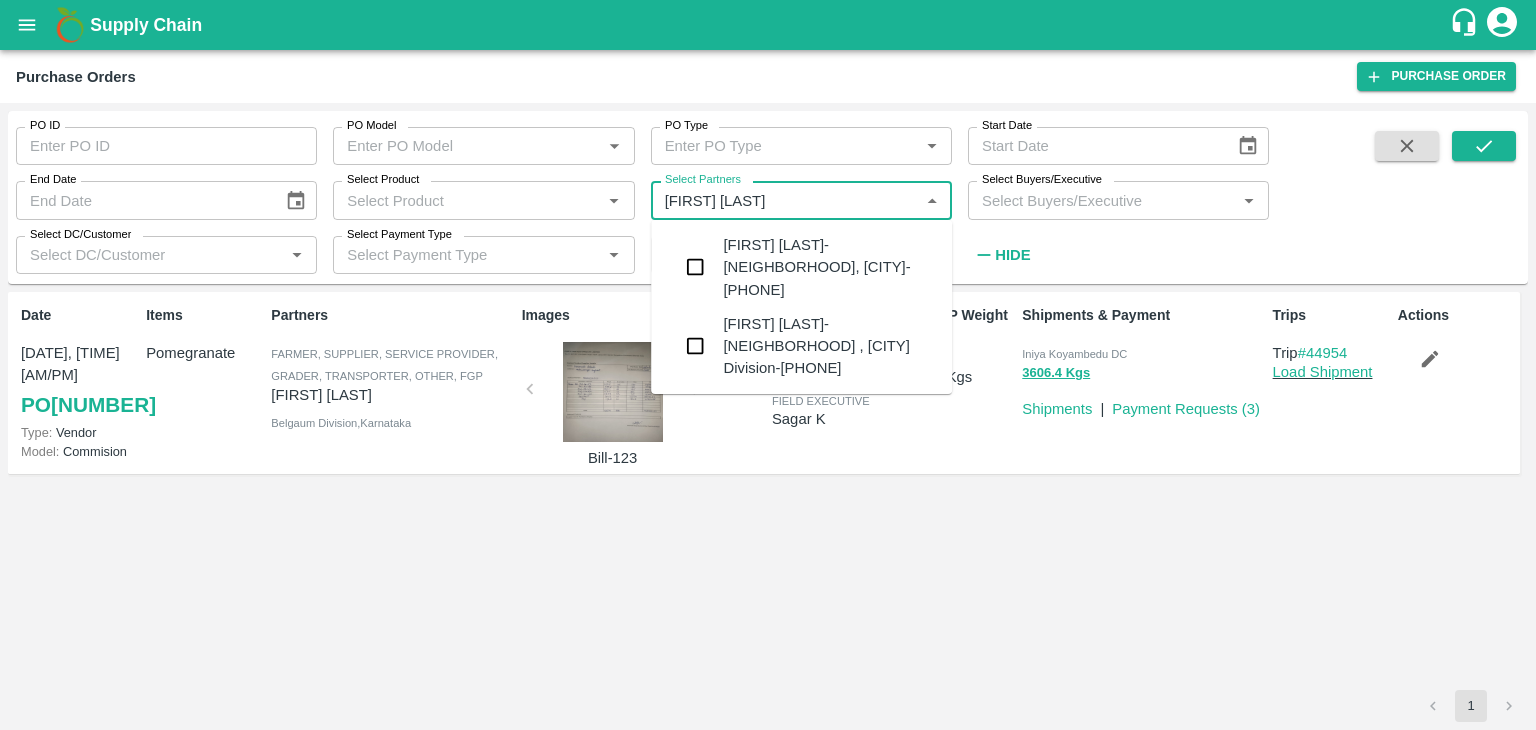 type on "[NUMBER]" 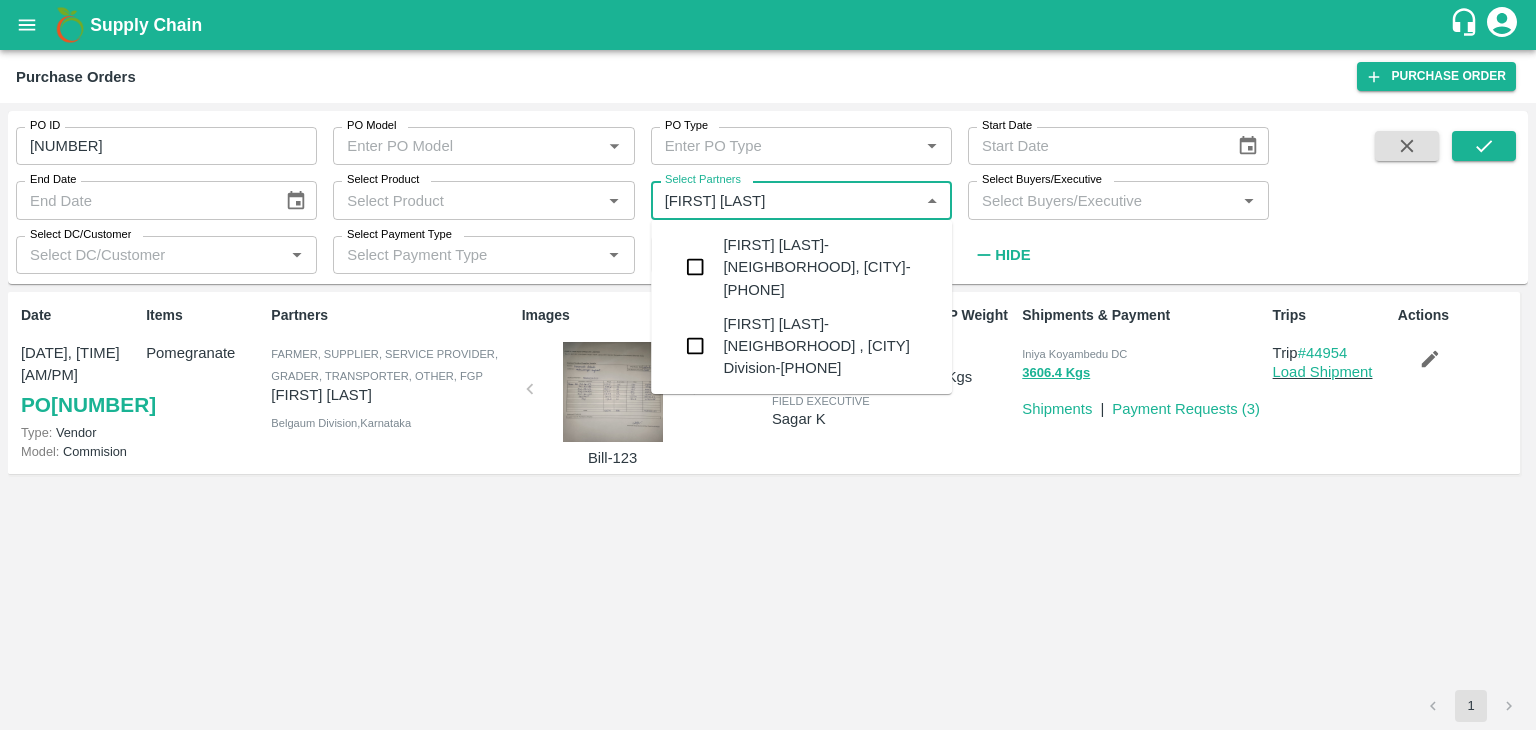 type 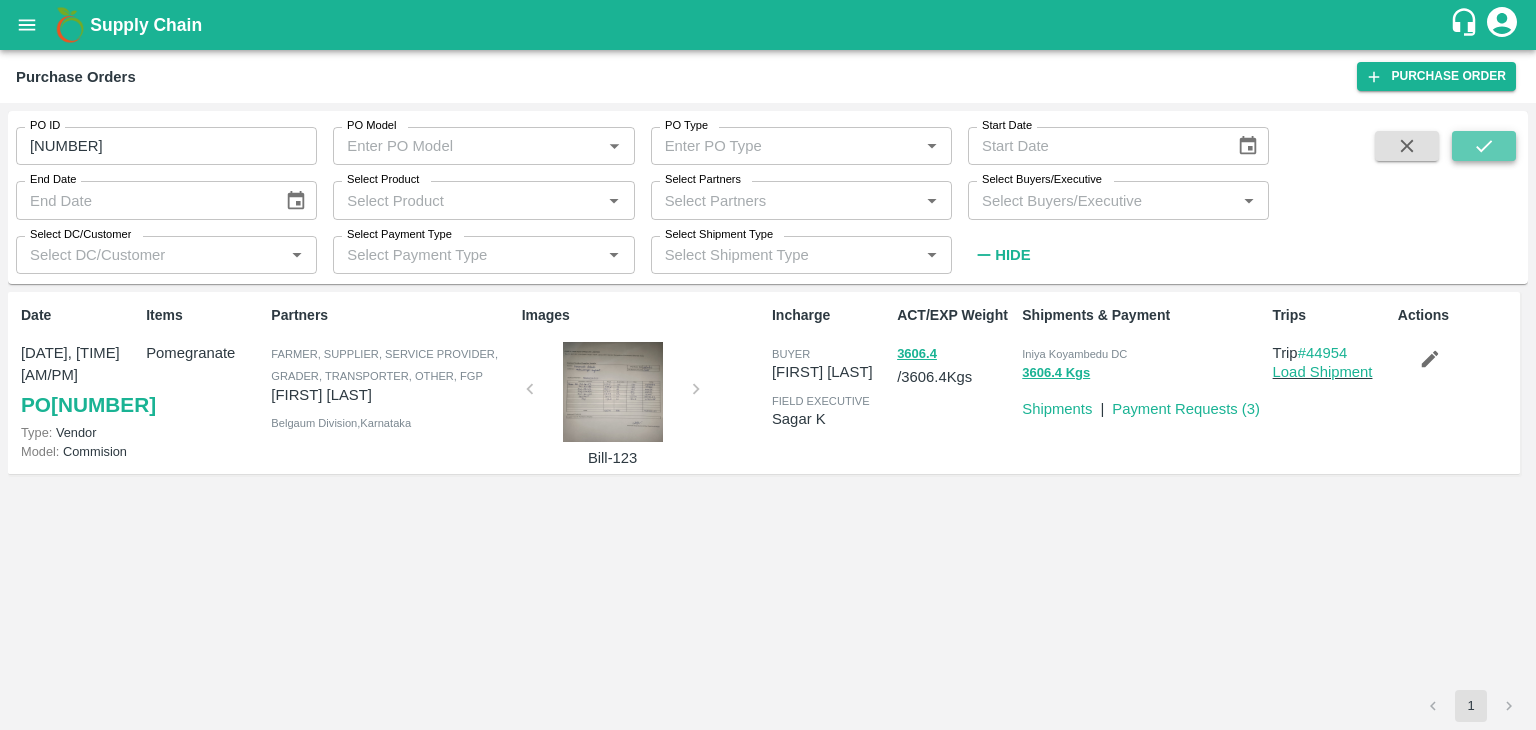 click at bounding box center (1484, 146) 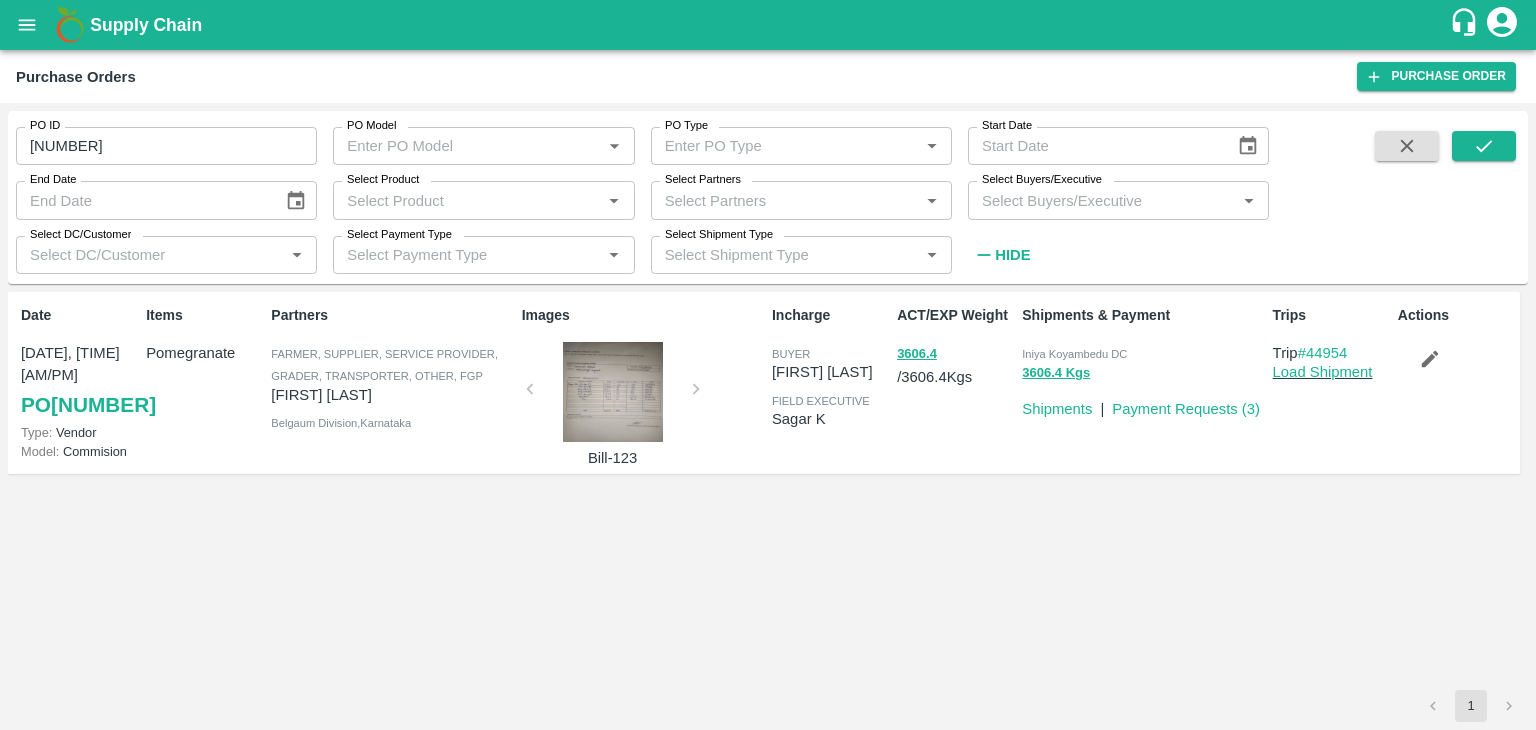 drag, startPoint x: 386, startPoint y: 396, endPoint x: 269, endPoint y: 387, distance: 117.34564 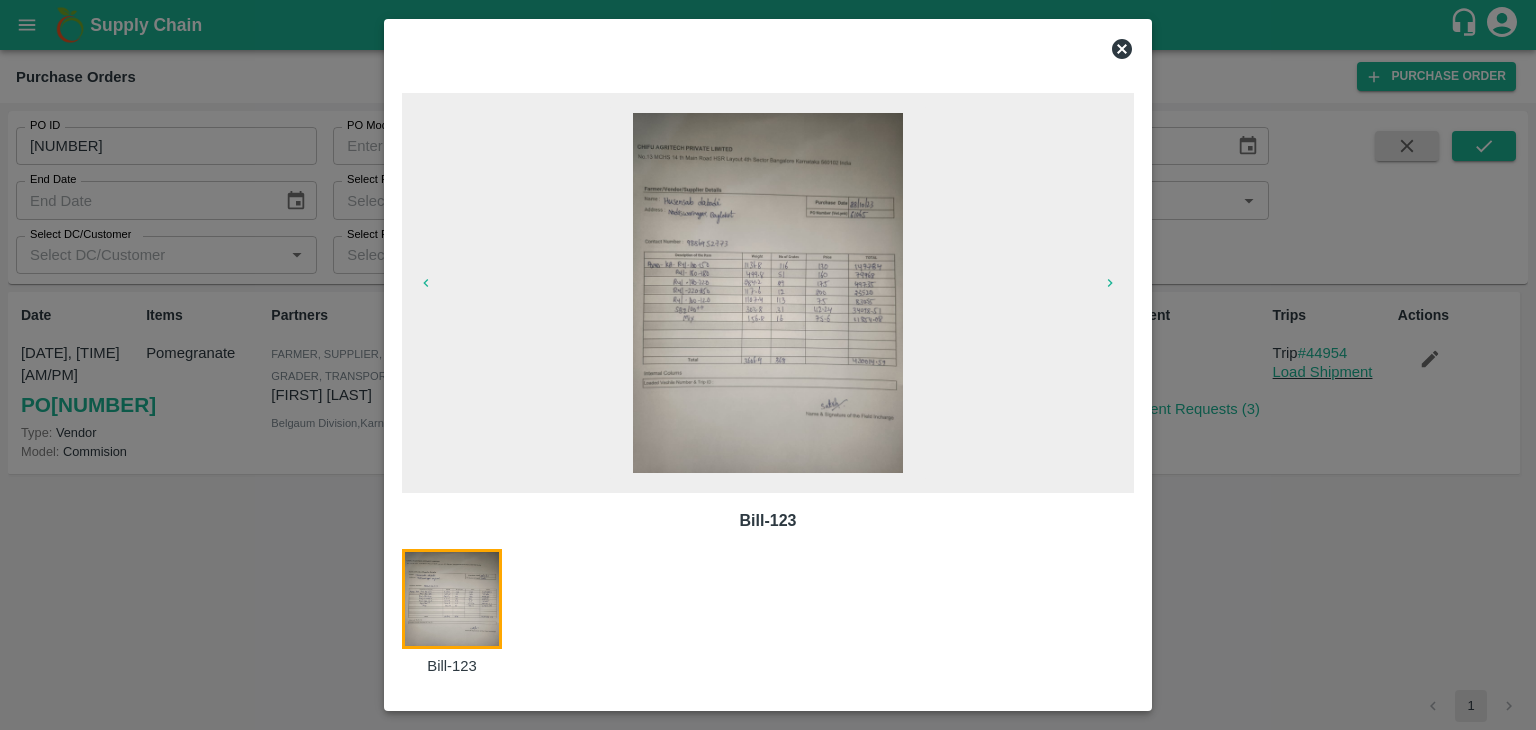 click 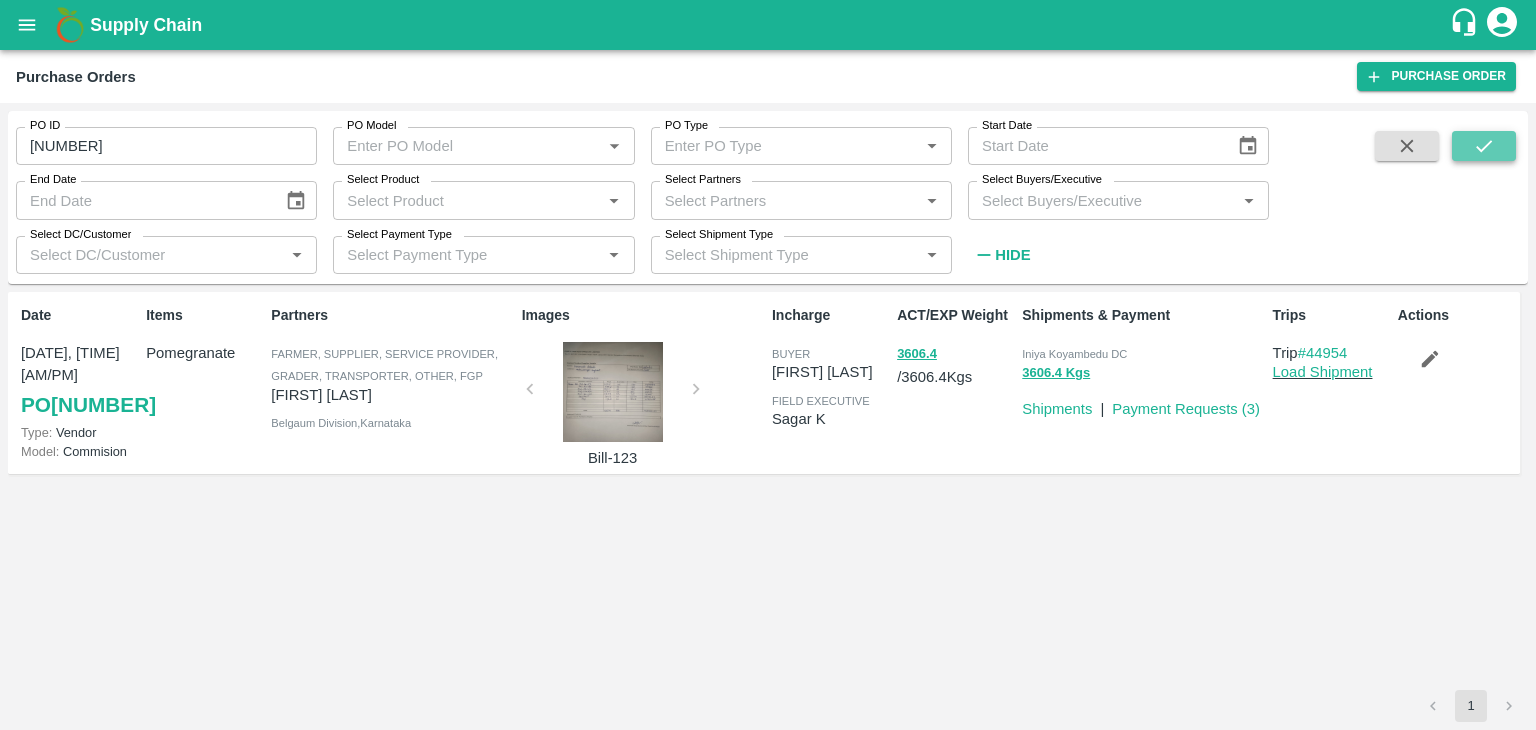 click 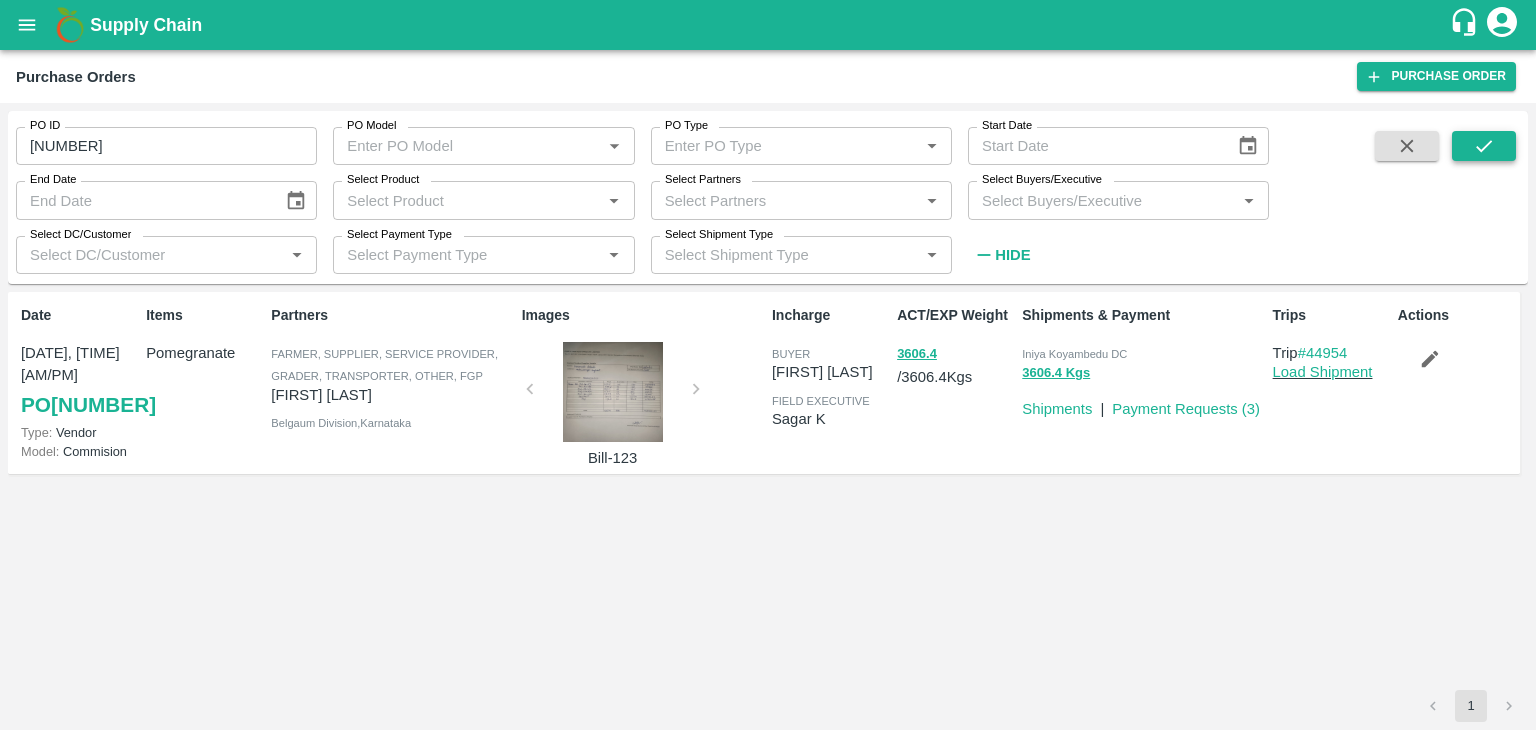 click 